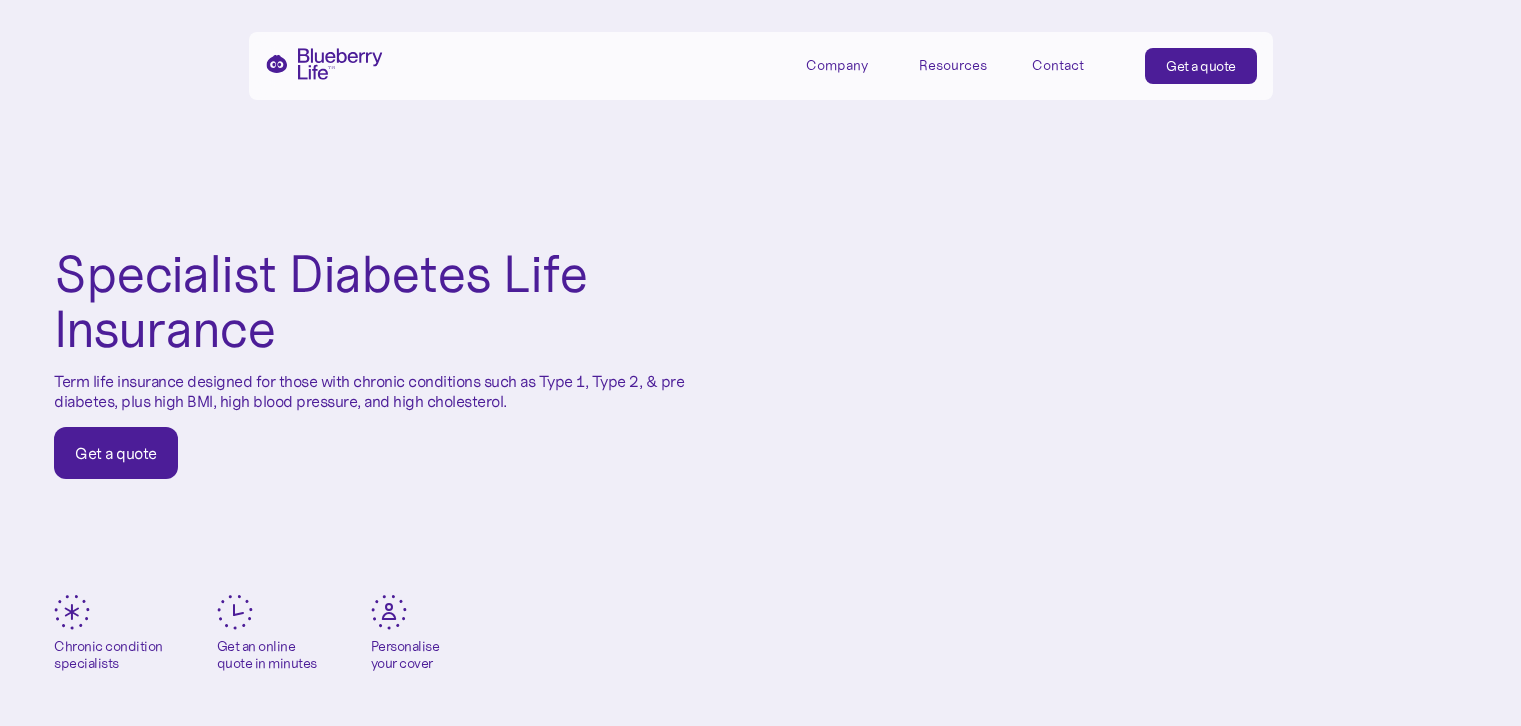 scroll, scrollTop: 0, scrollLeft: 0, axis: both 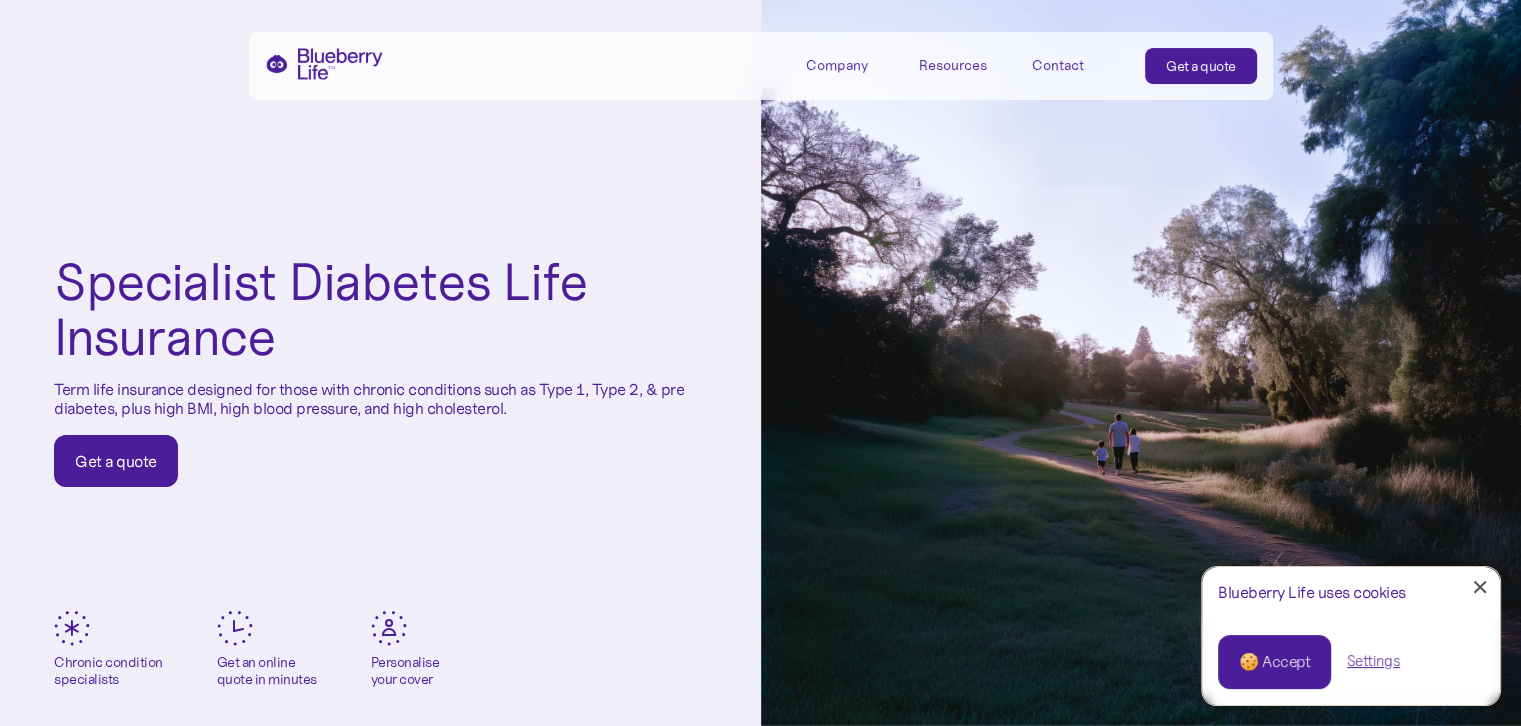 click on "🍪 Accept" at bounding box center (1274, 662) 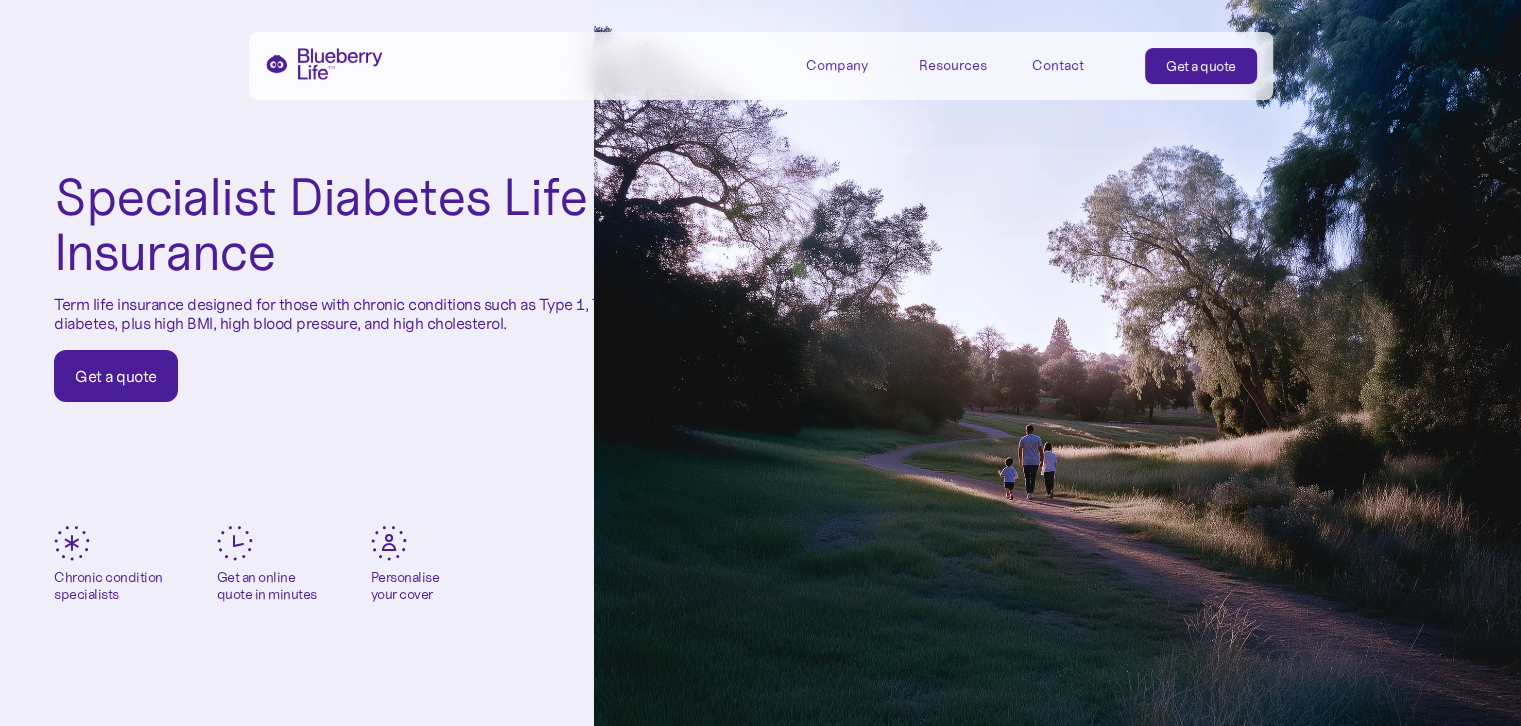 scroll, scrollTop: 0, scrollLeft: 0, axis: both 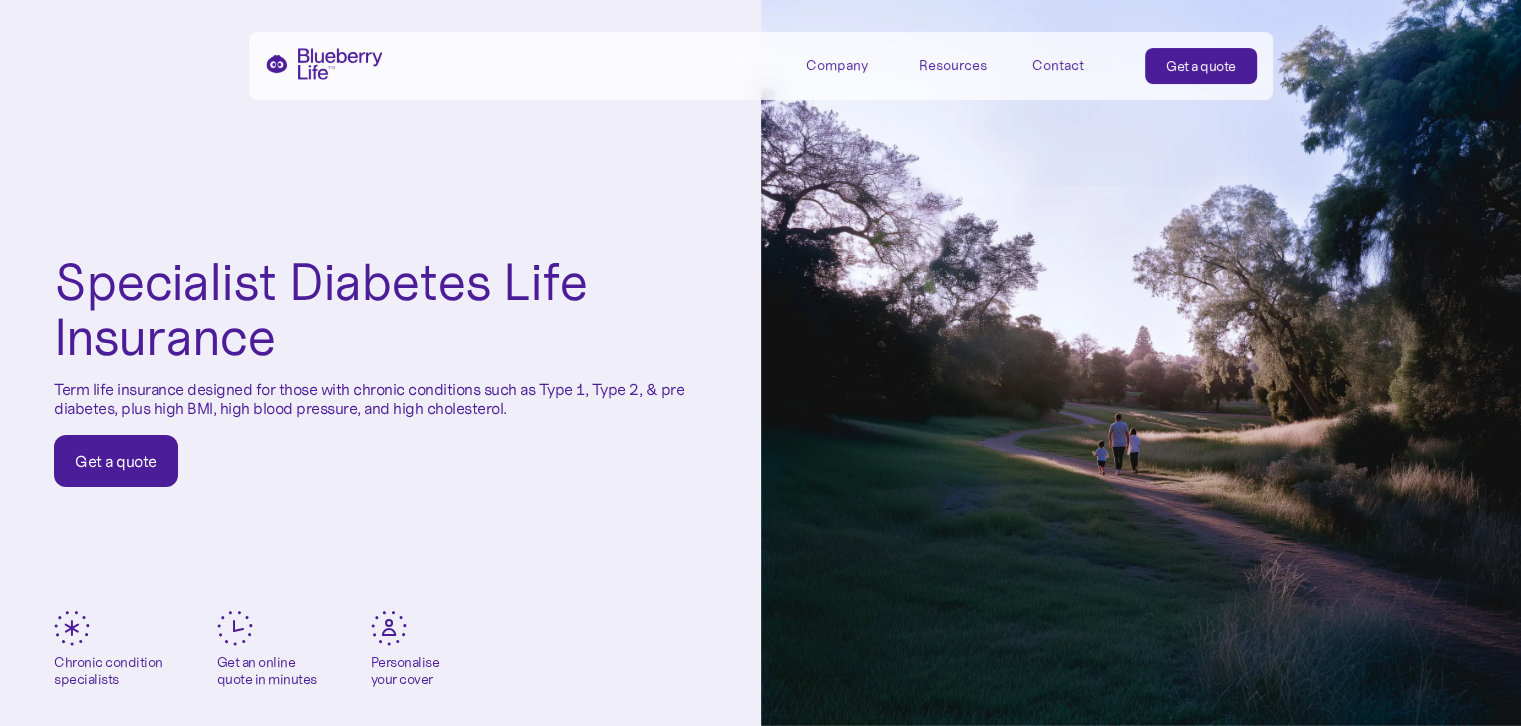 click on "Get a quote" at bounding box center (116, 461) 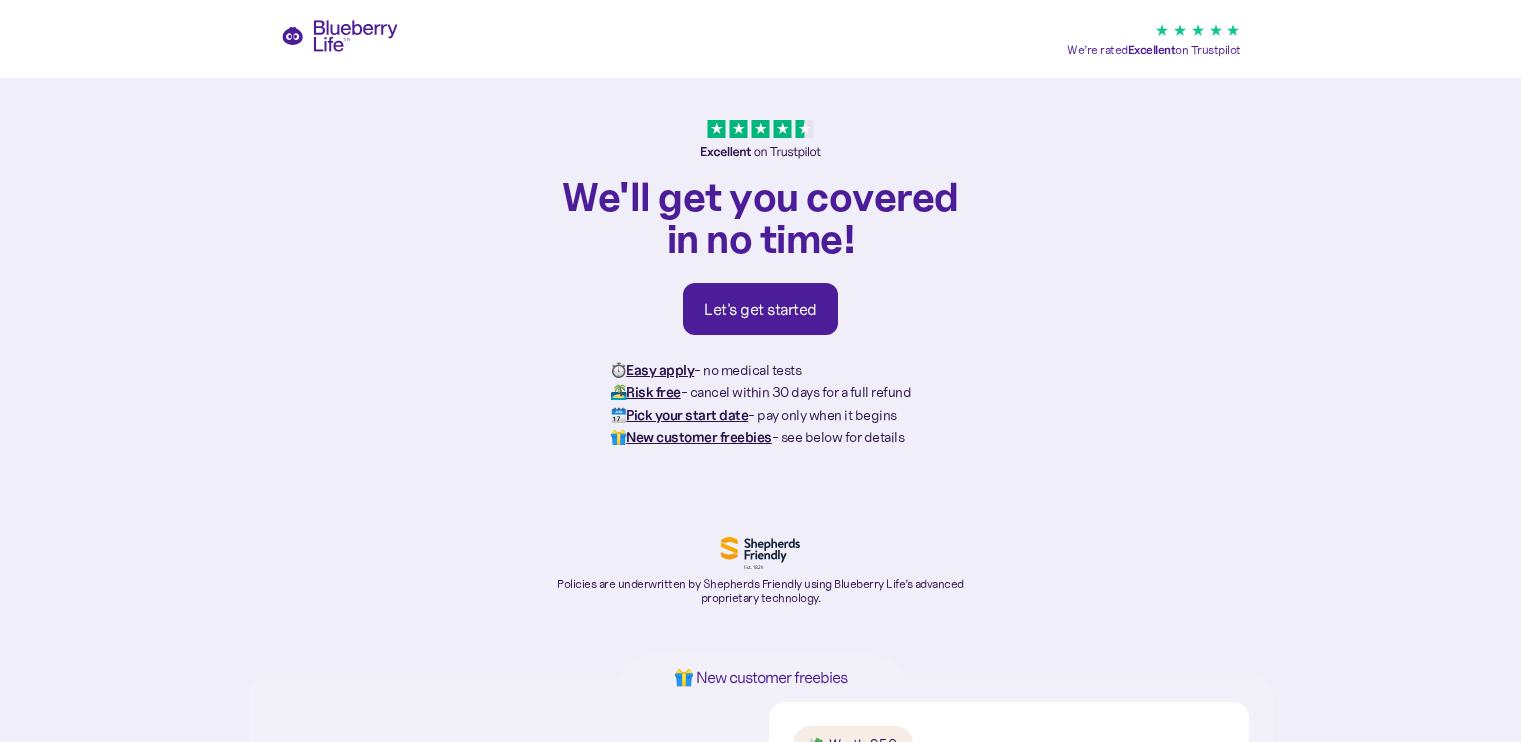 scroll, scrollTop: 0, scrollLeft: 0, axis: both 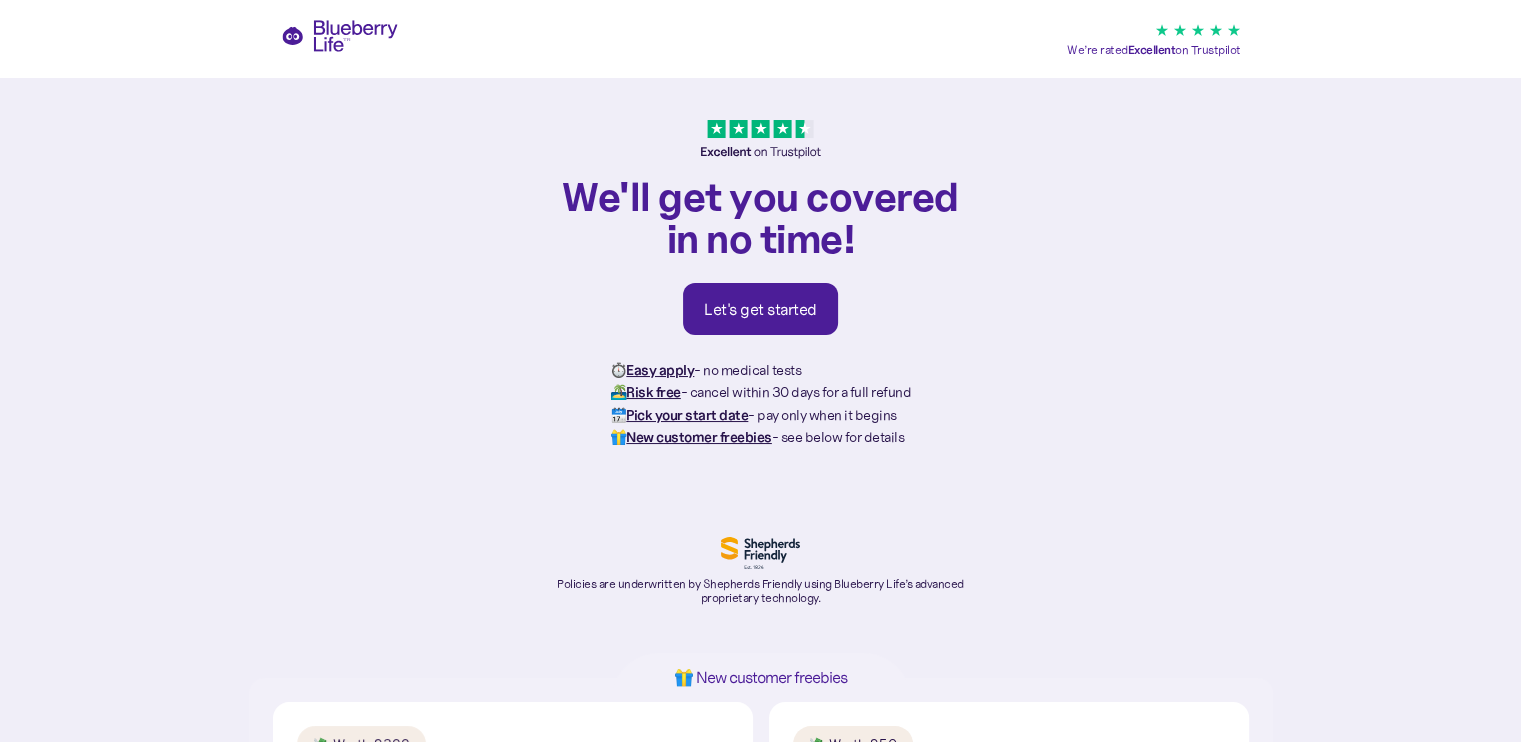 click on "Let's get started" at bounding box center (760, 309) 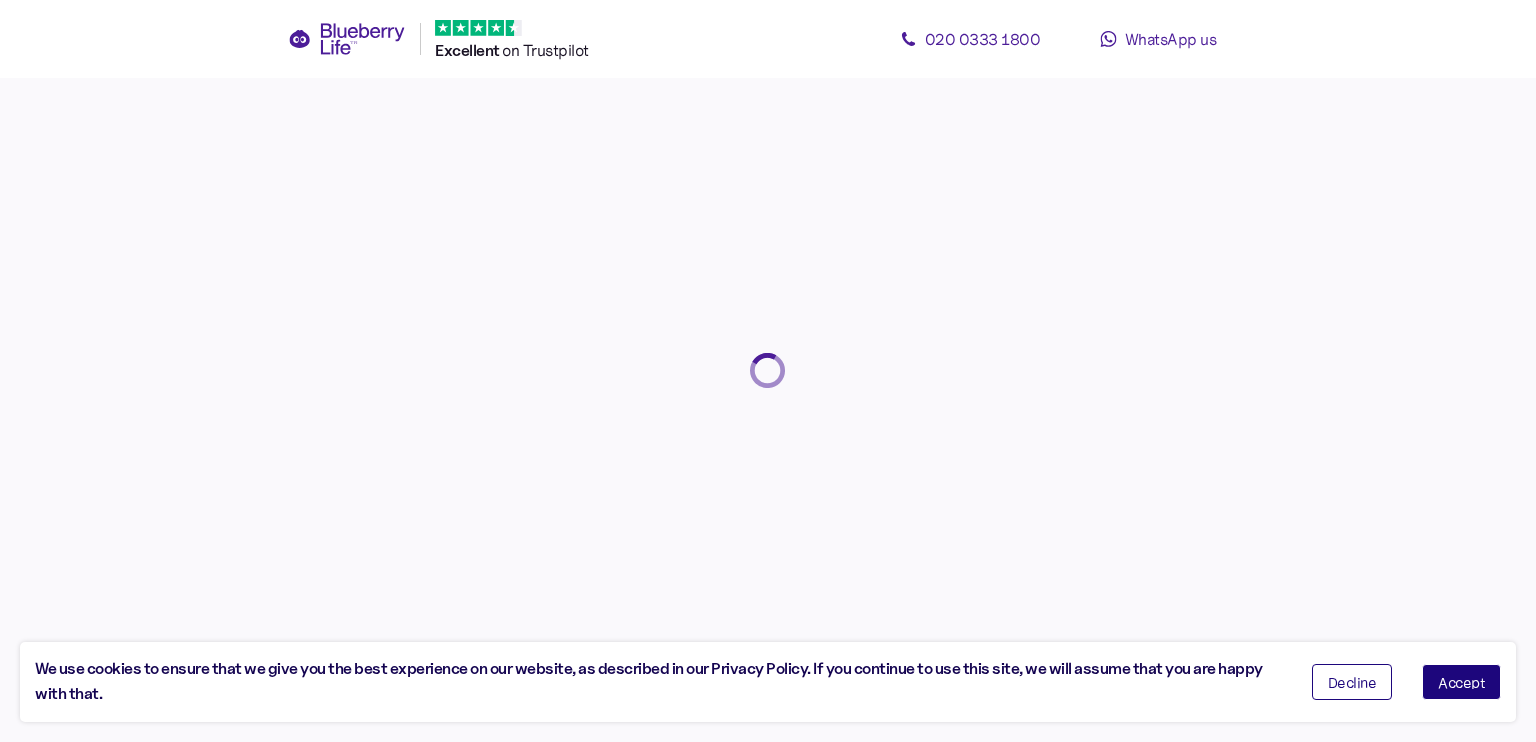 scroll, scrollTop: 0, scrollLeft: 0, axis: both 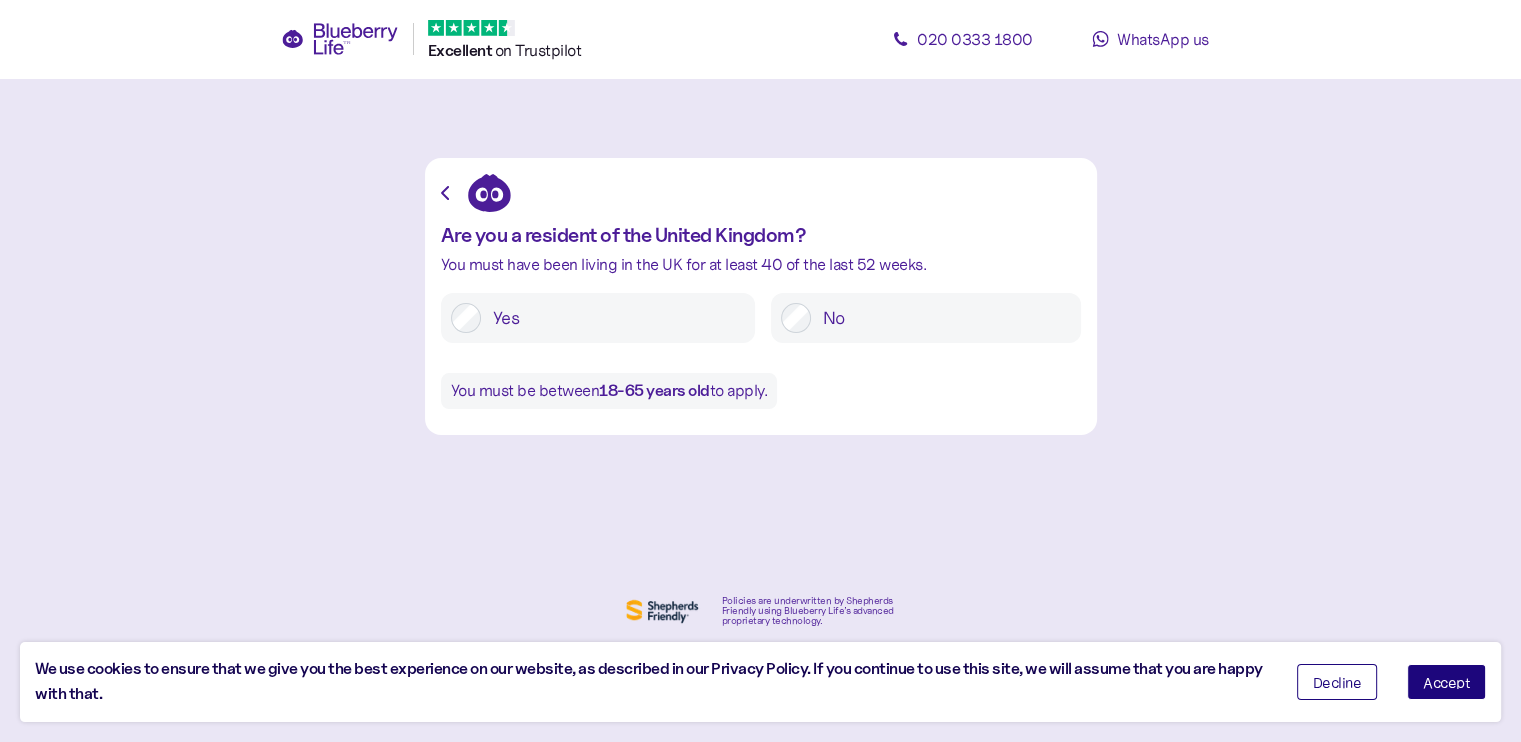 click on "Accept" at bounding box center [1446, 682] 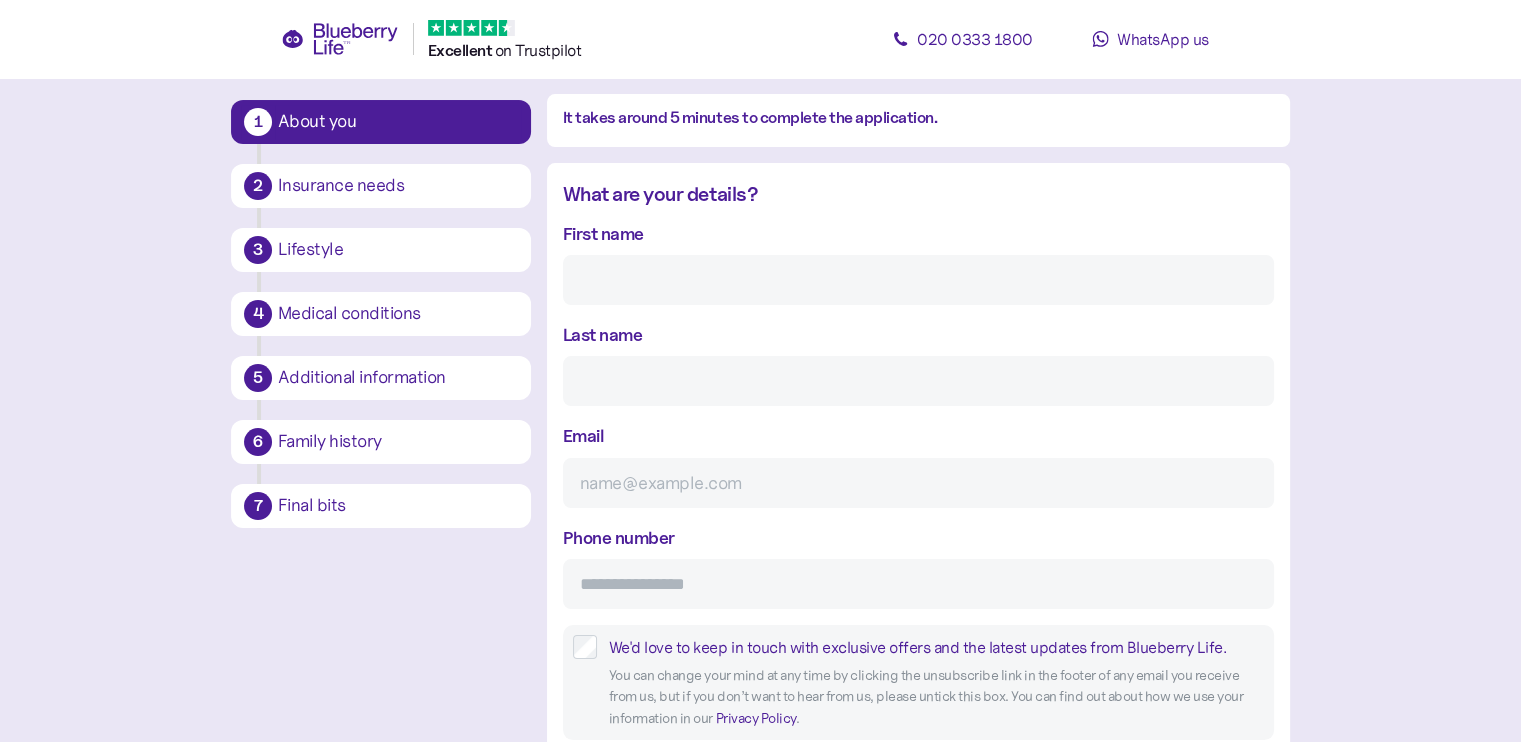 scroll, scrollTop: 188, scrollLeft: 0, axis: vertical 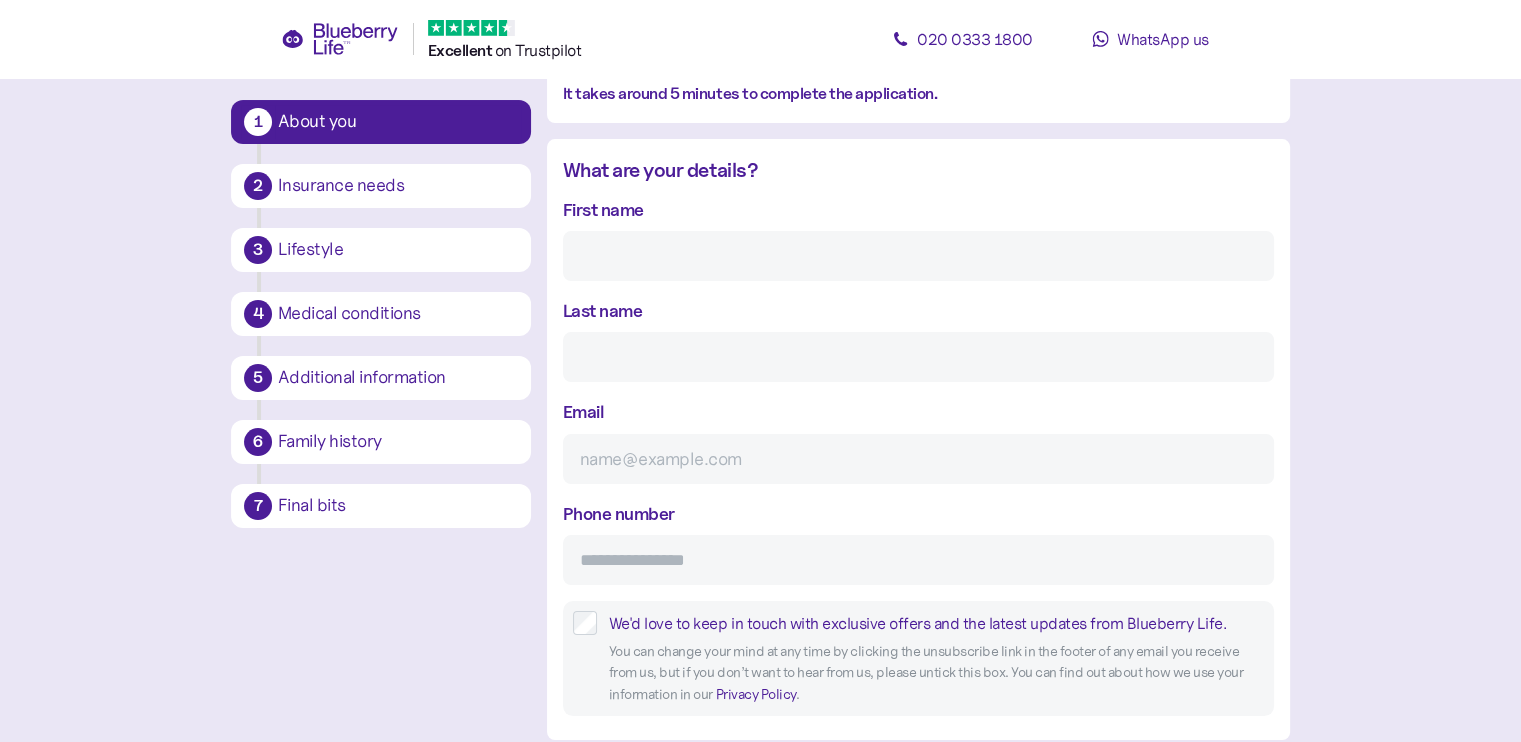 click on "First name" at bounding box center [918, 256] 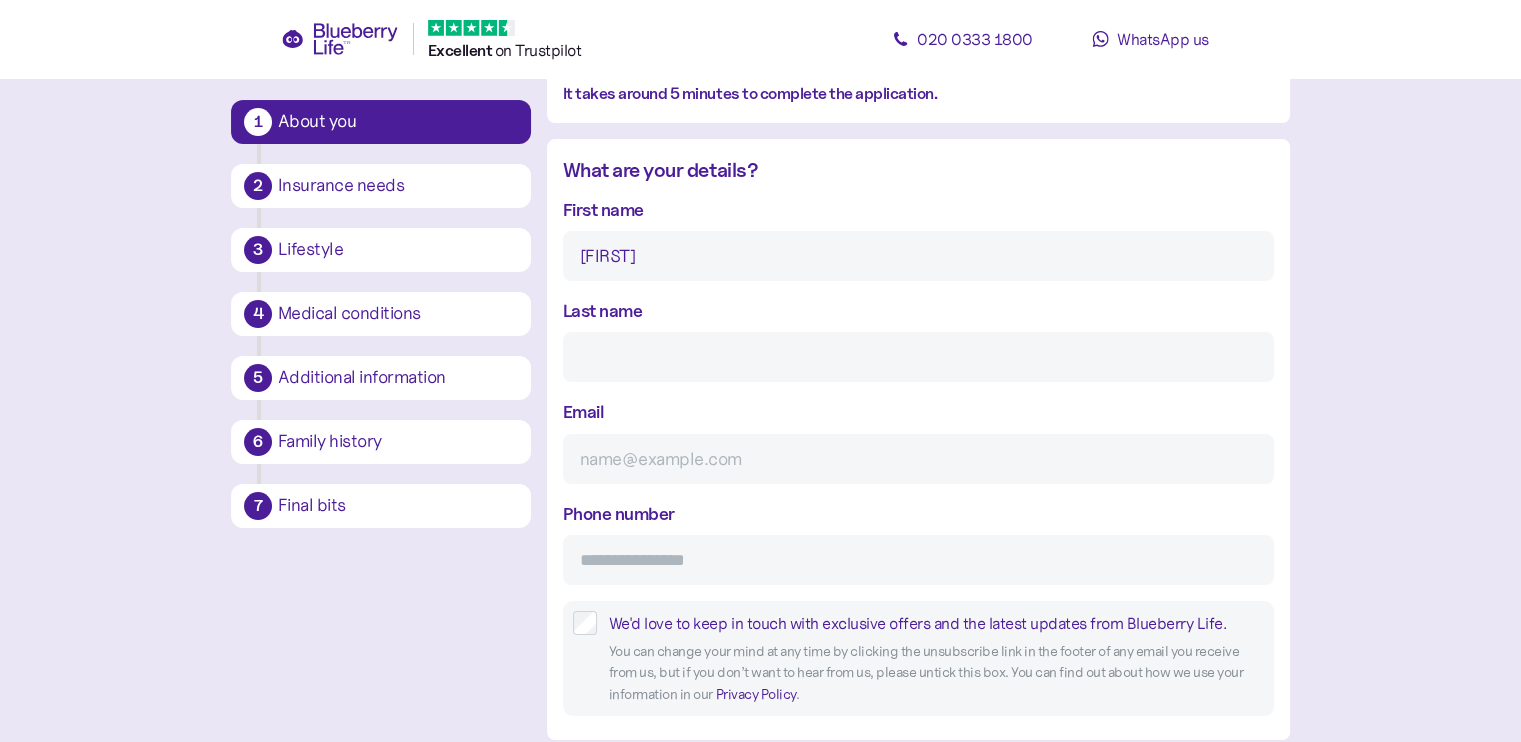 type on "[FIRST]" 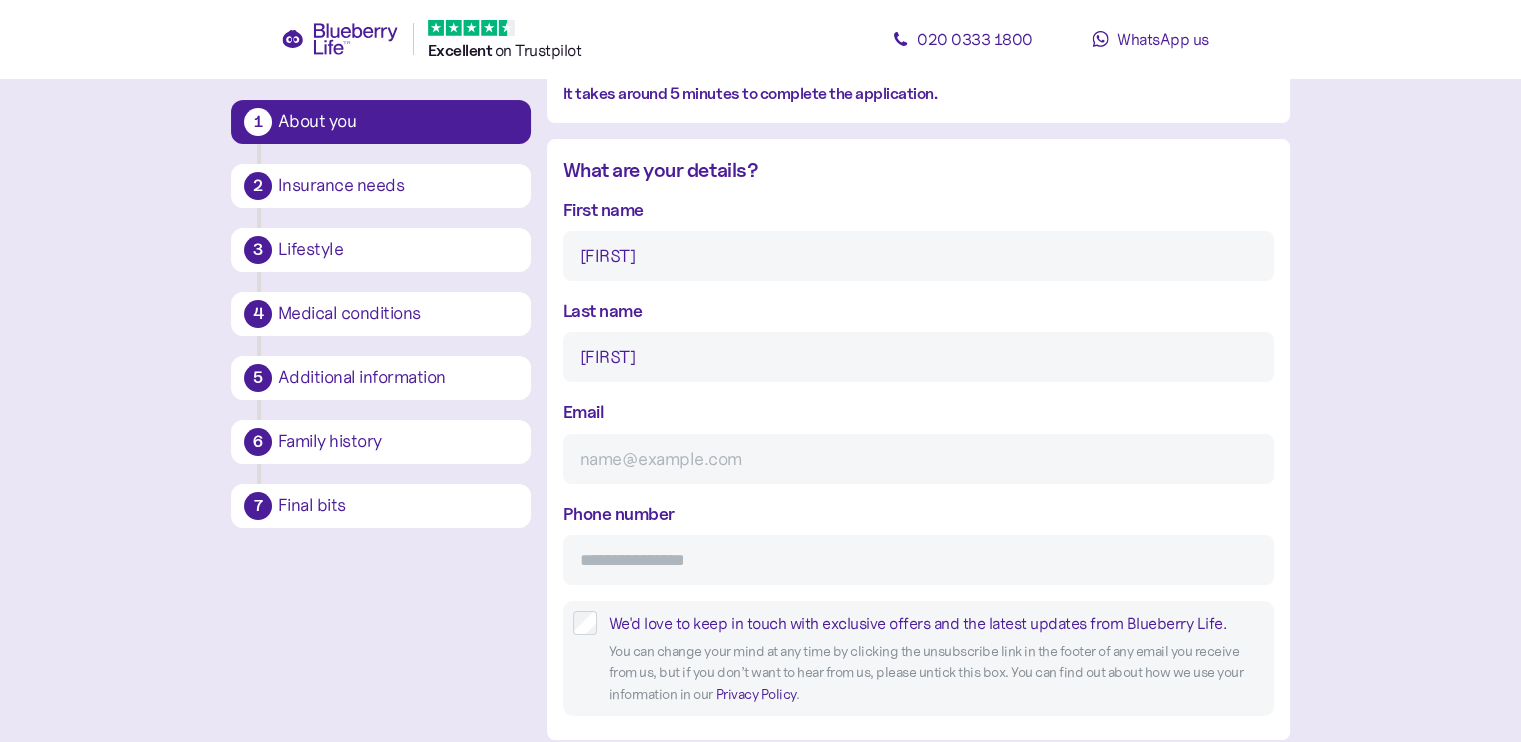 type on "[EMAIL]" 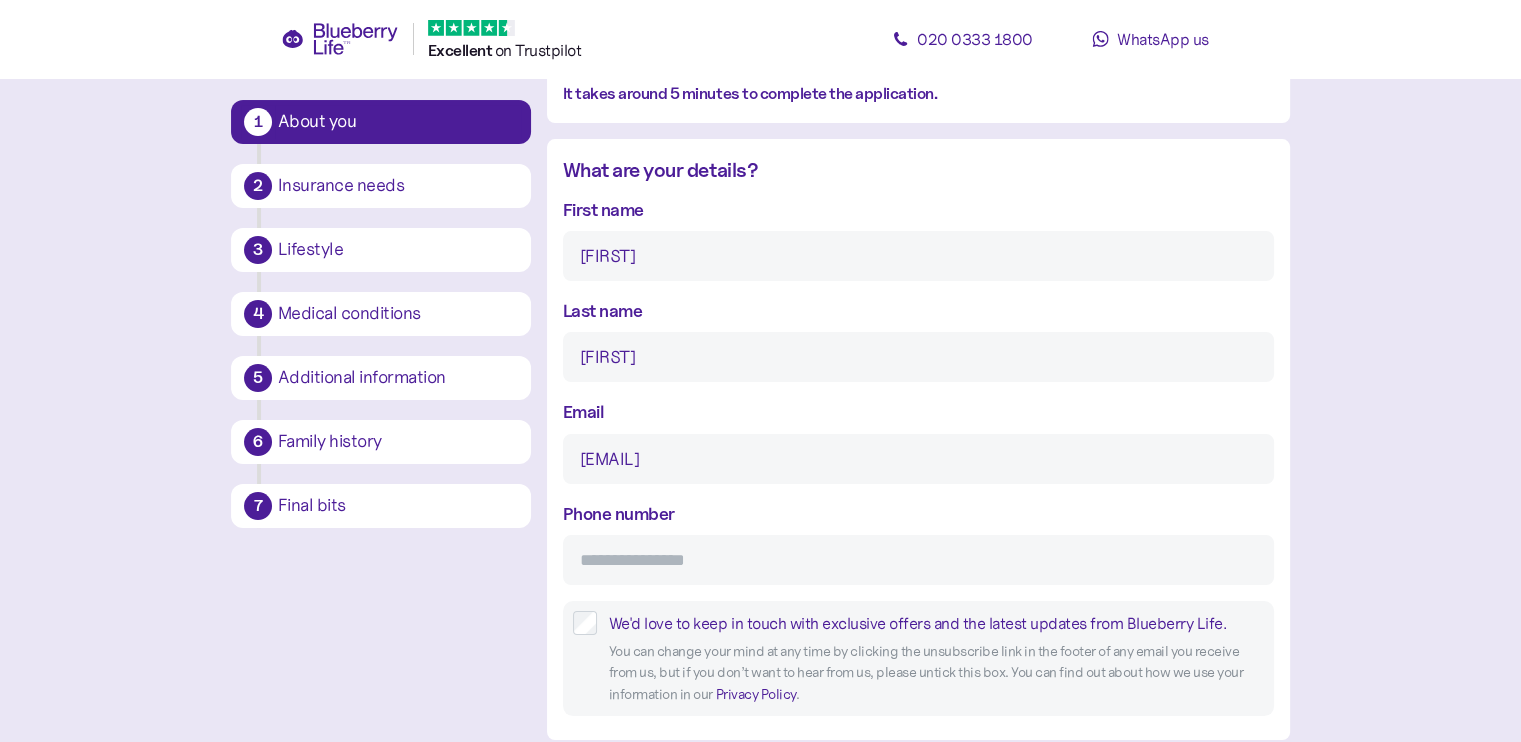 type on "**********" 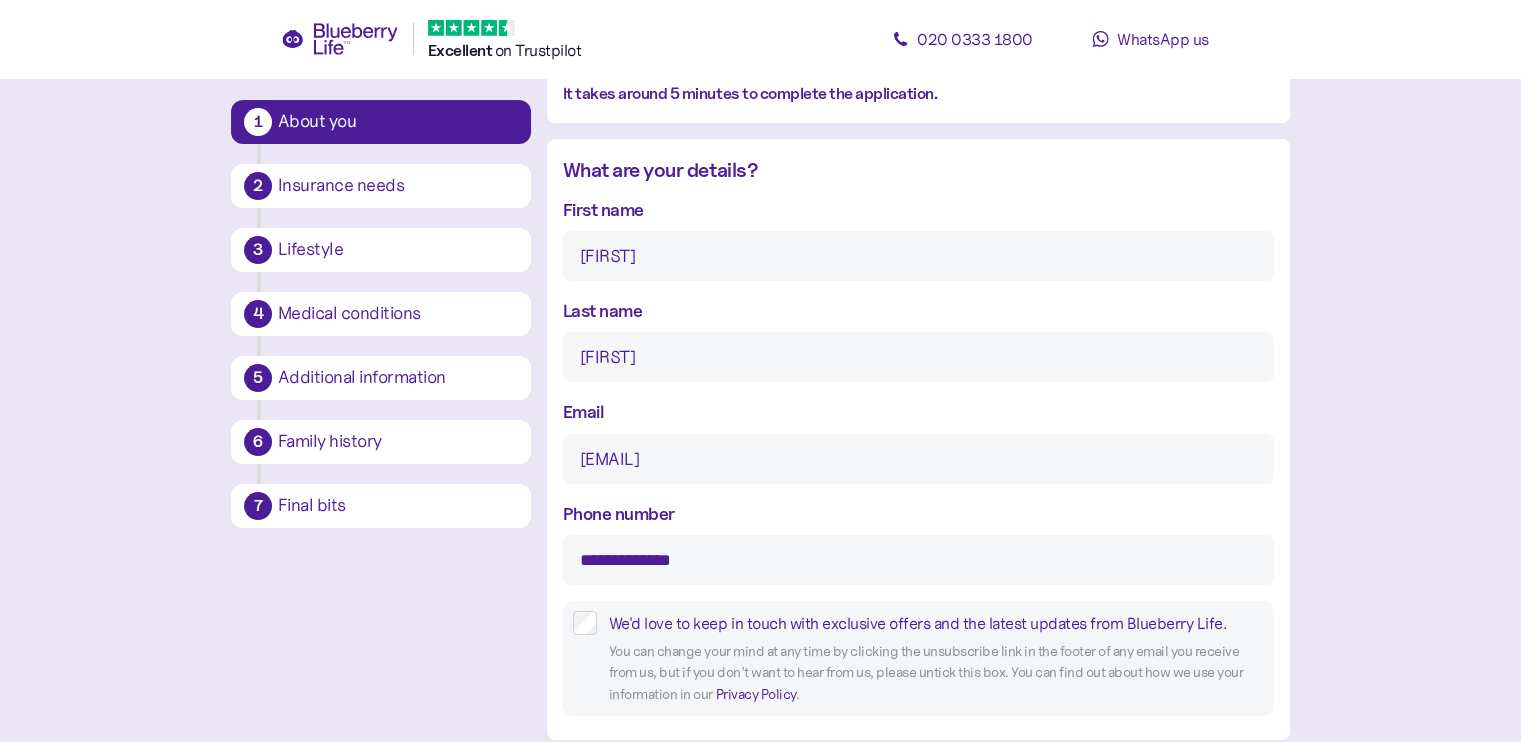 type on "**********" 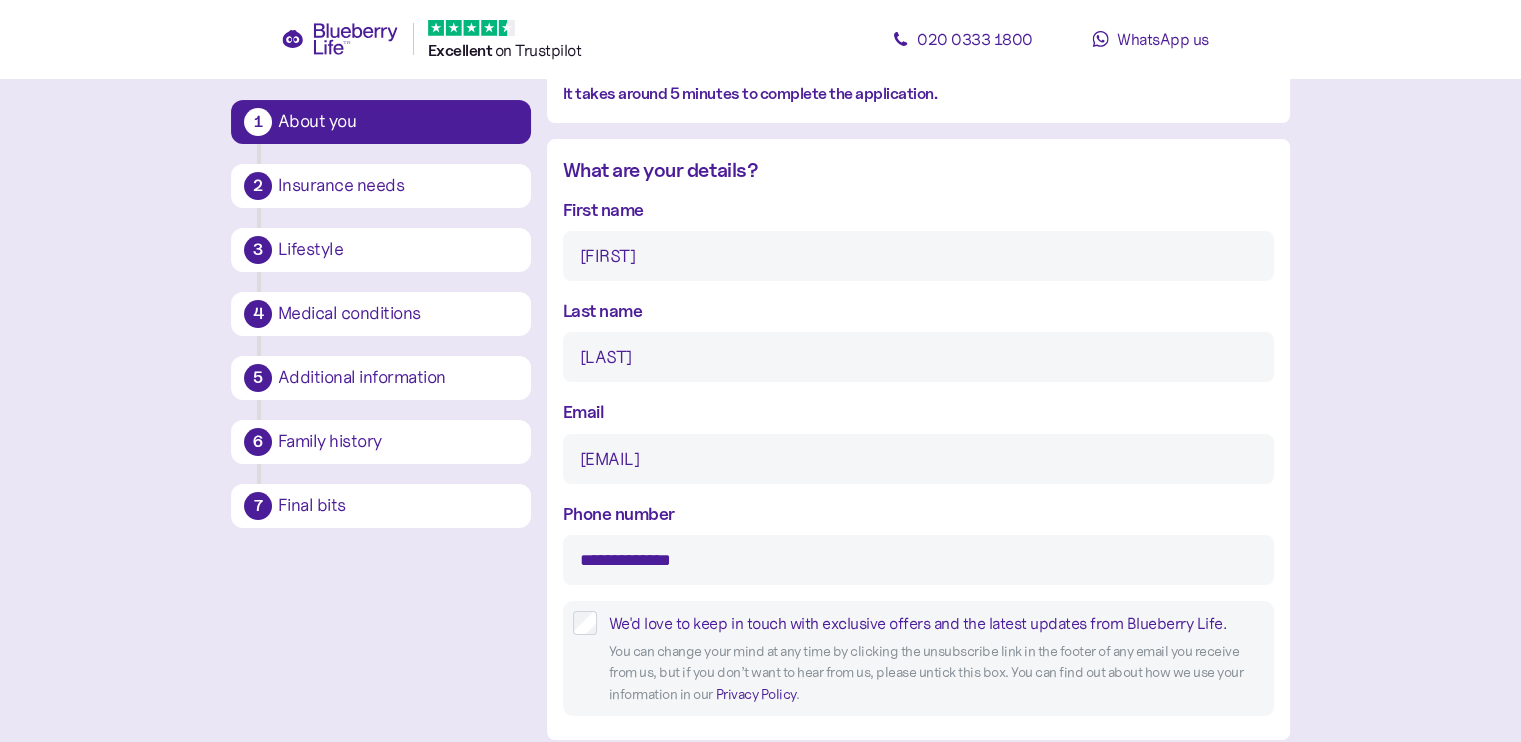 type on "[LAST]" 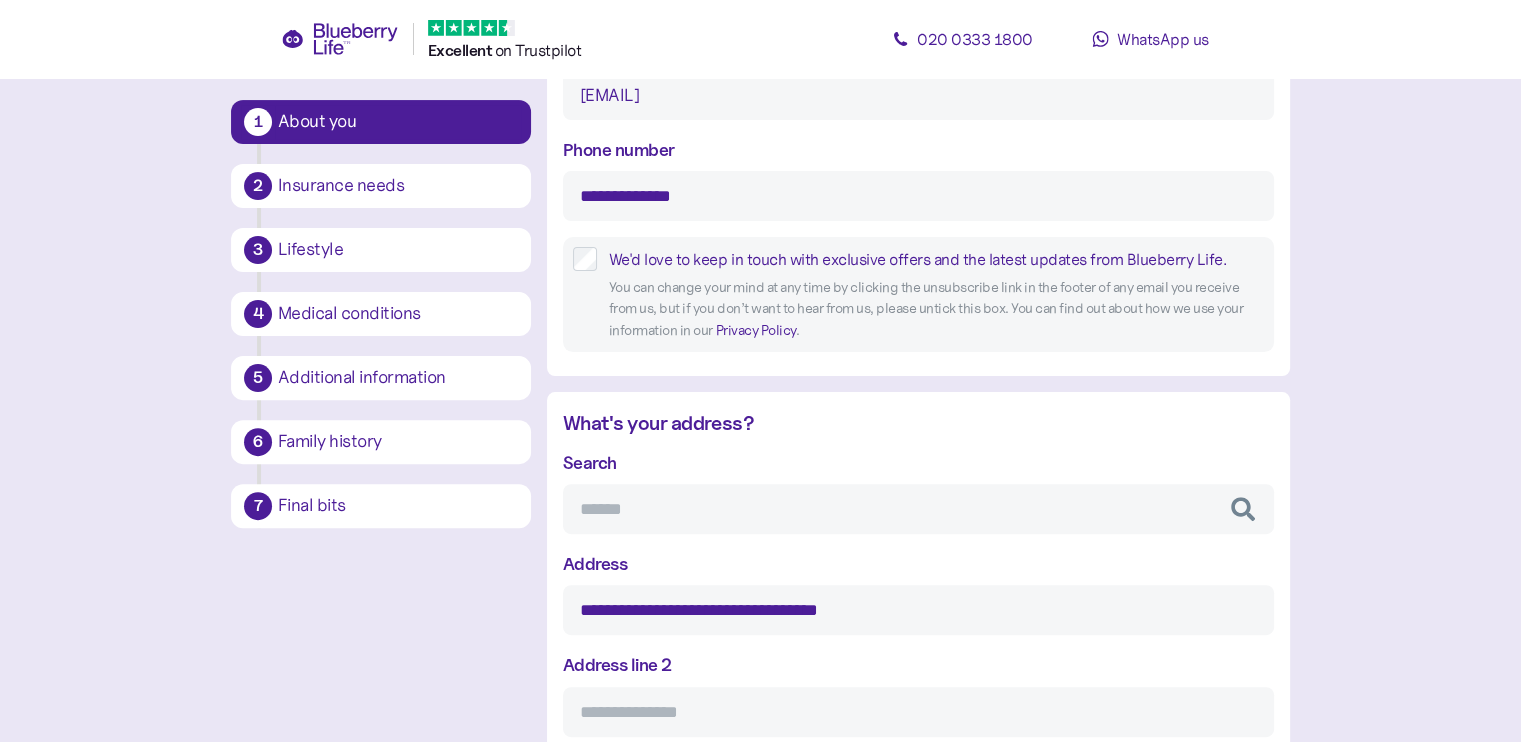 scroll, scrollTop: 556, scrollLeft: 0, axis: vertical 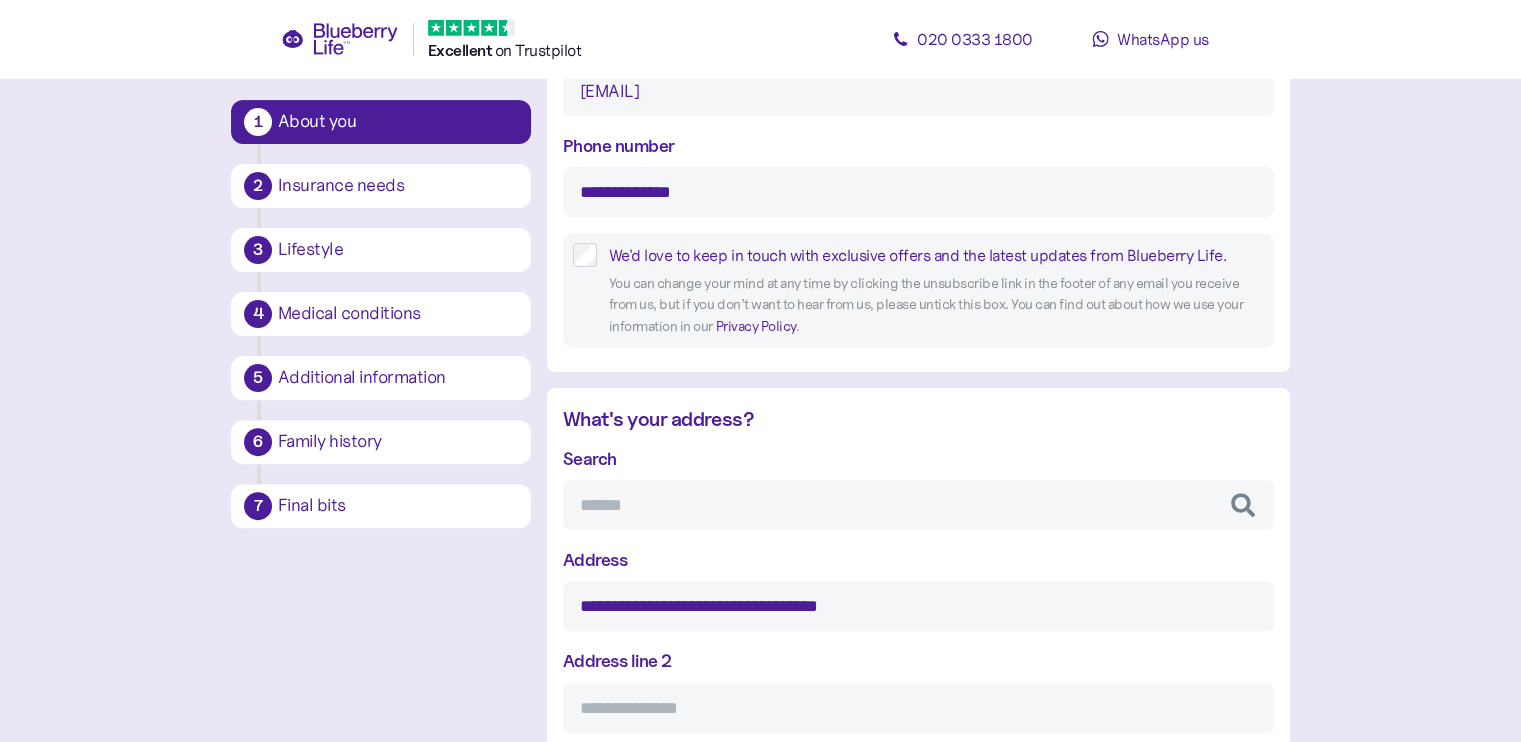 click on "Search" at bounding box center [918, 505] 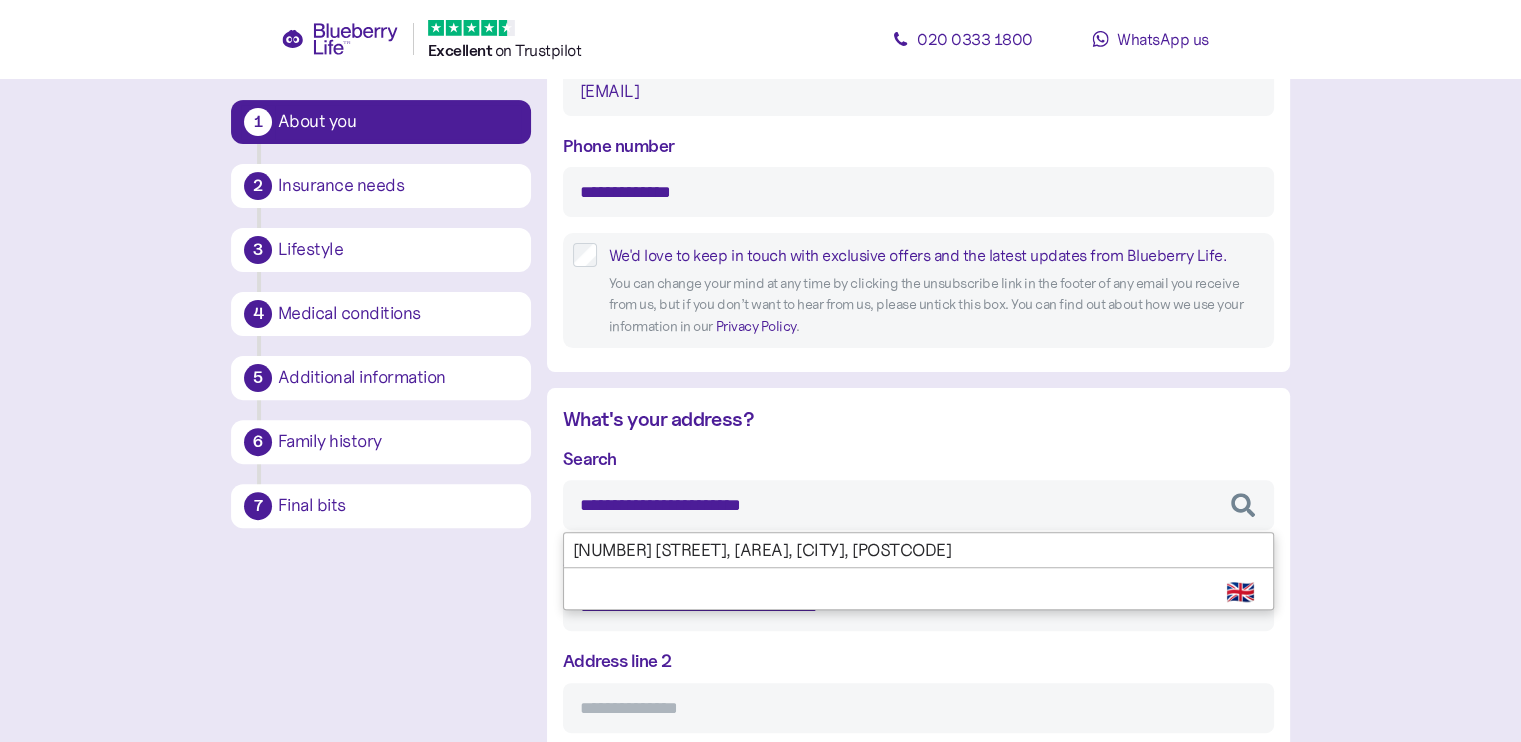 type on "**********" 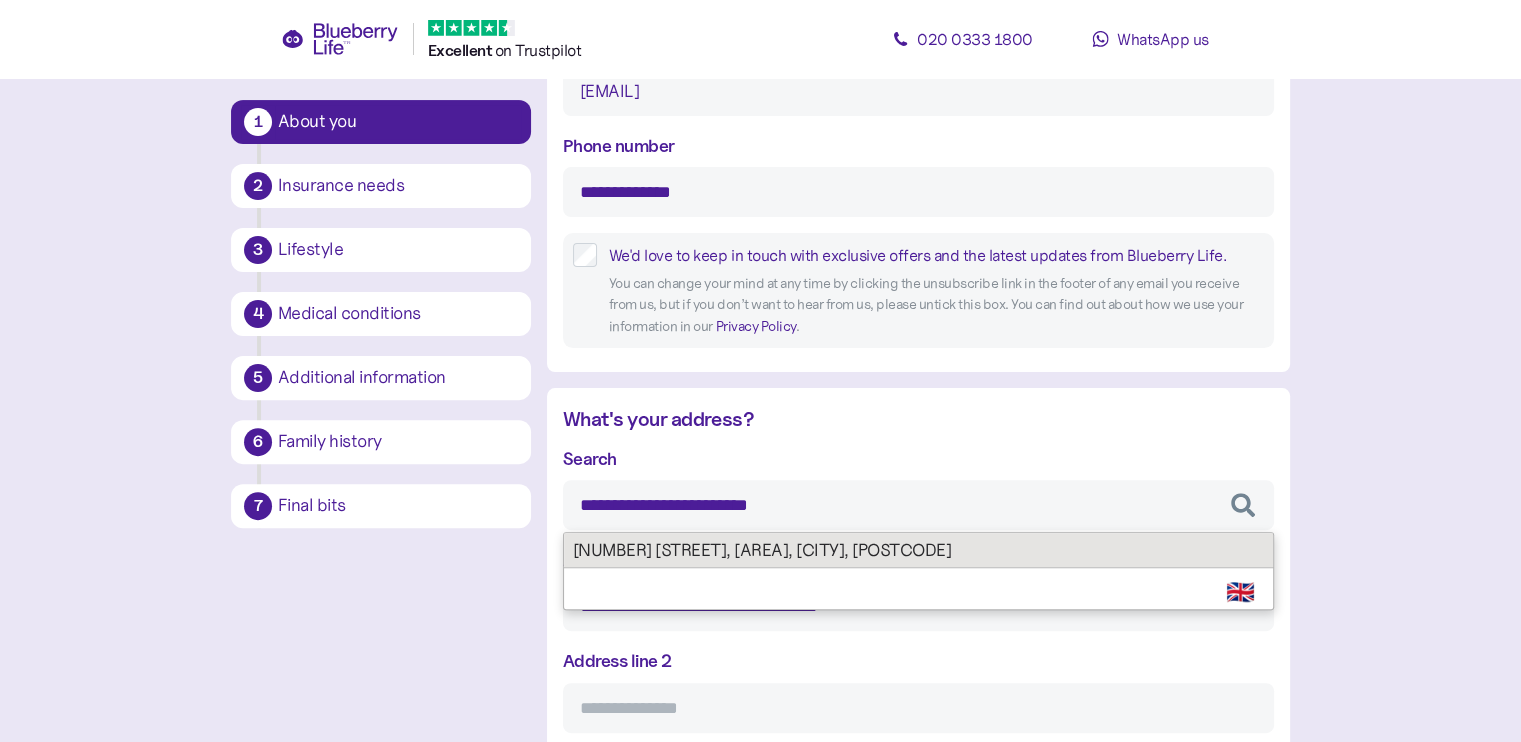 click on "**********" at bounding box center (918, 741) 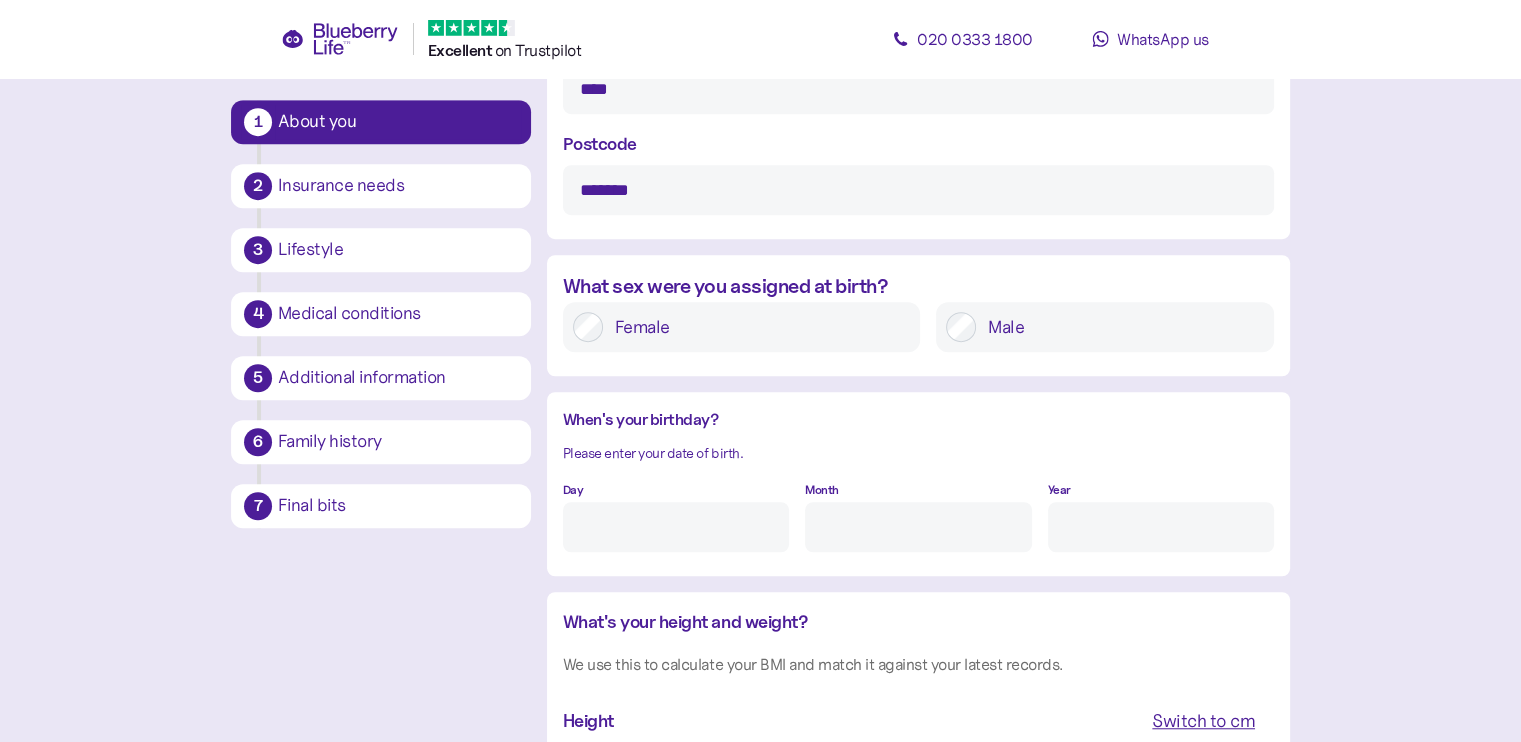 scroll, scrollTop: 1378, scrollLeft: 0, axis: vertical 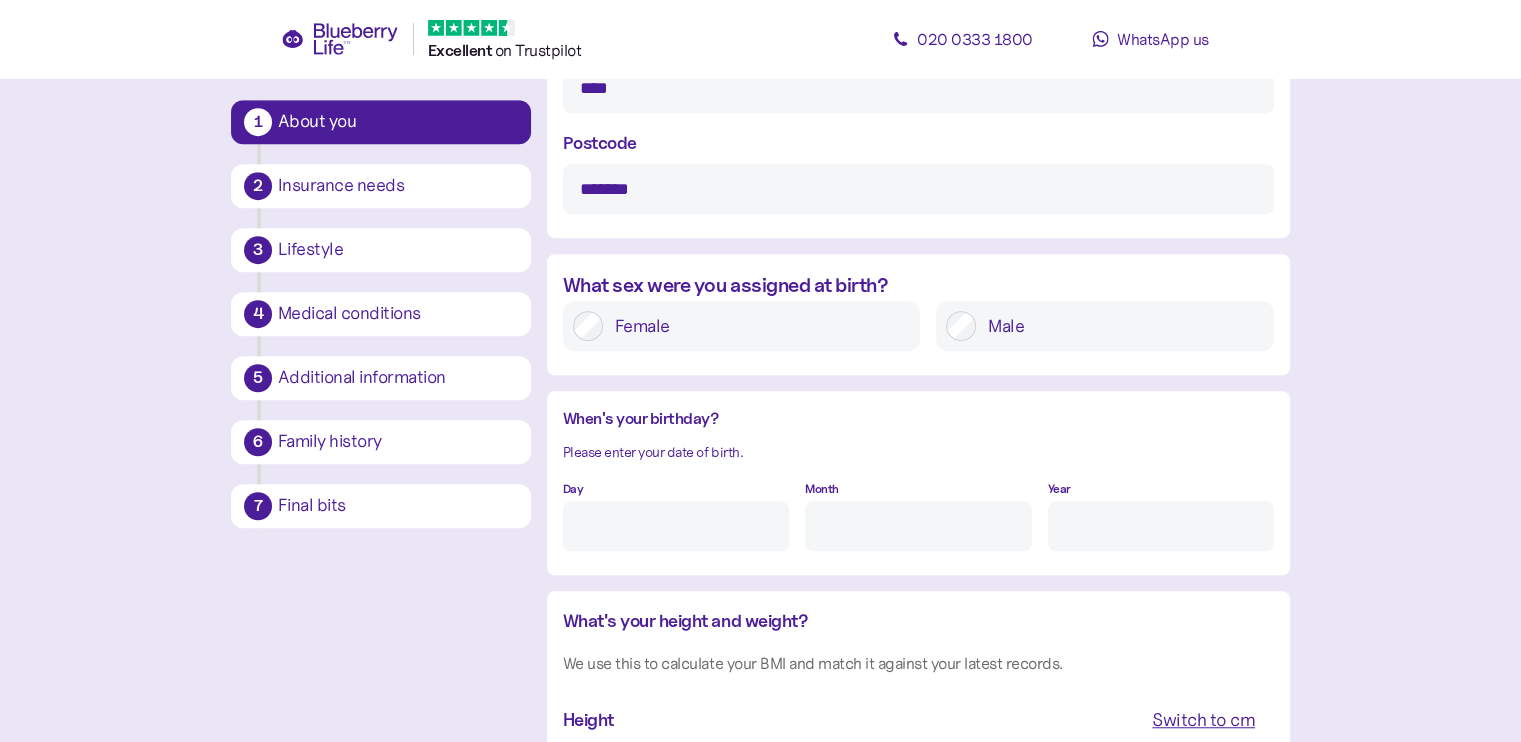 type on "**********" 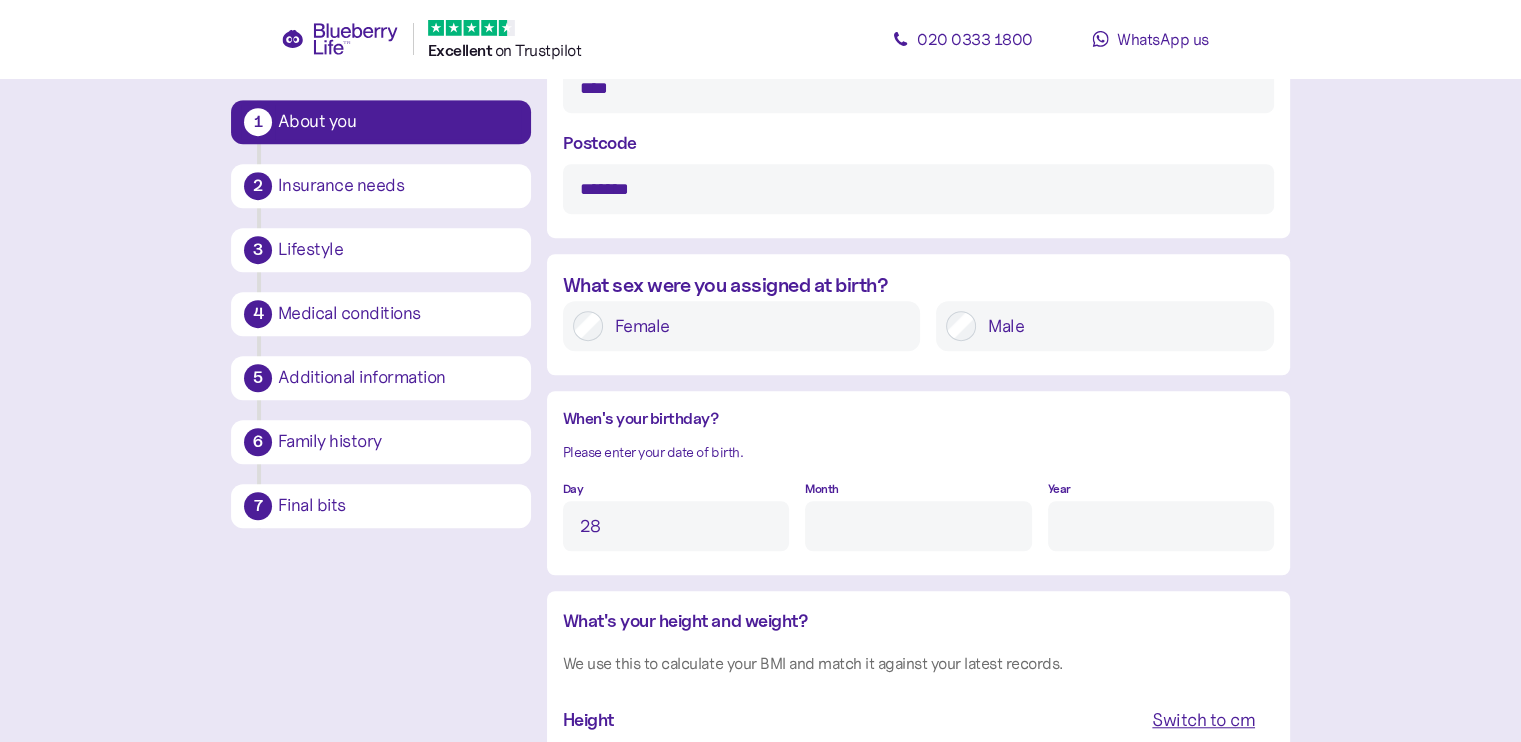 type on "28" 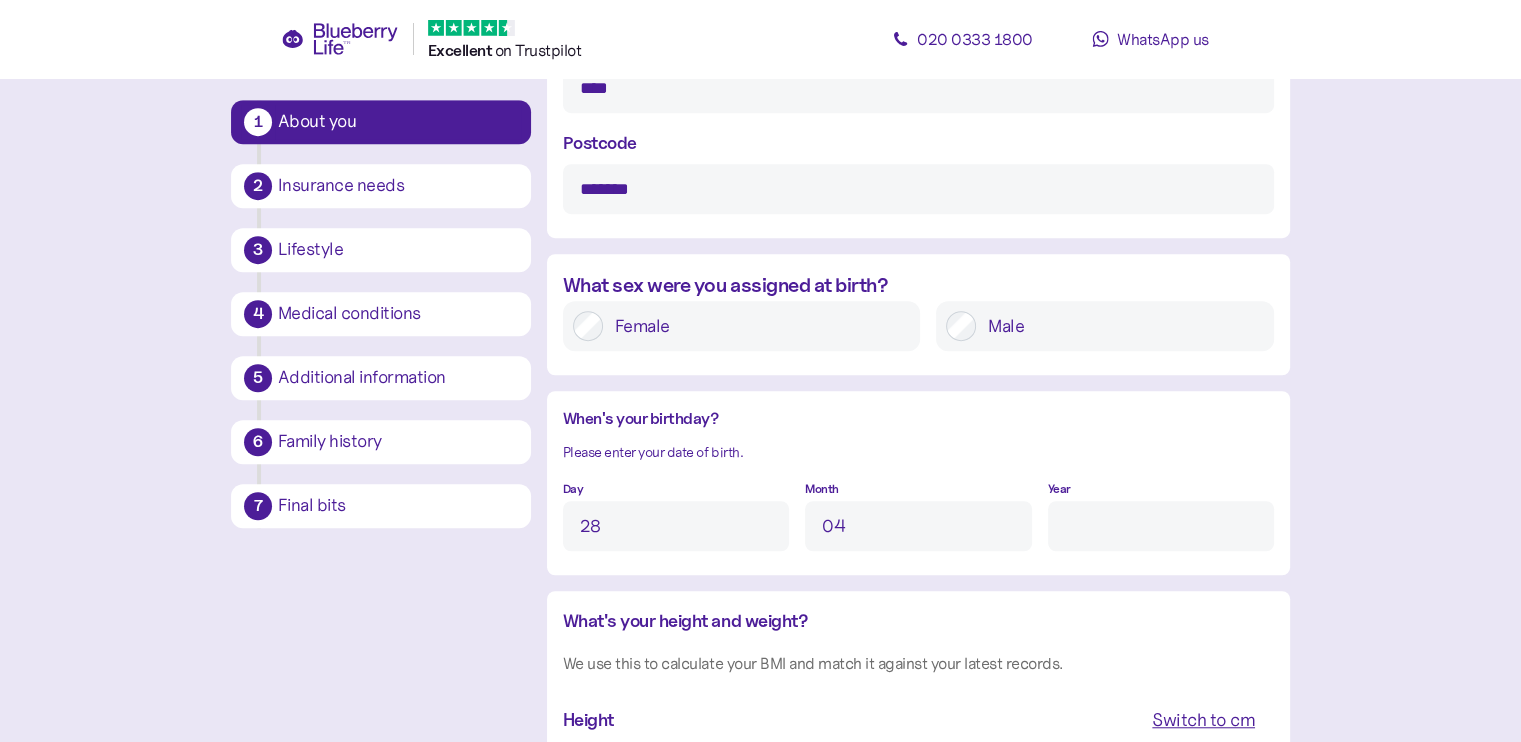 type on "4" 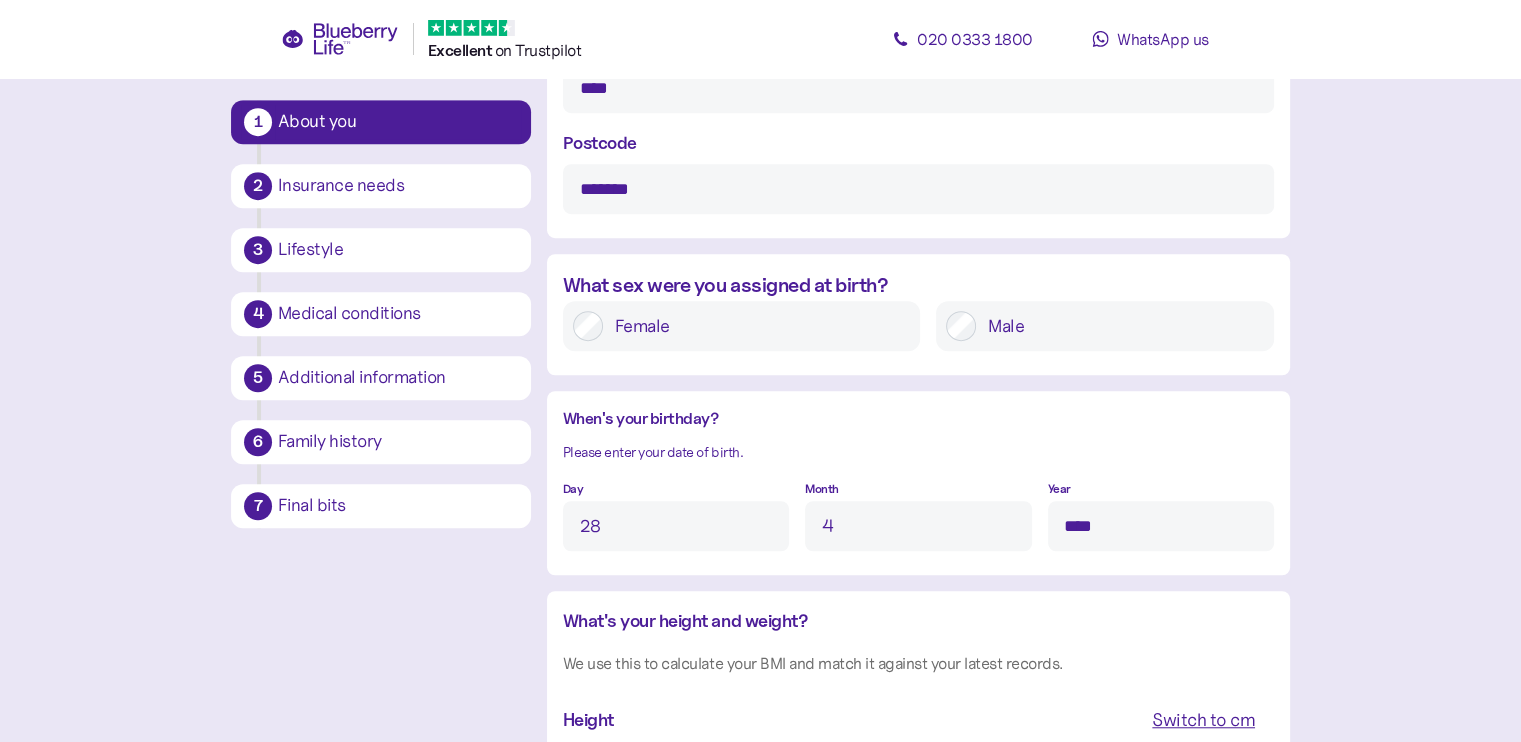 type on "****" 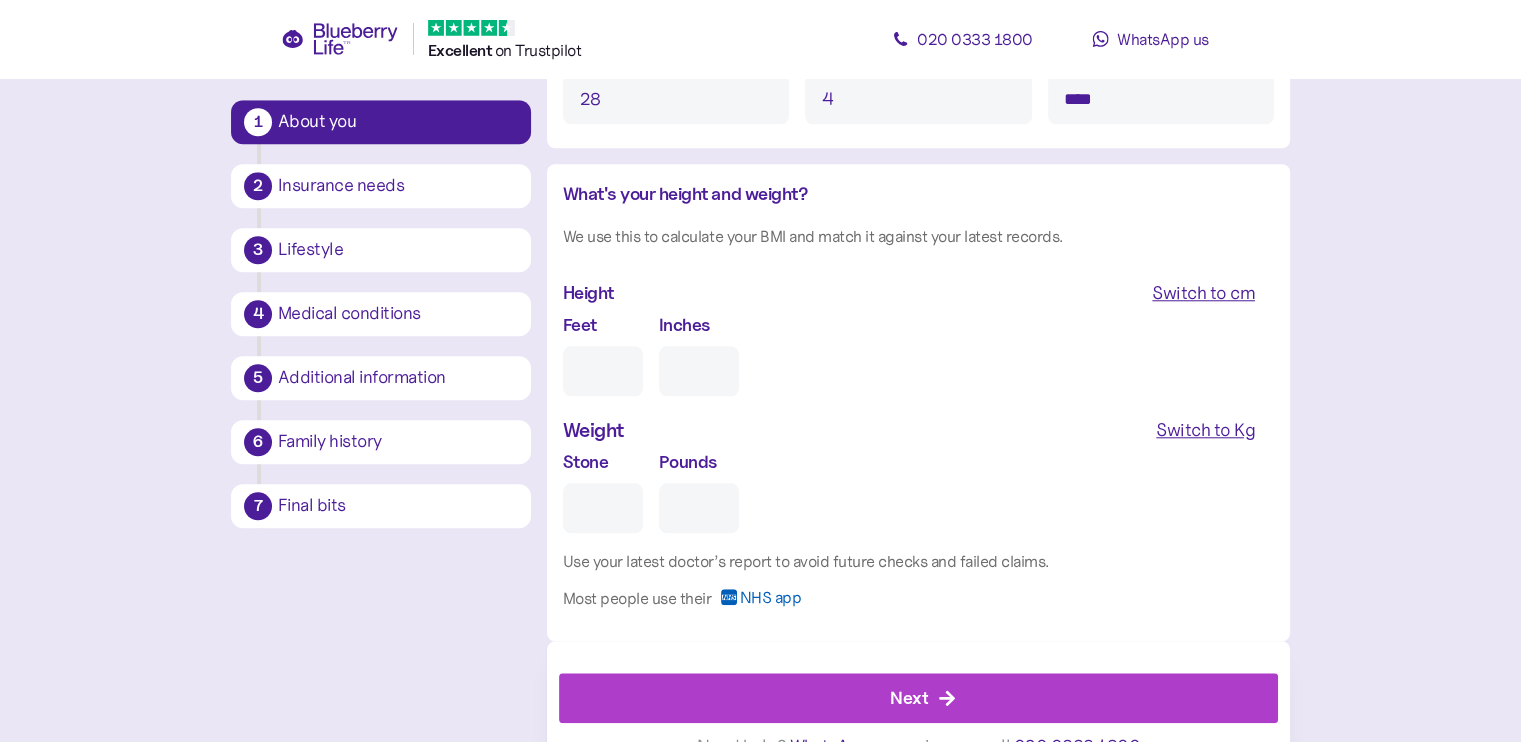 type on "1" 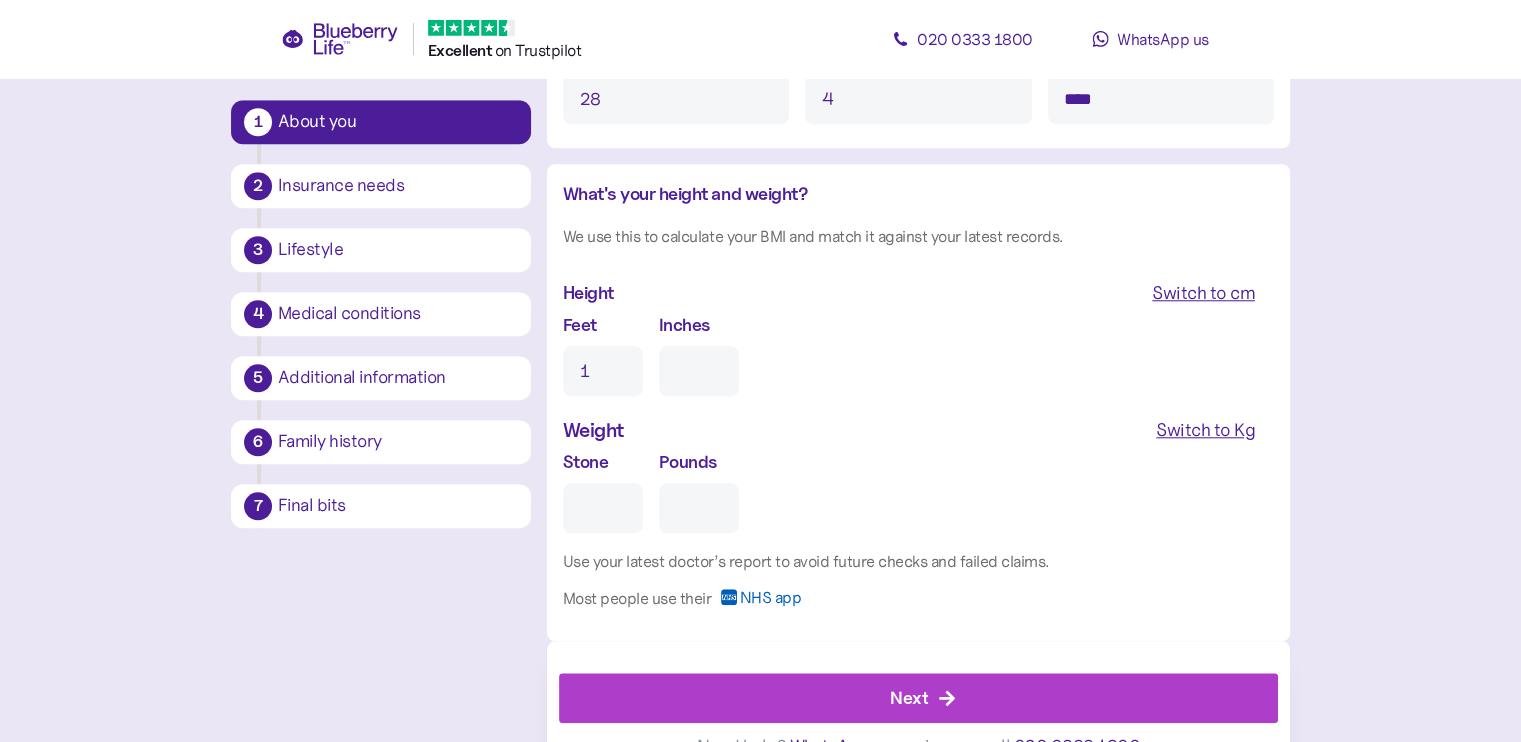 type on "0" 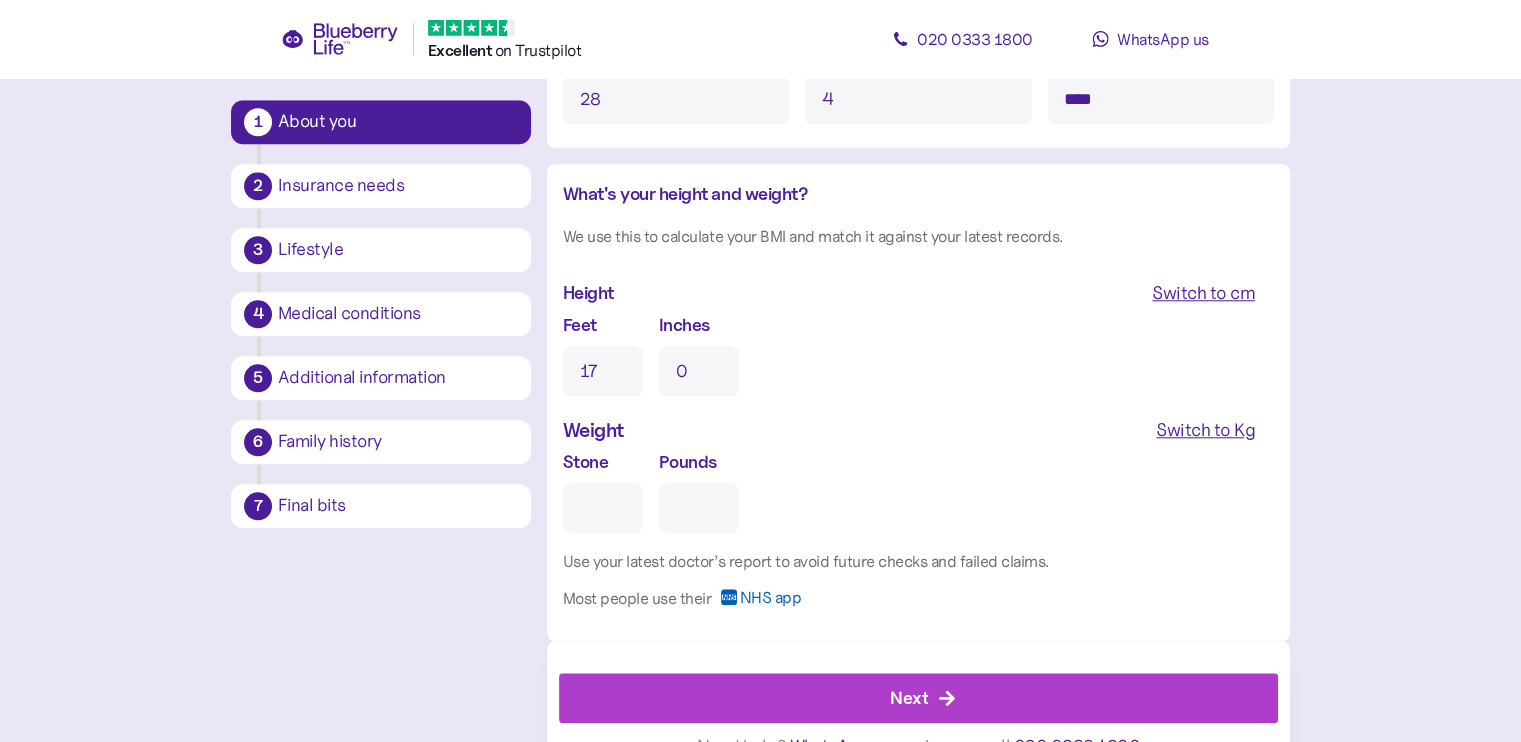 type on "1" 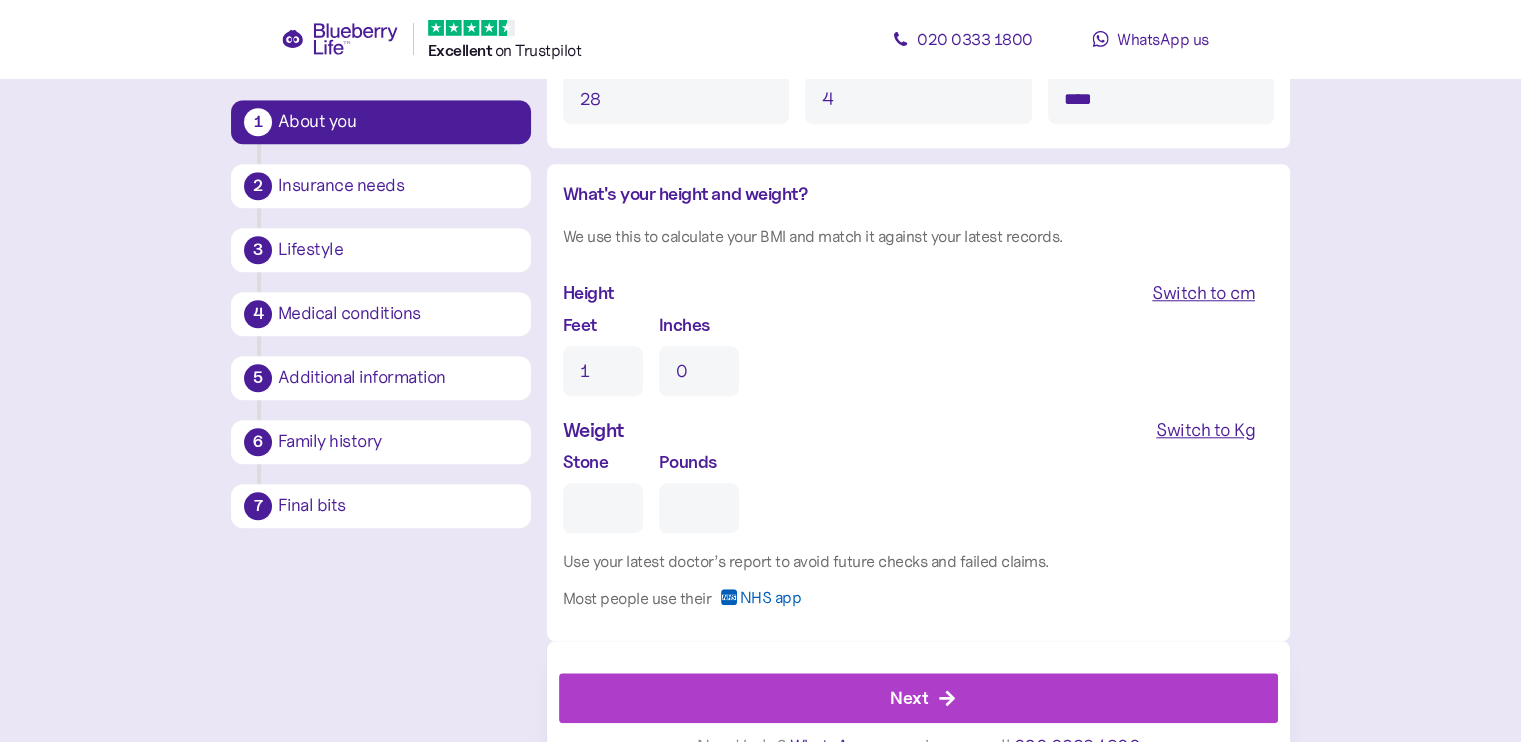 type 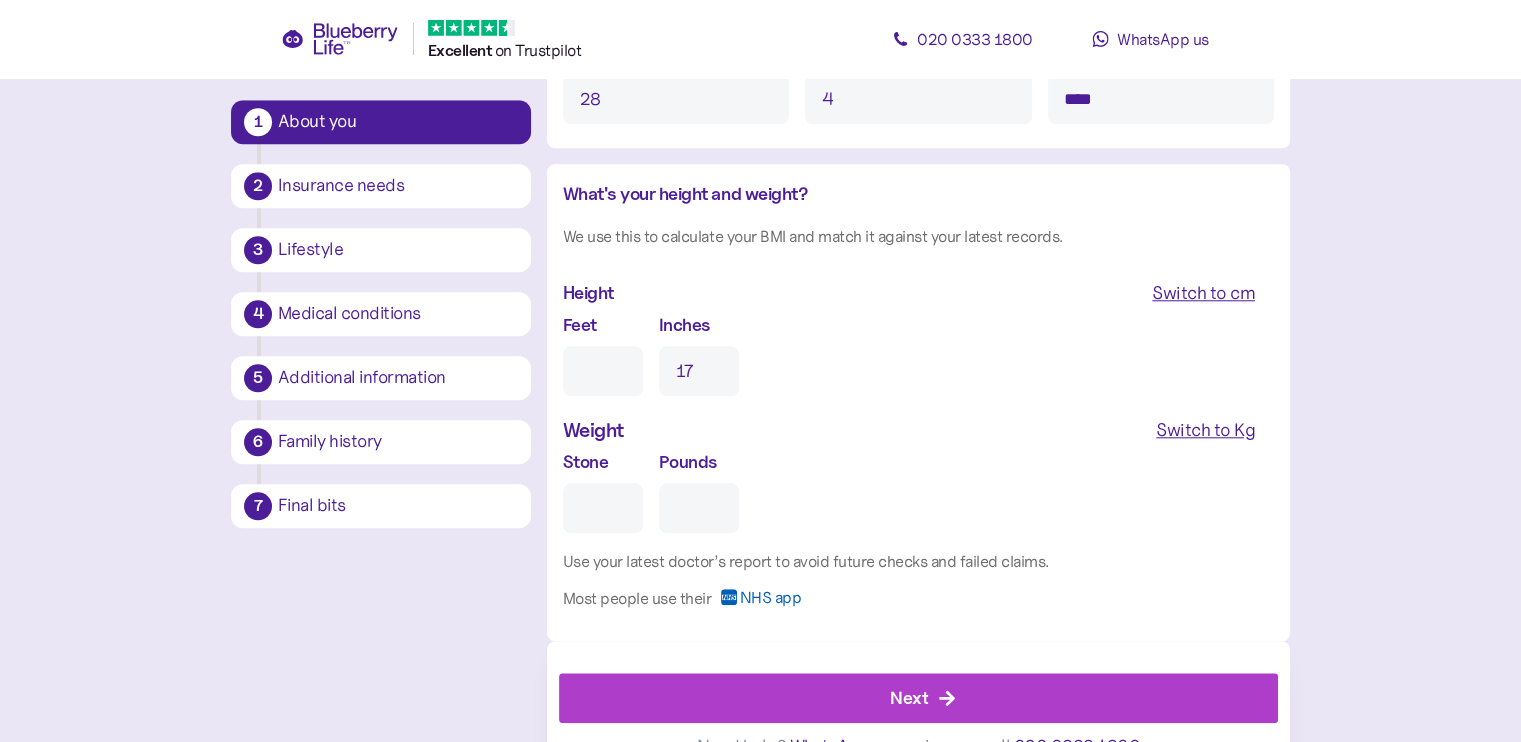 type on "1" 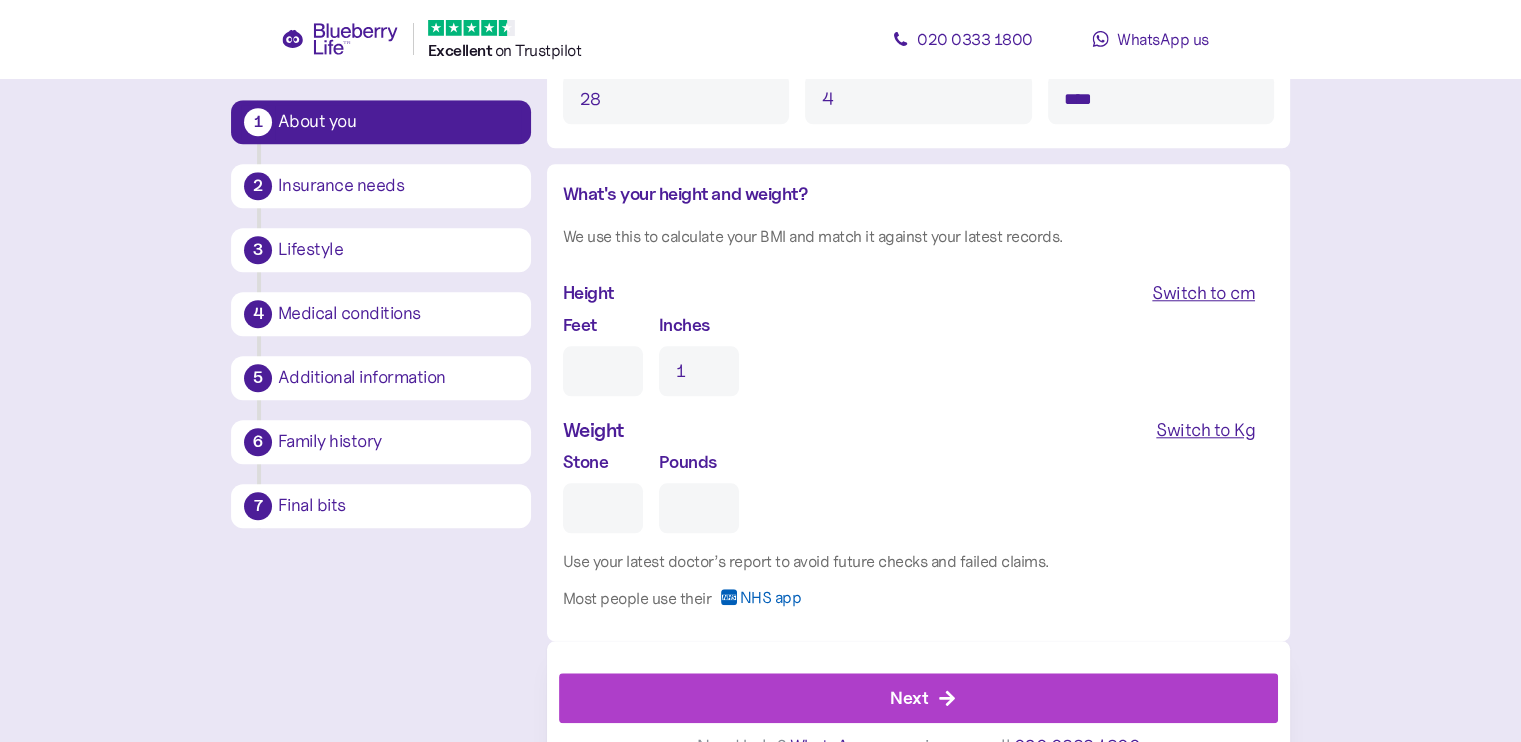 type 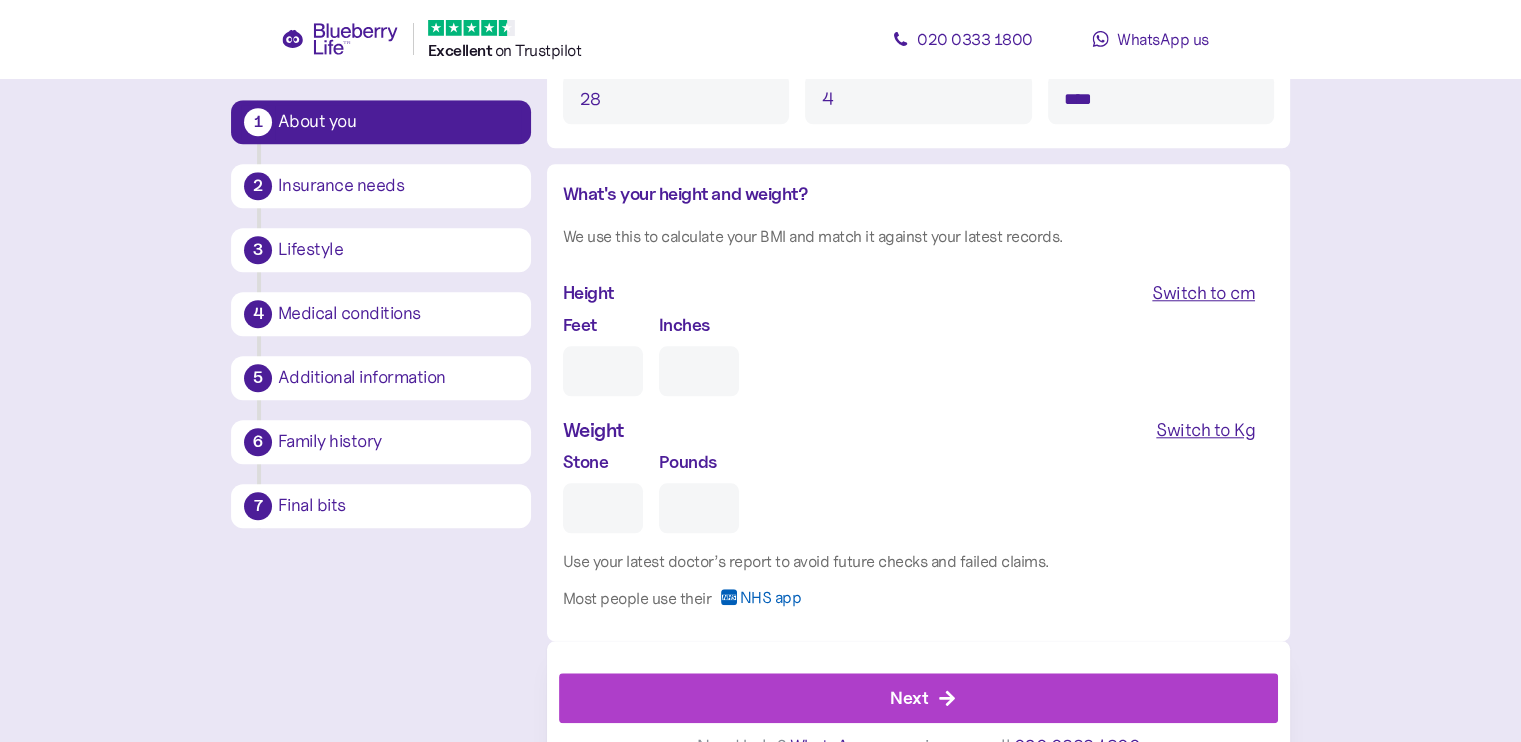 click on "Switch to cm" at bounding box center [1203, 293] 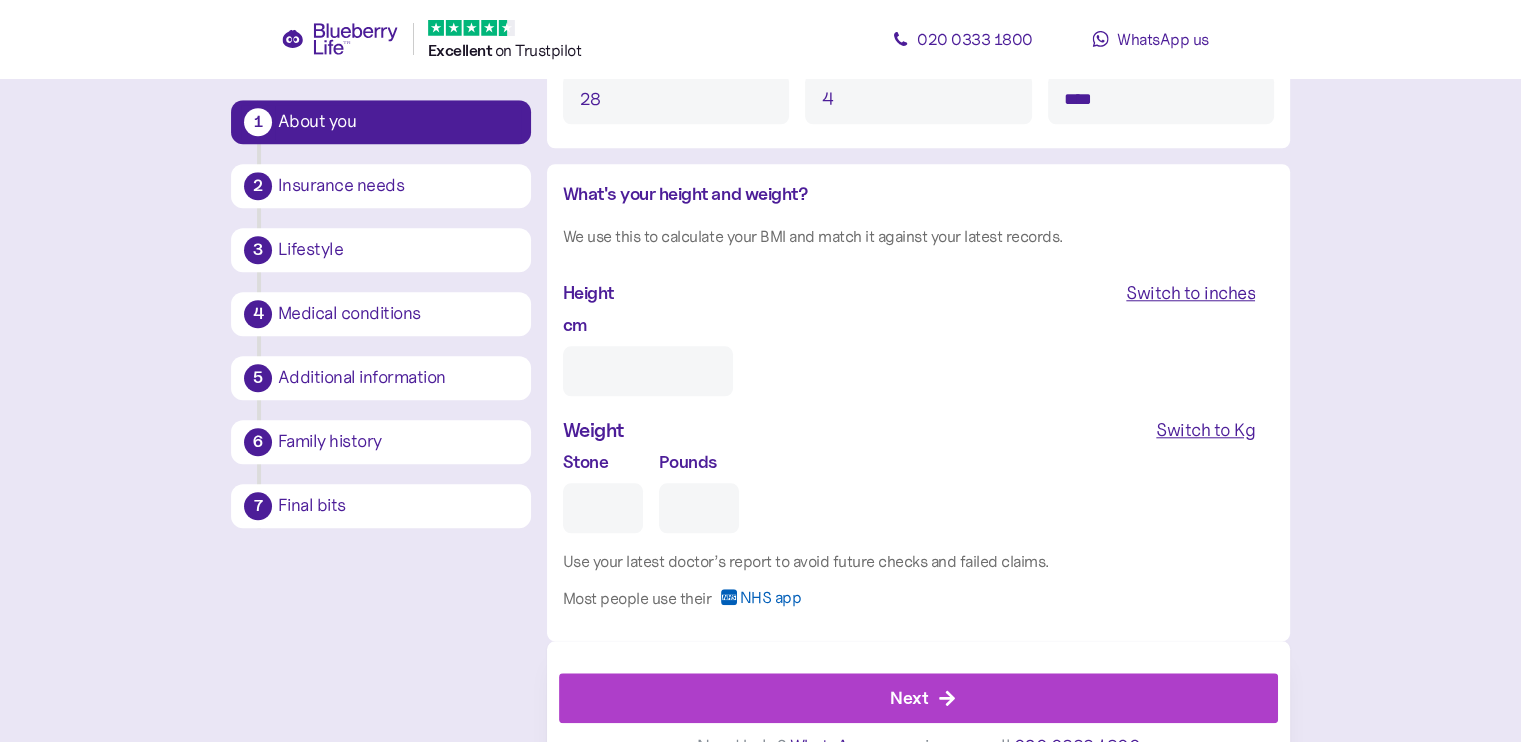 click on "cm" at bounding box center [648, 371] 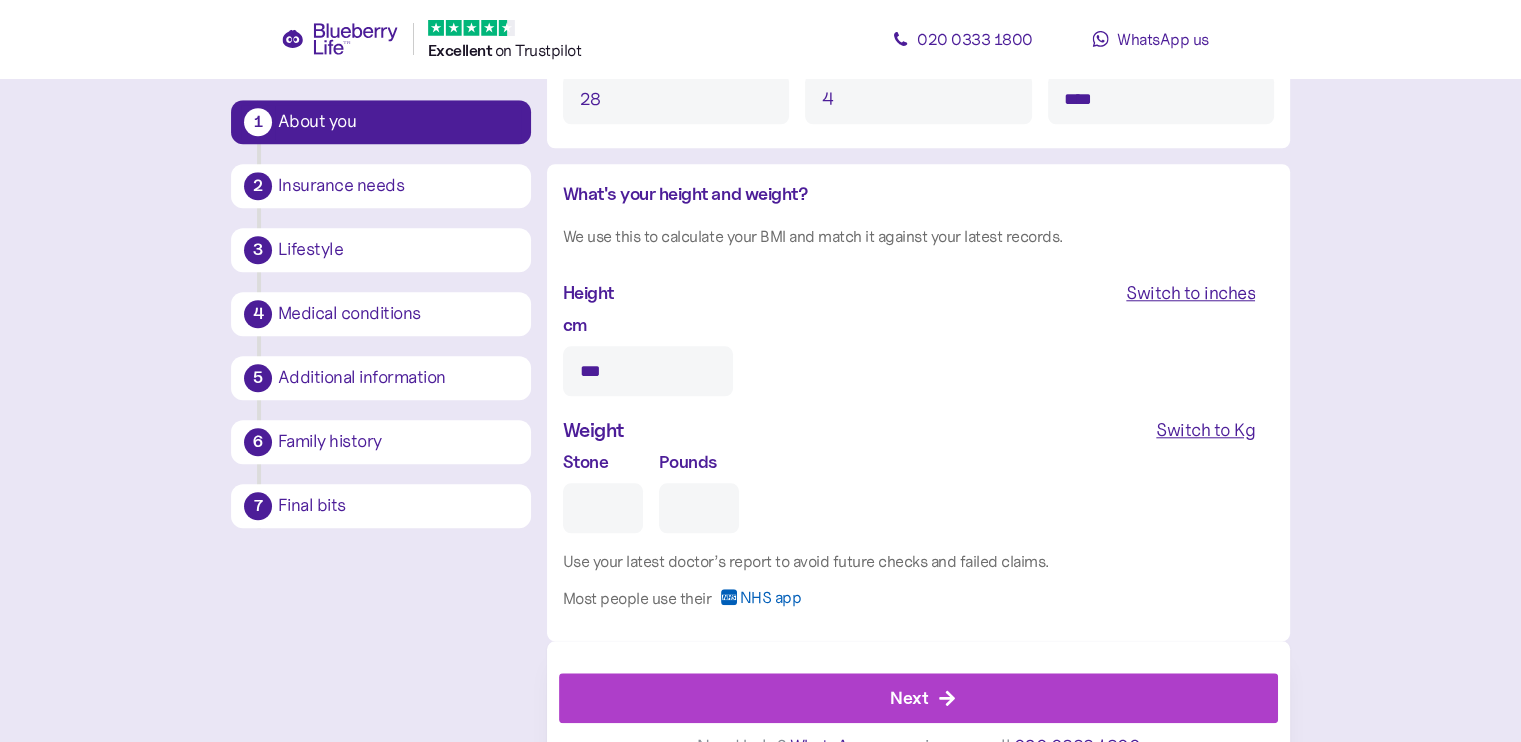 type on "***" 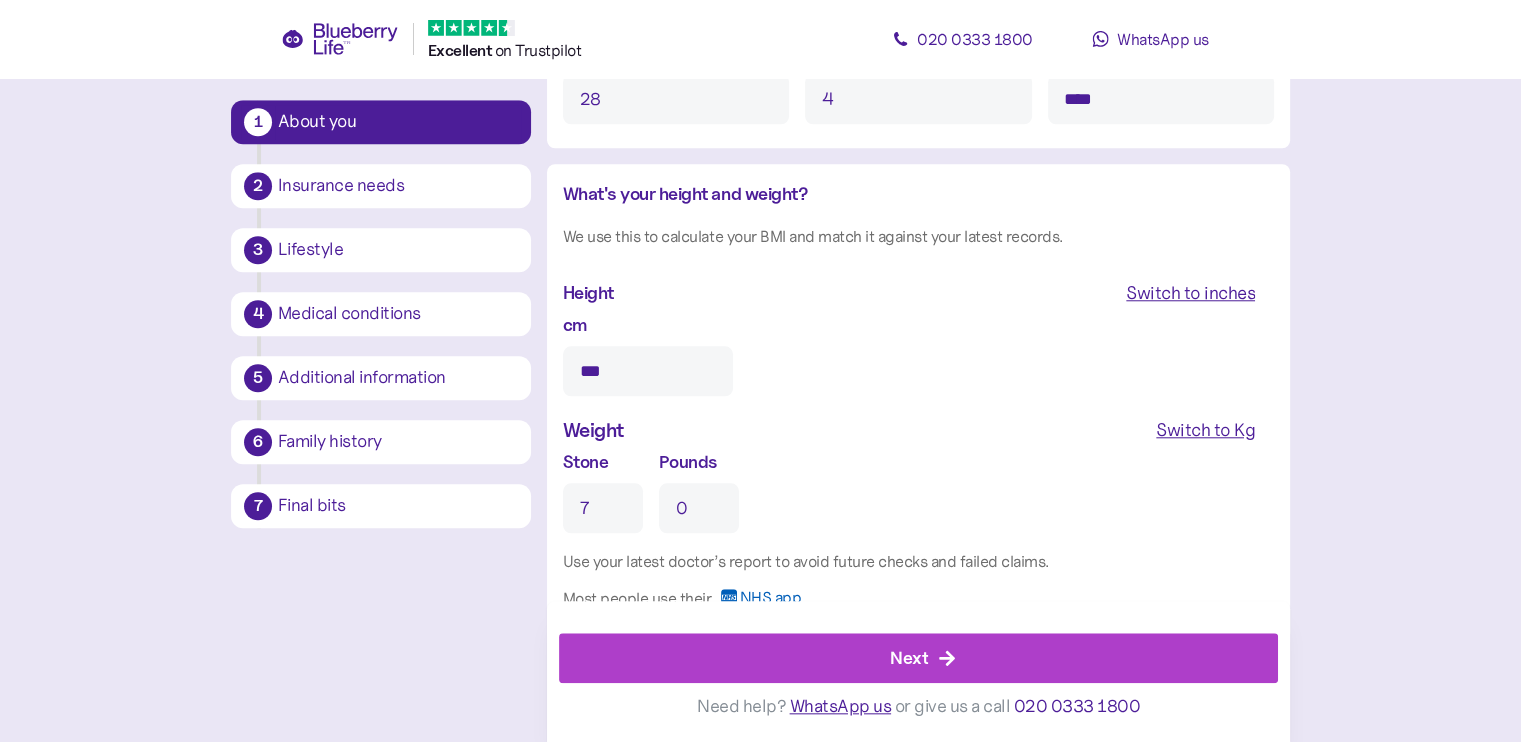 type on "0" 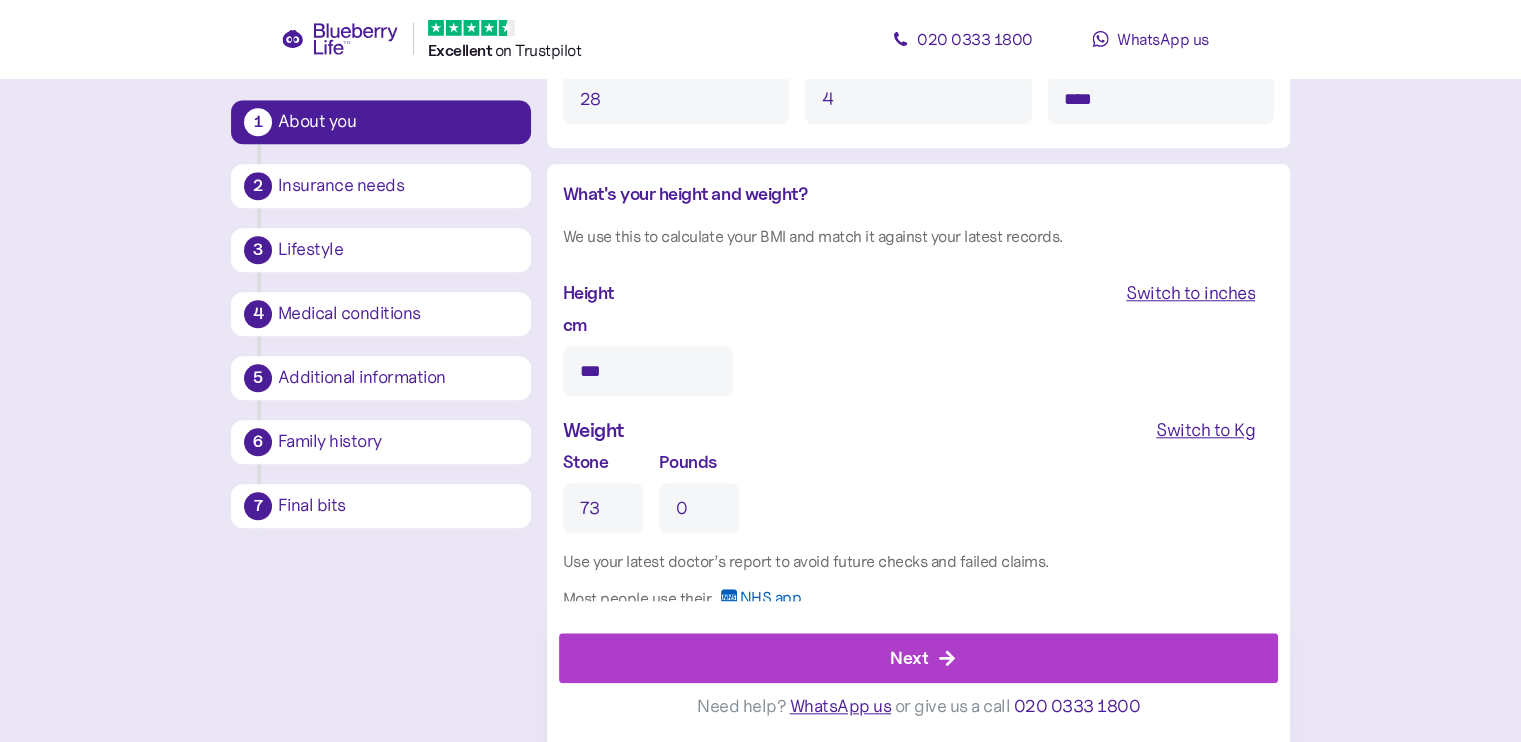 type on "73" 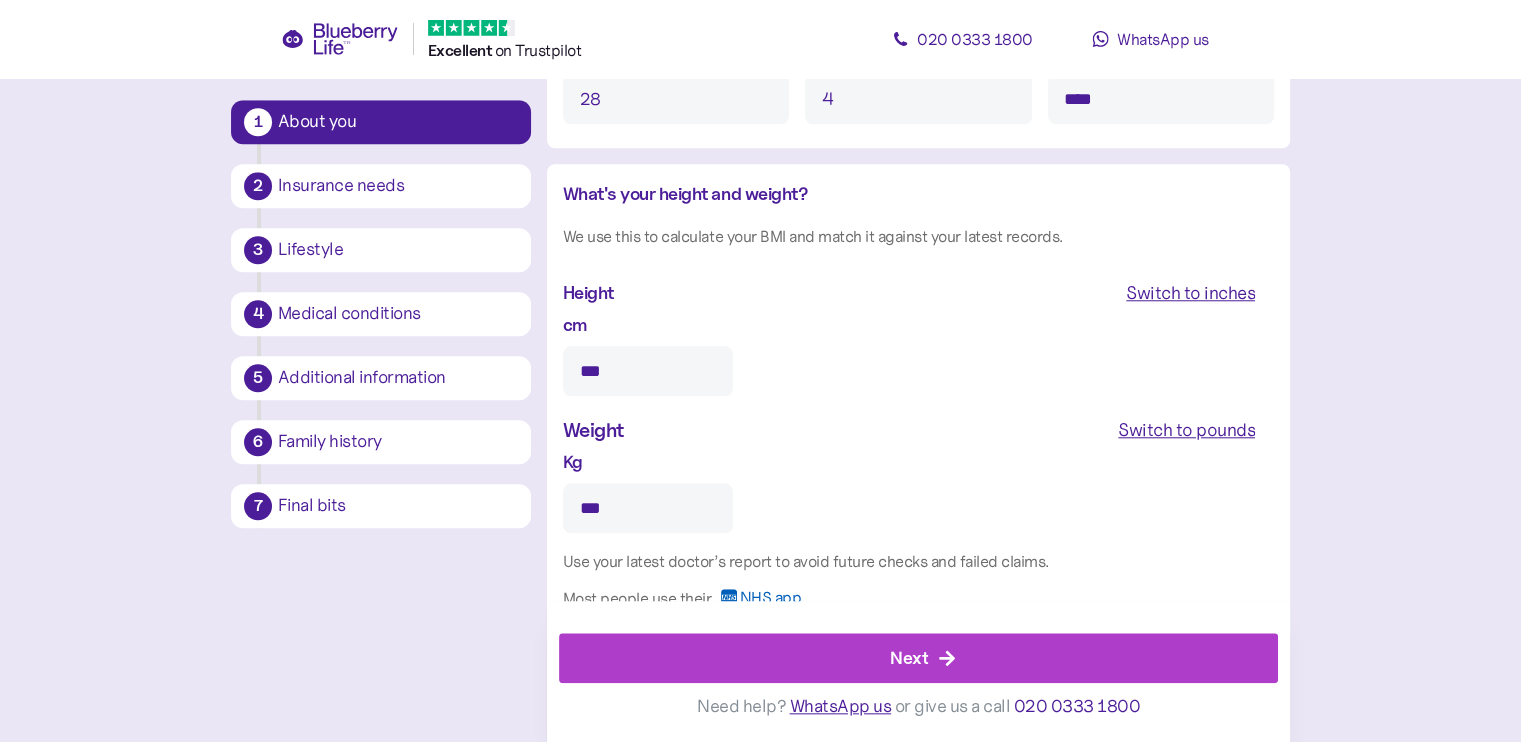 click on "***" at bounding box center [648, 508] 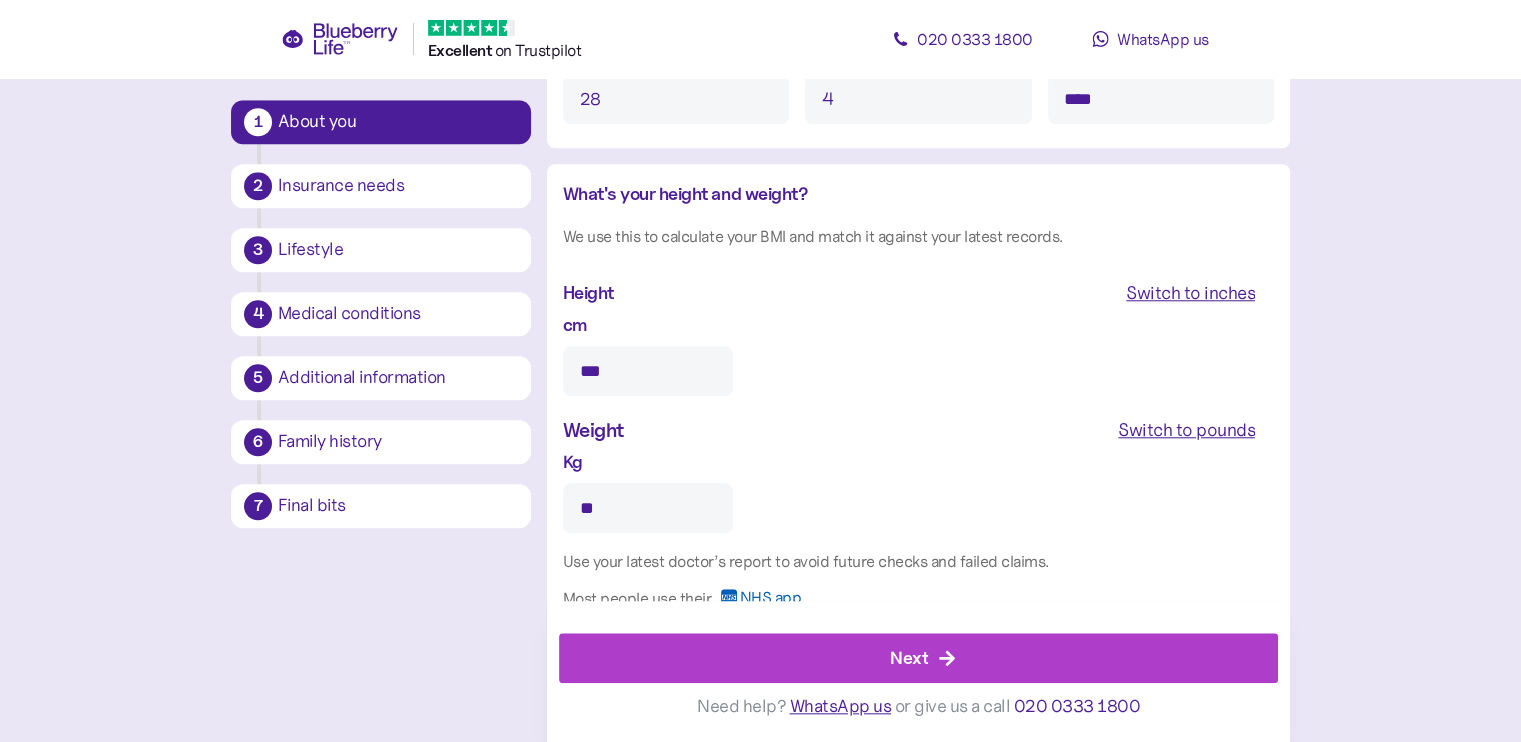 type on "*" 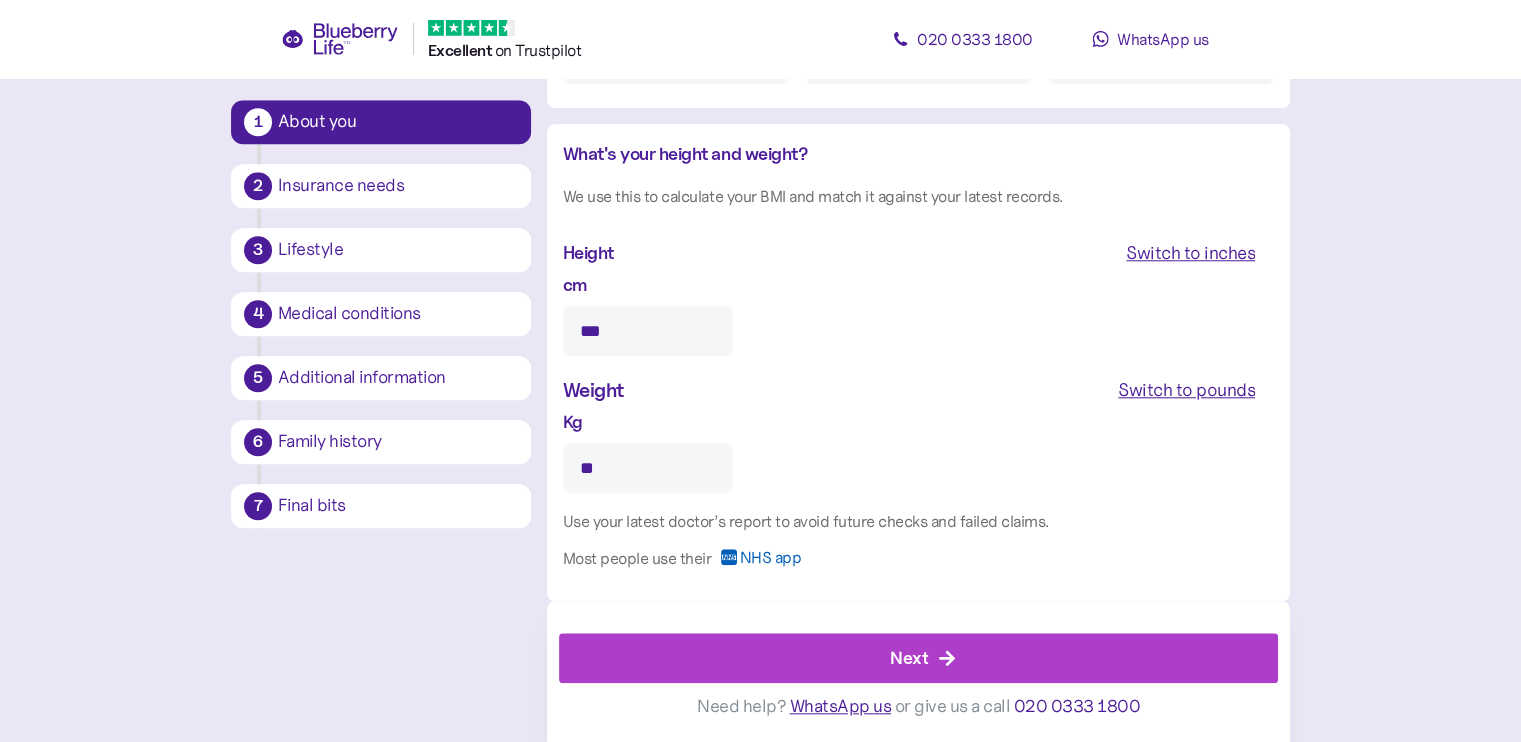 click on "NHS app" at bounding box center (770, 565) 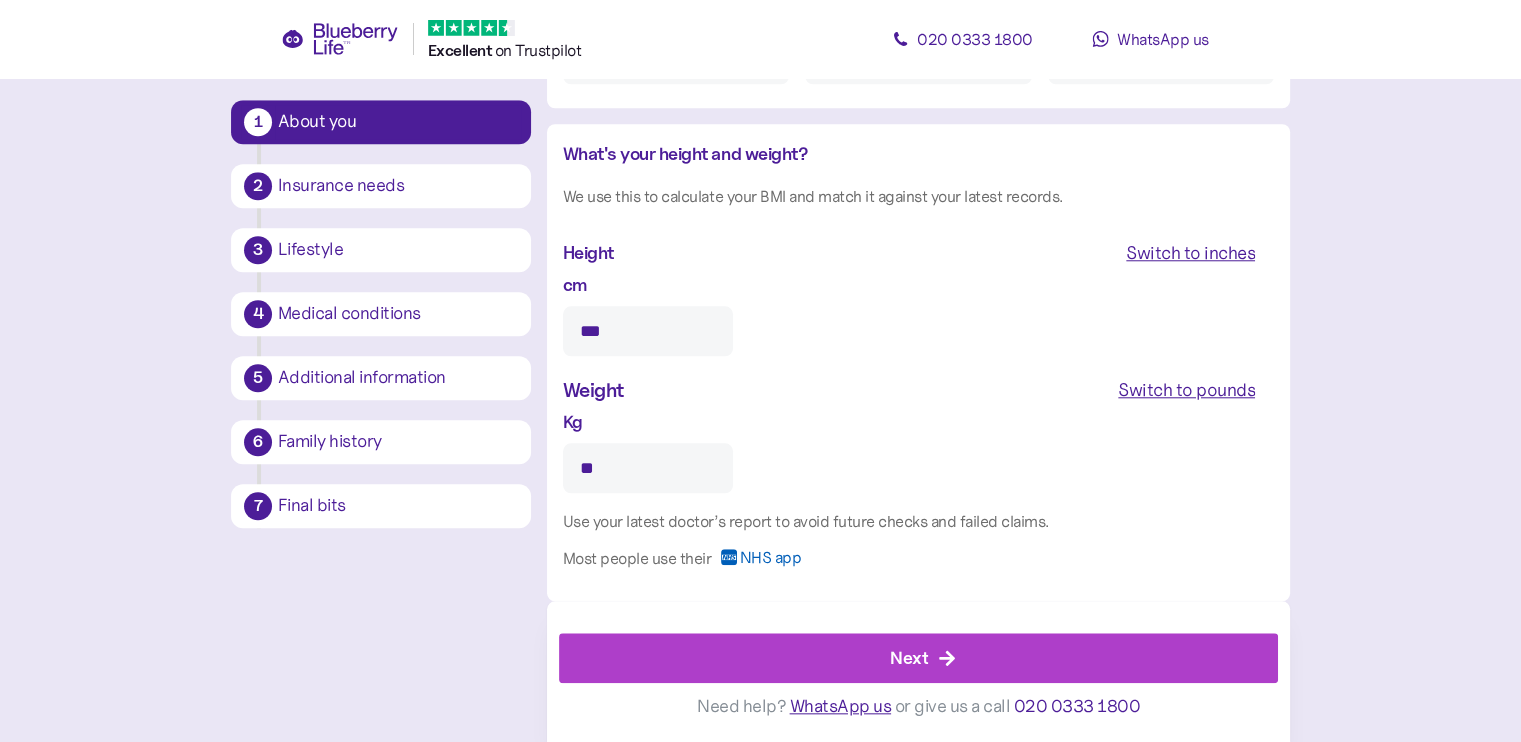 click on "Next" at bounding box center [923, 658] 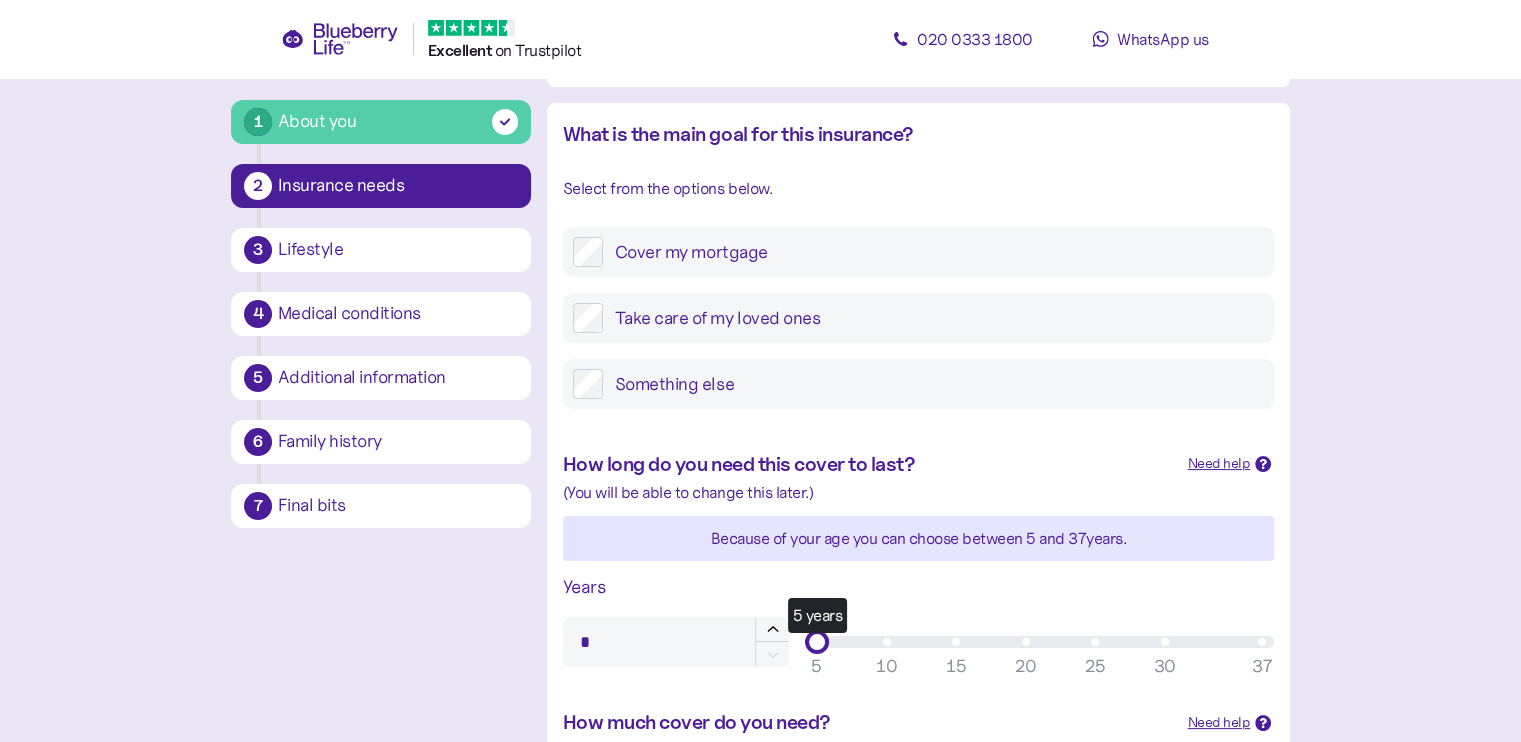scroll, scrollTop: 222, scrollLeft: 0, axis: vertical 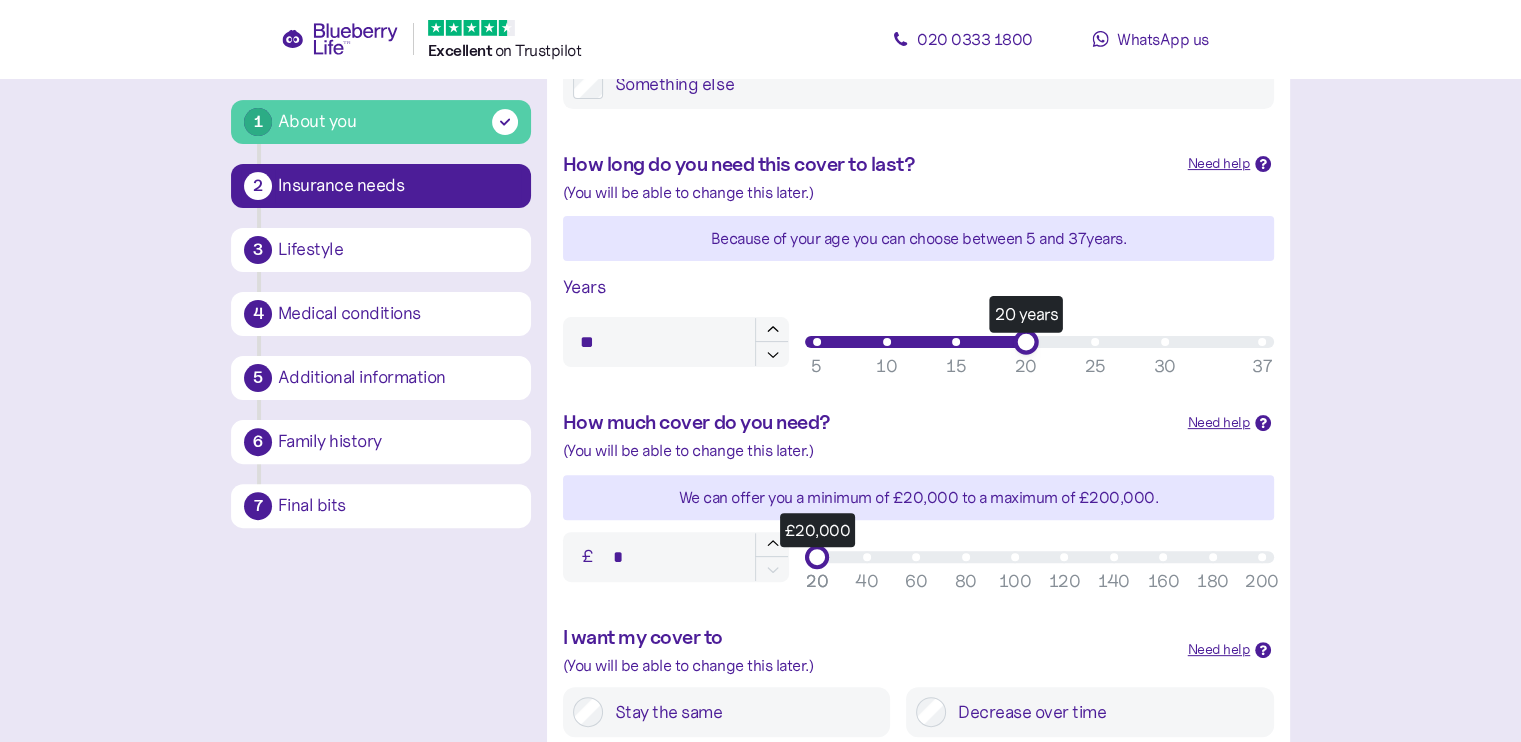 type on "**" 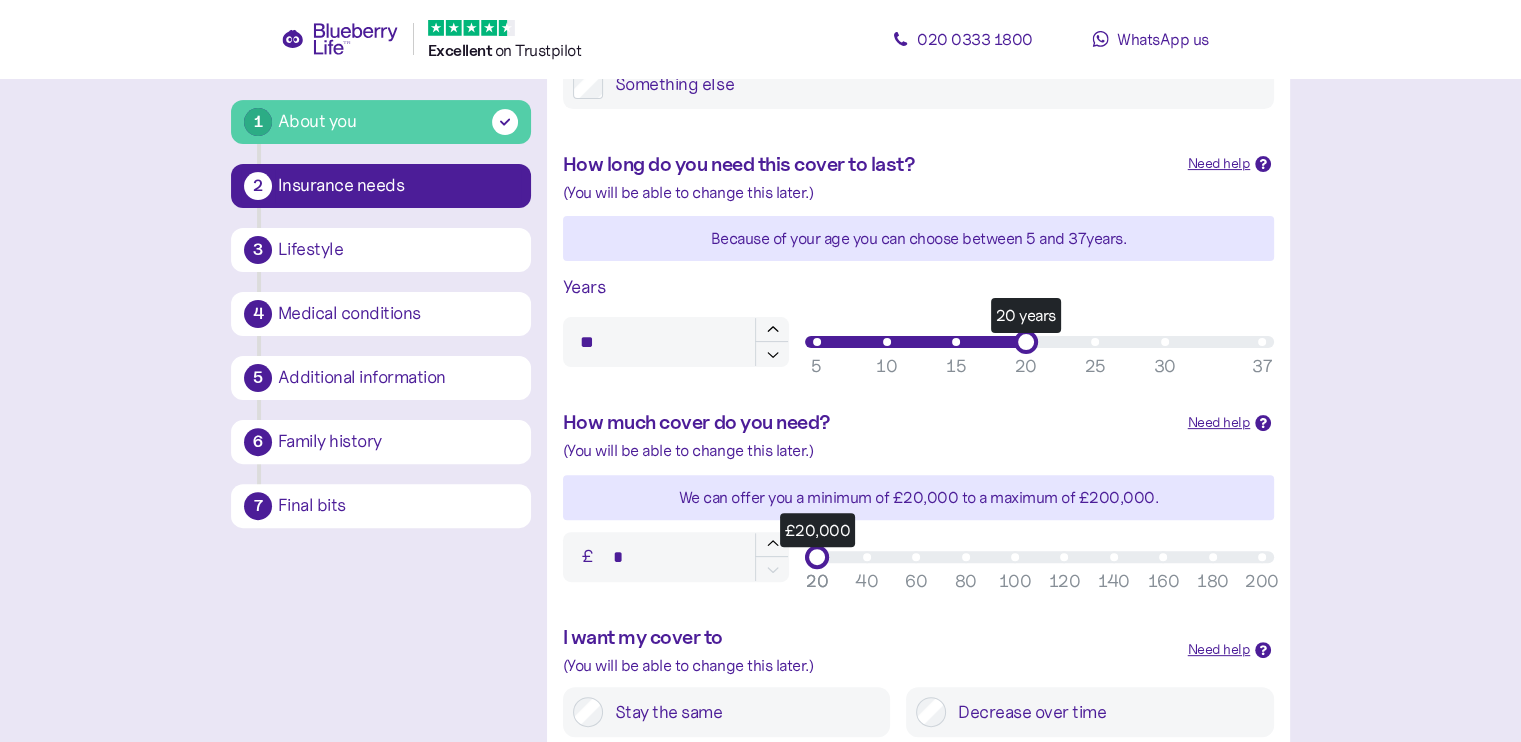 click on "*" at bounding box center [676, 557] 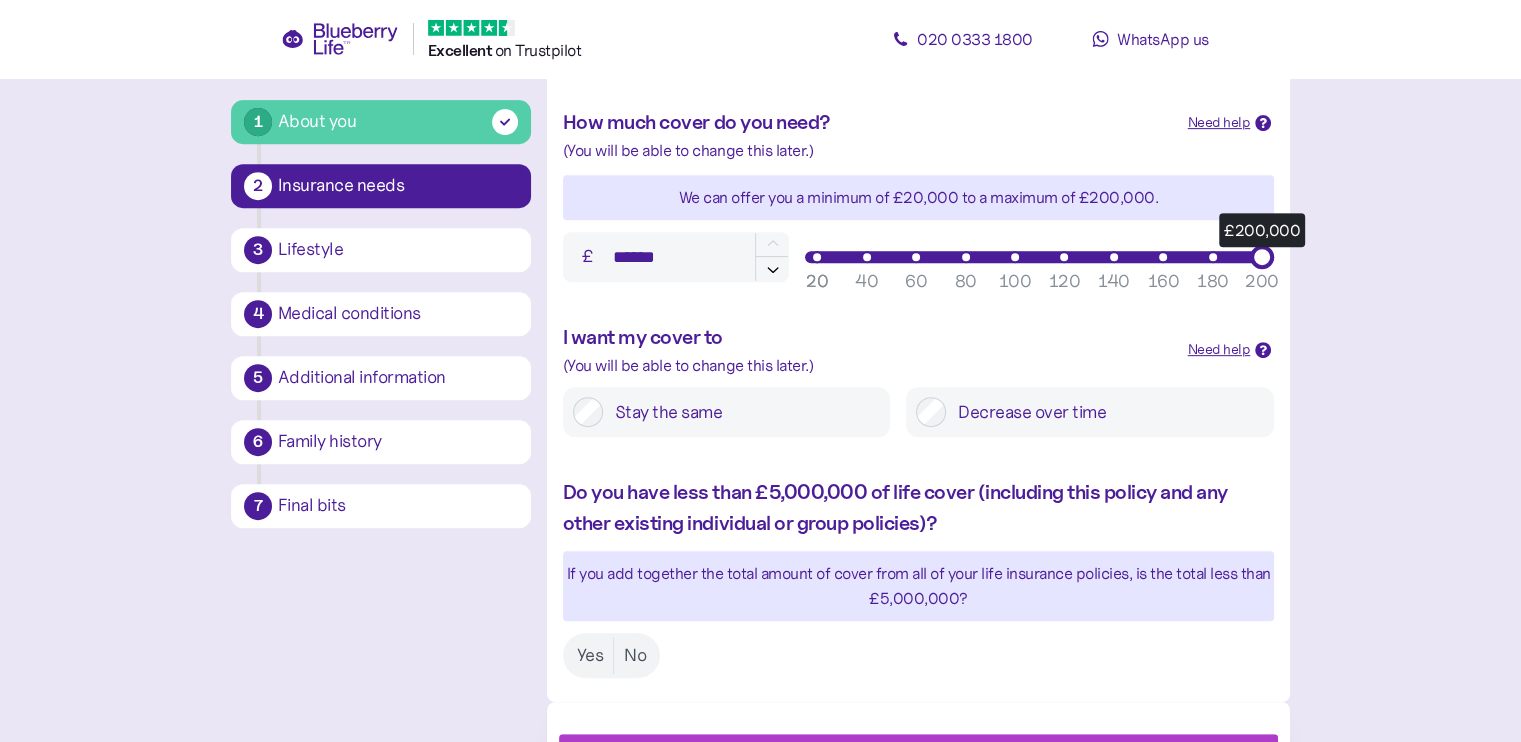 scroll, scrollTop: 822, scrollLeft: 0, axis: vertical 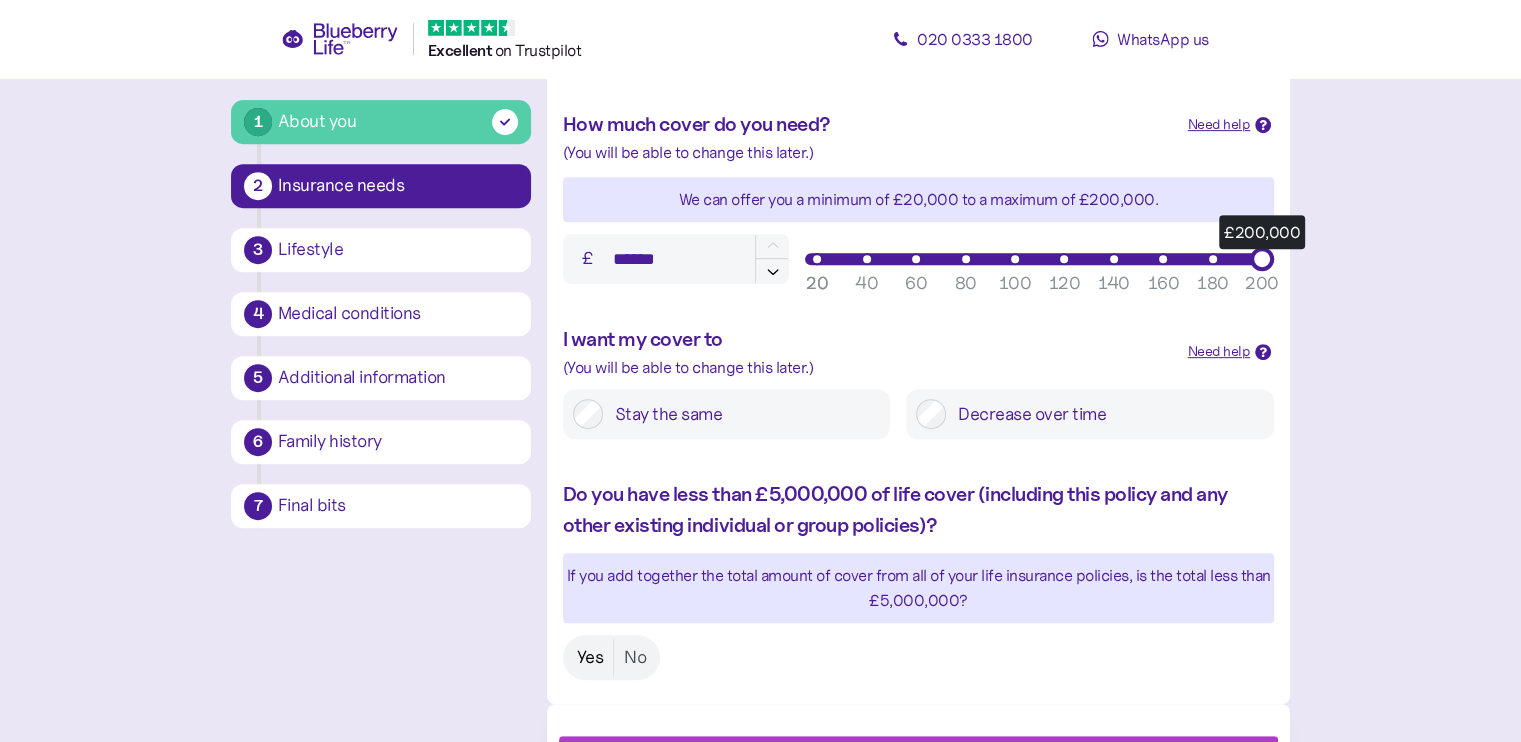 click on "Yes" at bounding box center [590, 657] 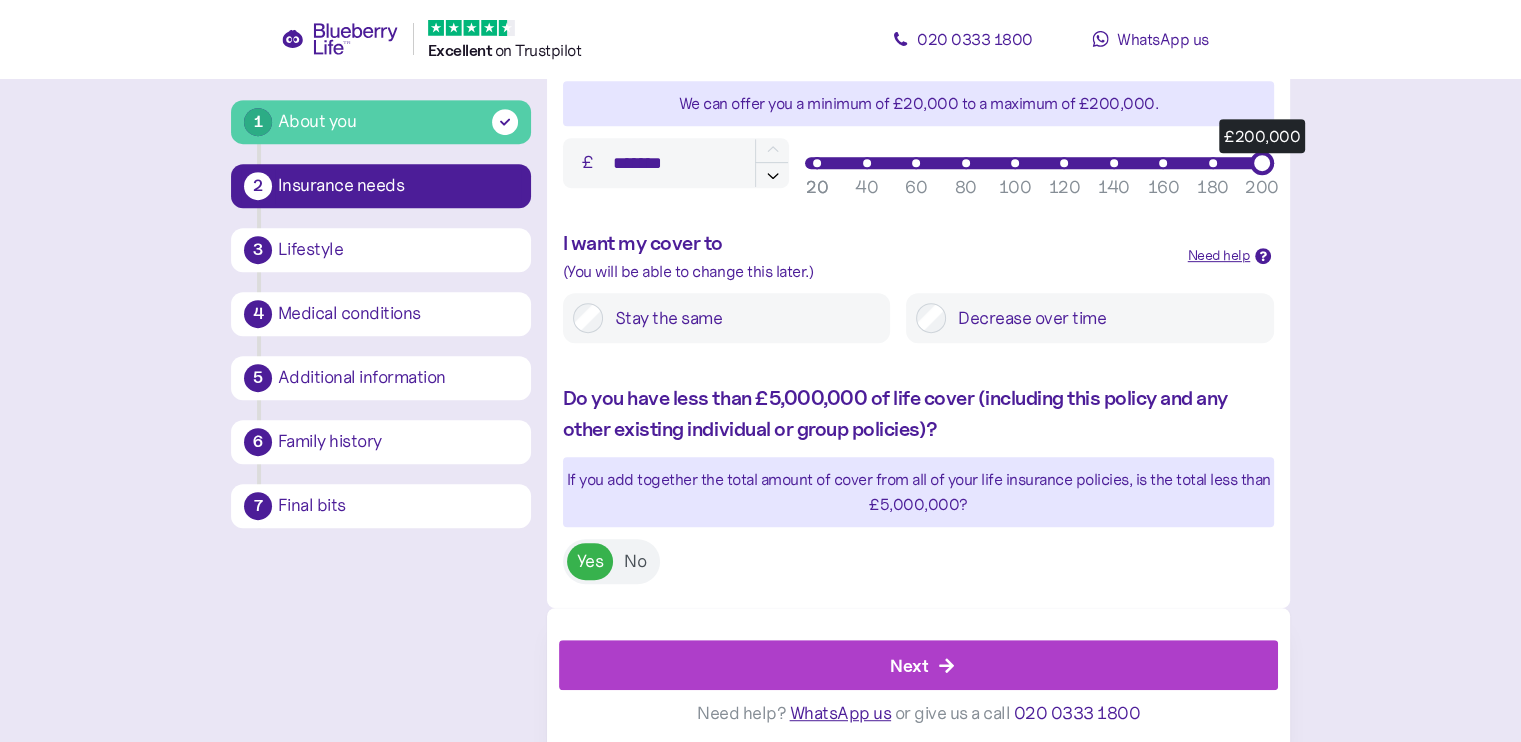 scroll, scrollTop: 926, scrollLeft: 0, axis: vertical 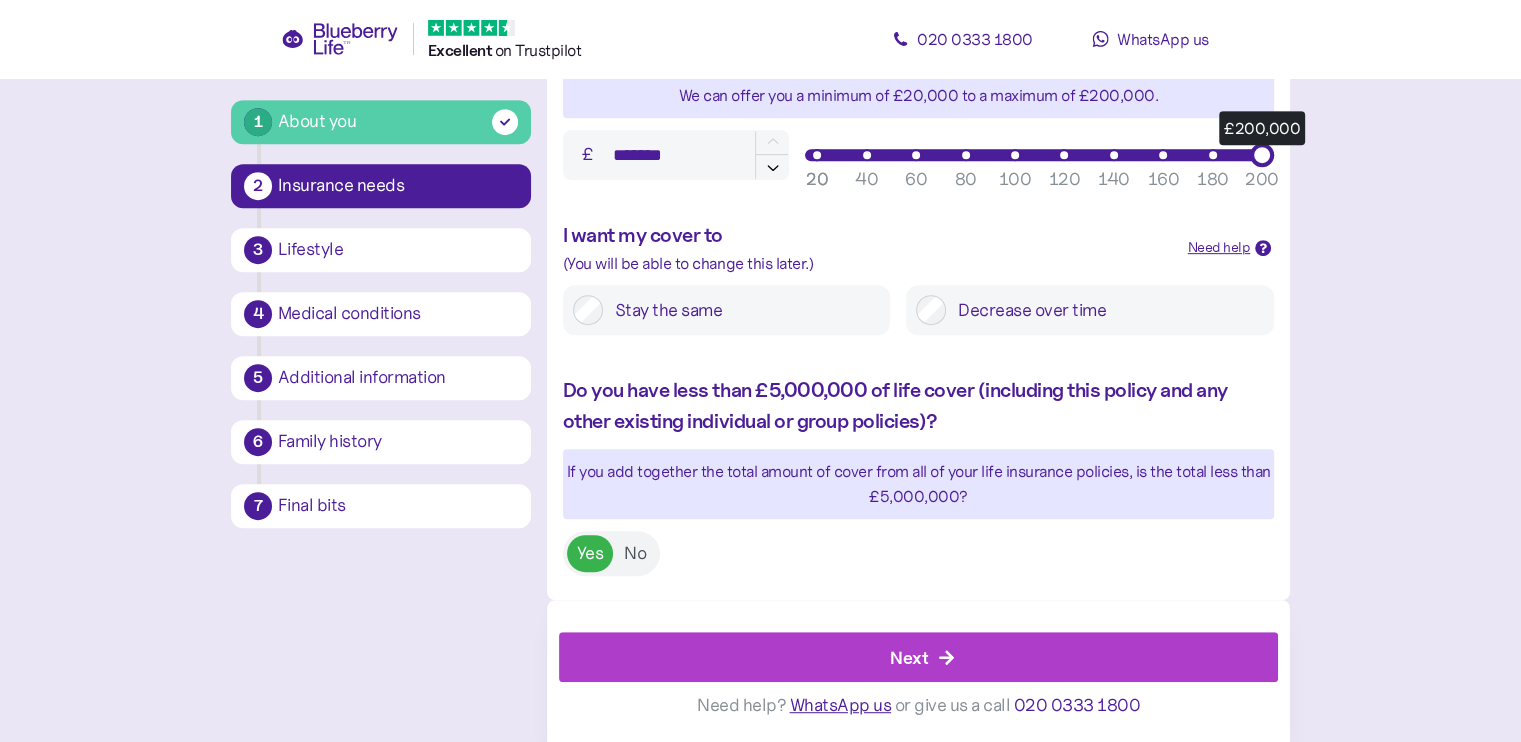 click on "Next" at bounding box center (923, 657) 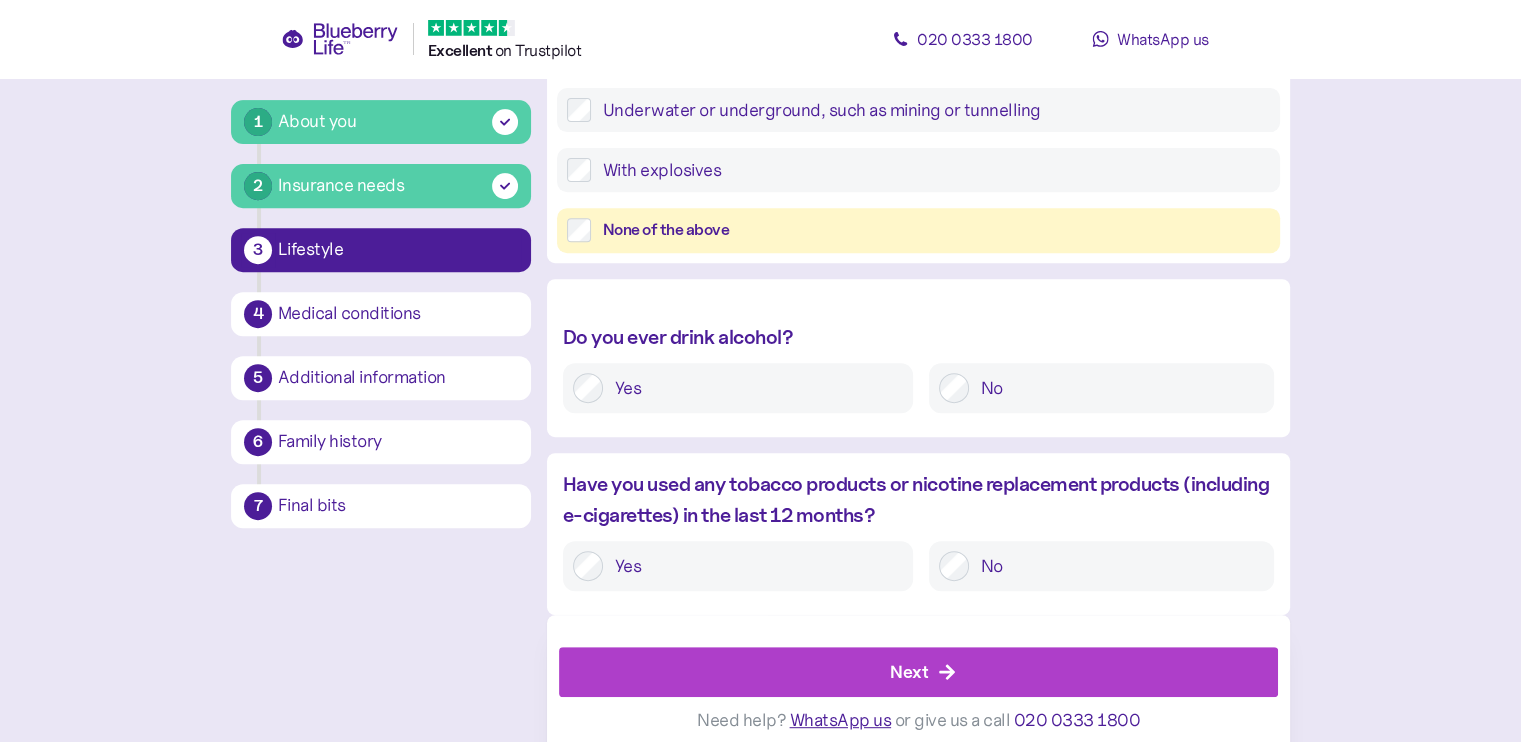 scroll, scrollTop: 776, scrollLeft: 0, axis: vertical 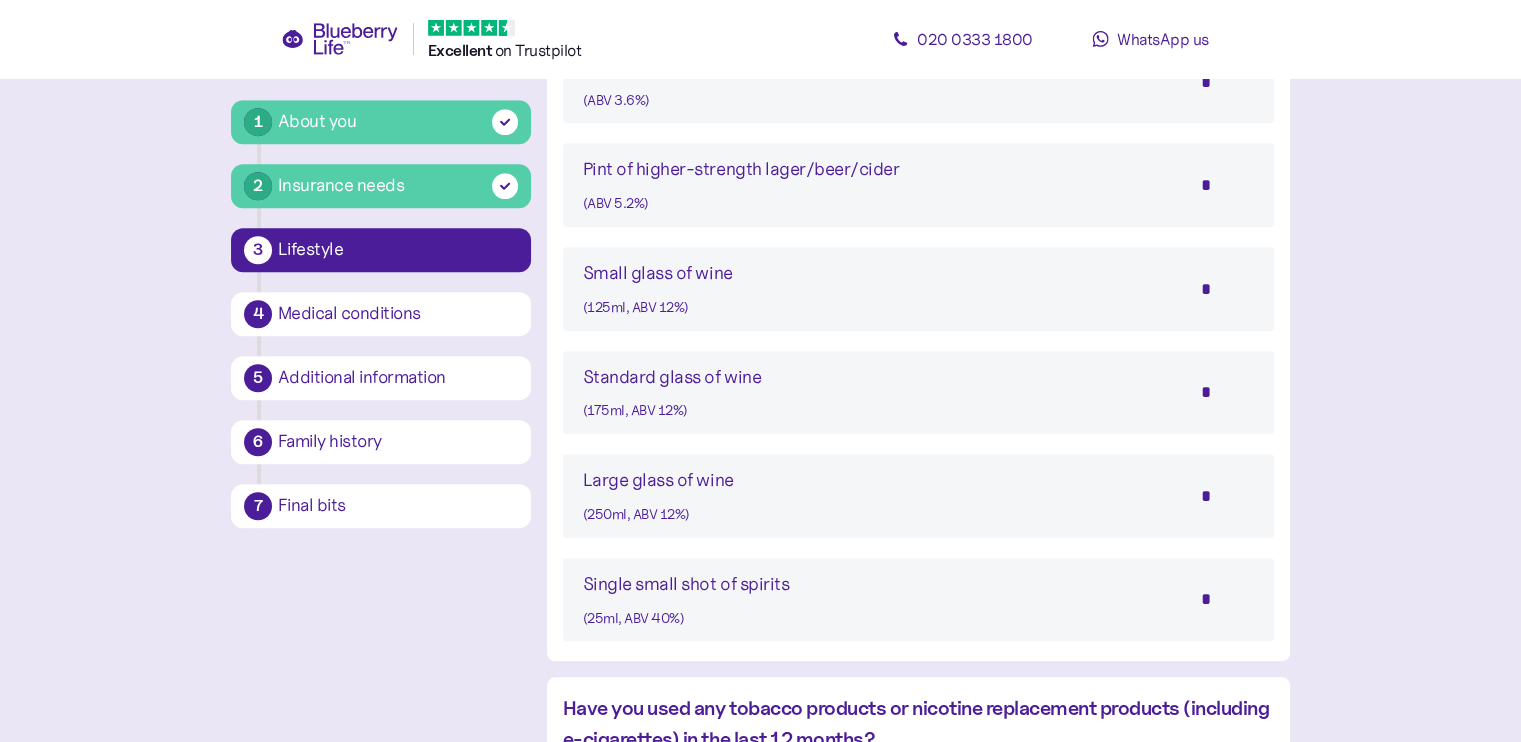 click on "*" at bounding box center (1219, 392) 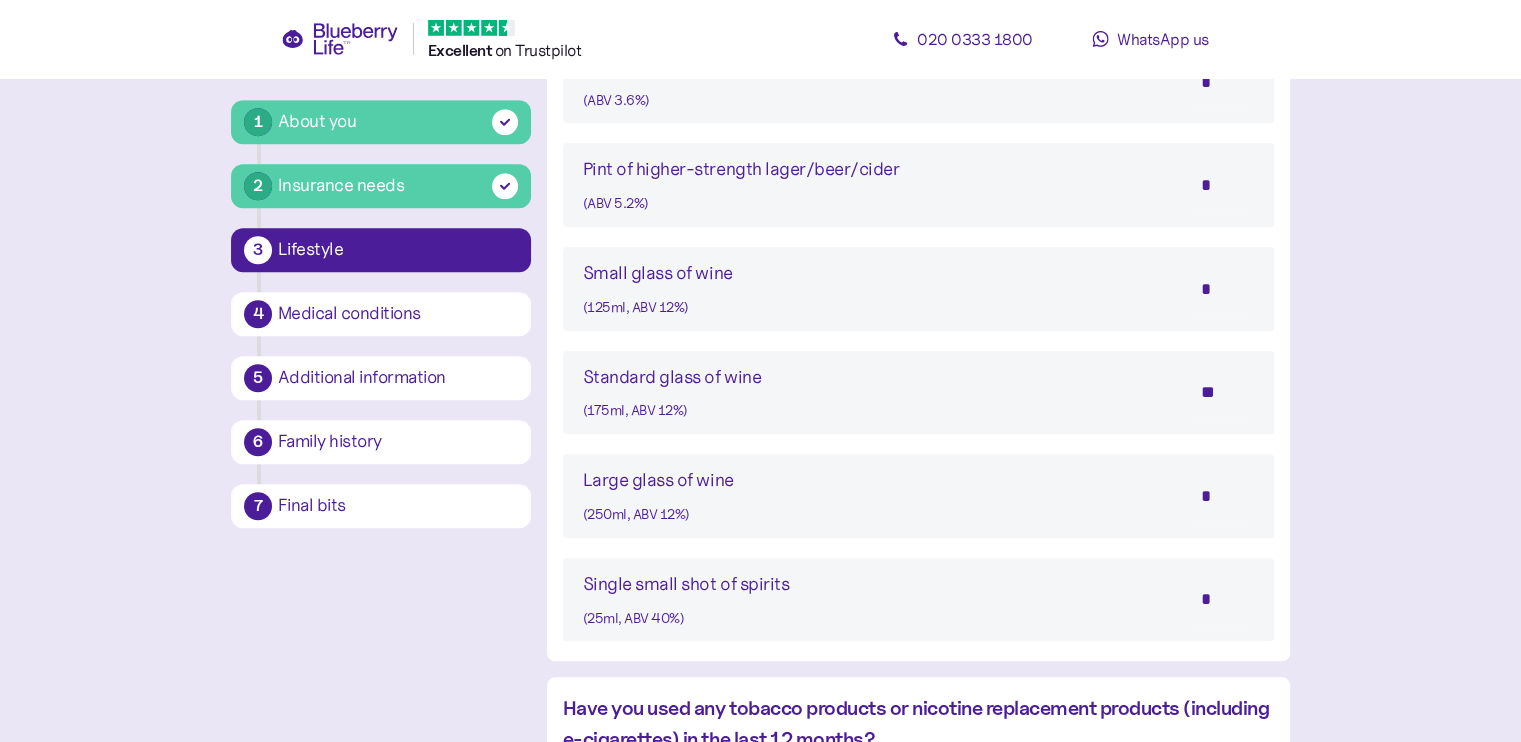type on "*" 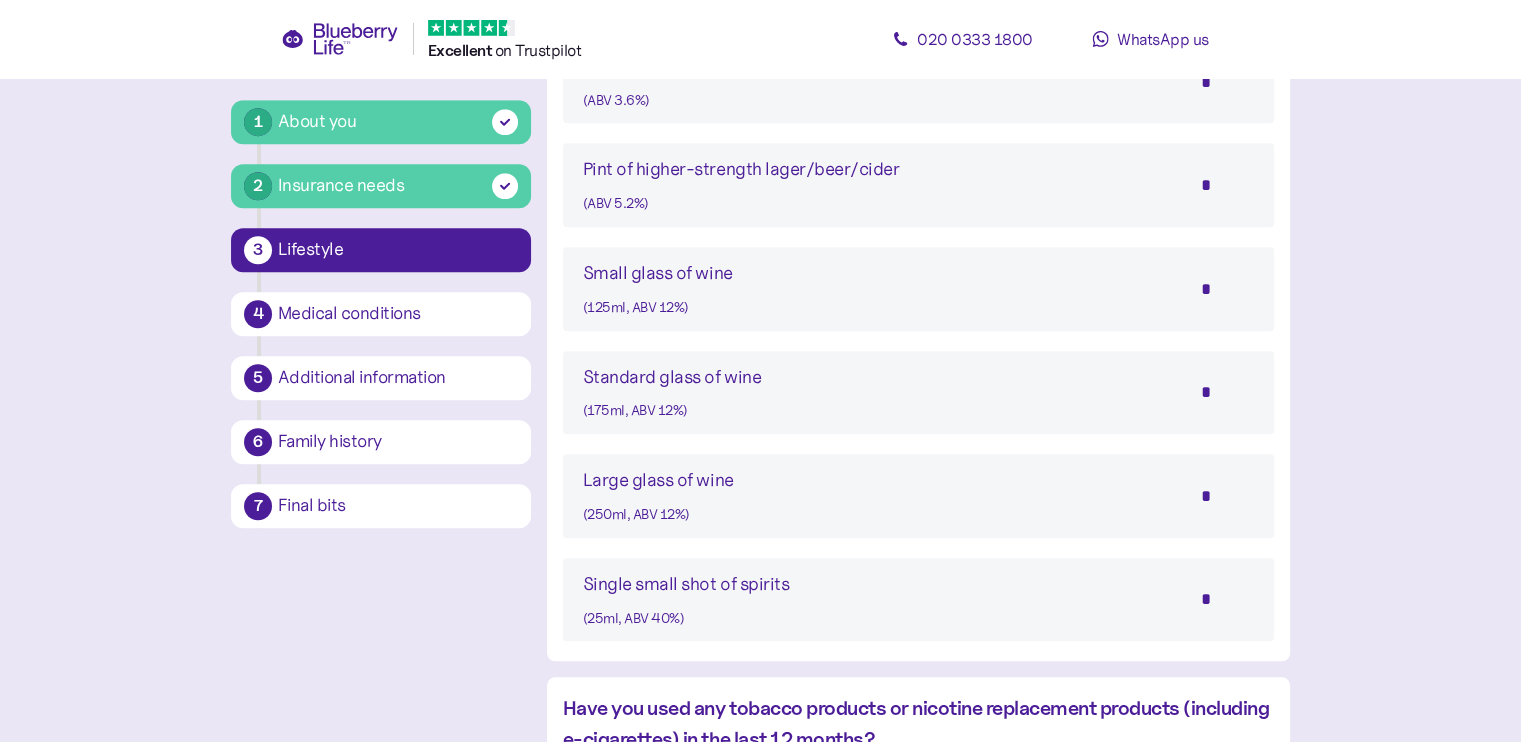 type on "*" 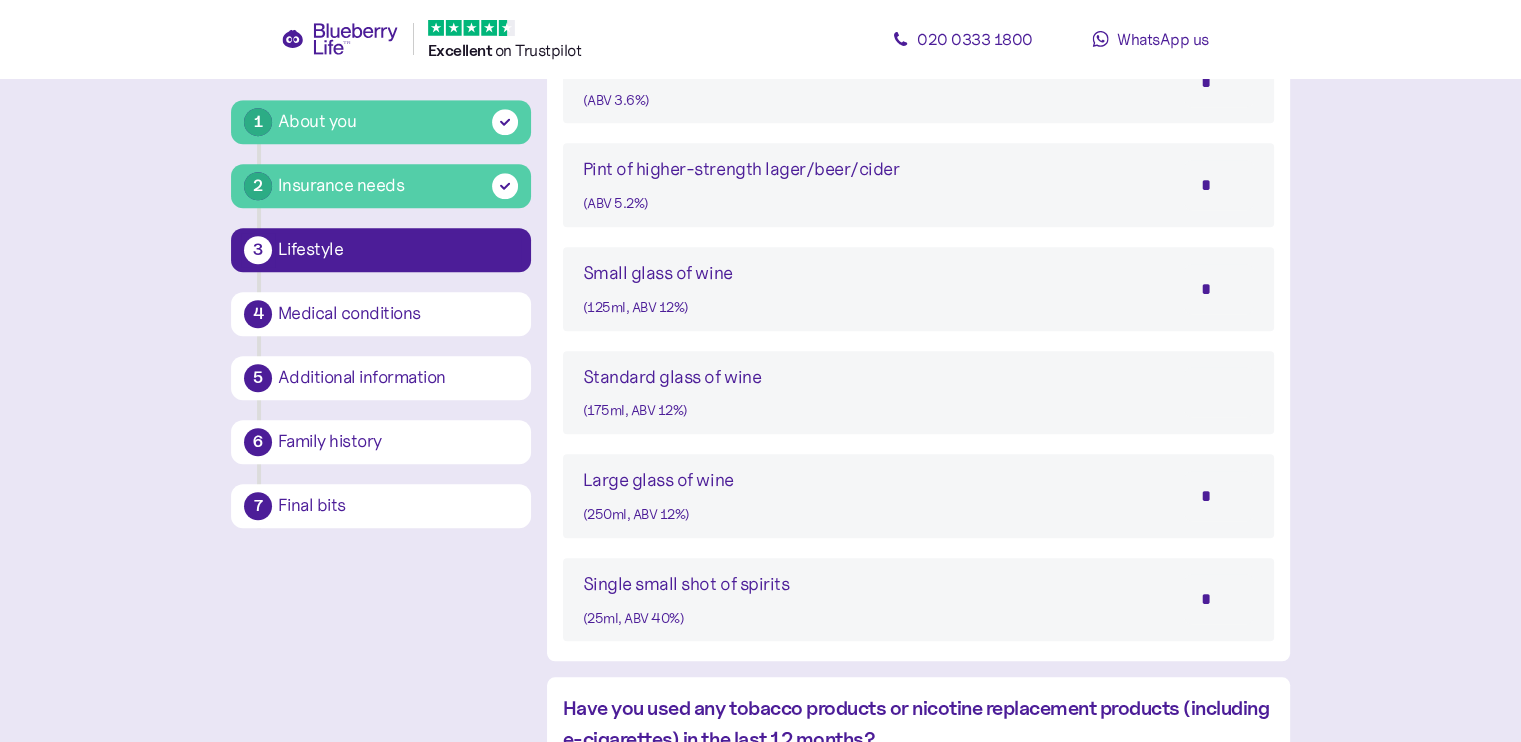type 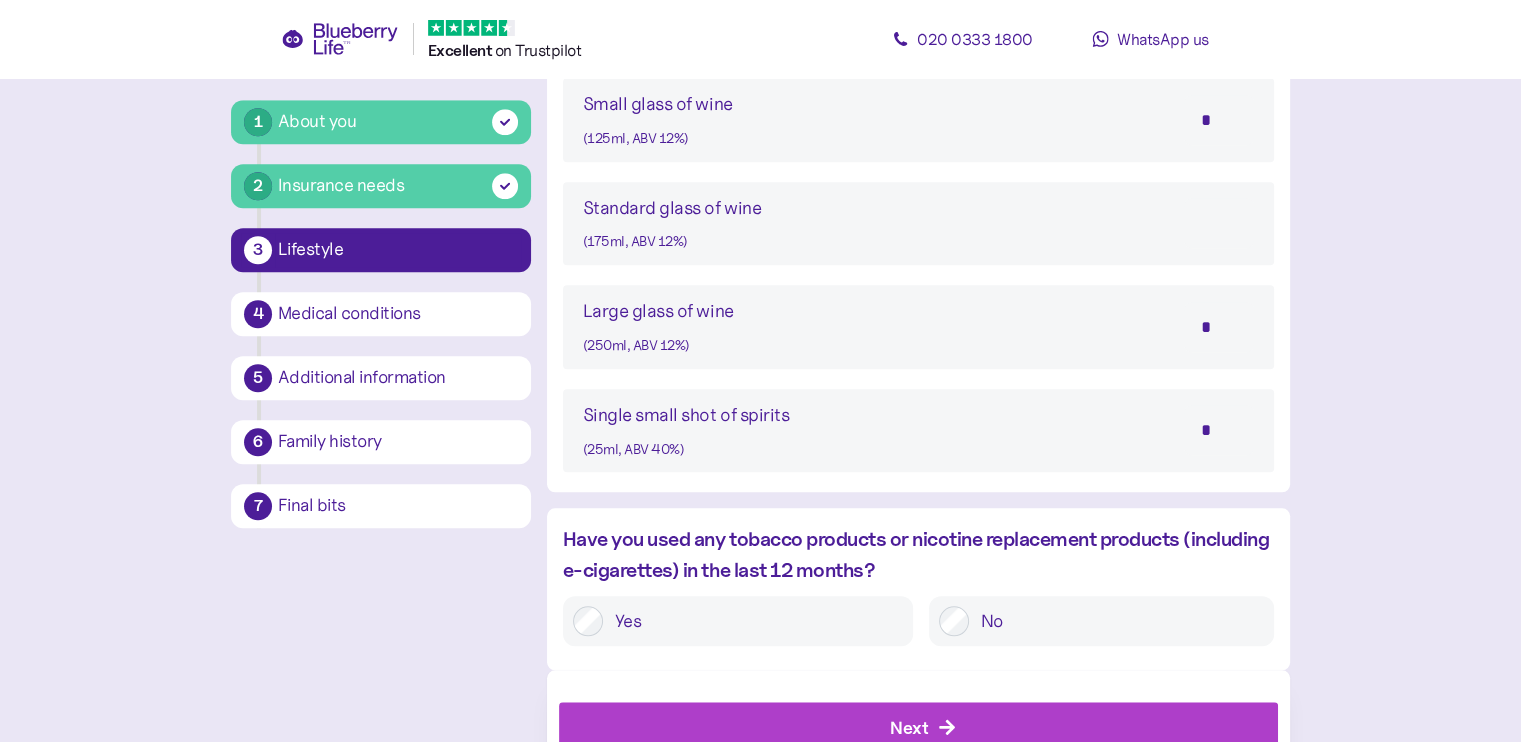 scroll, scrollTop: 1786, scrollLeft: 0, axis: vertical 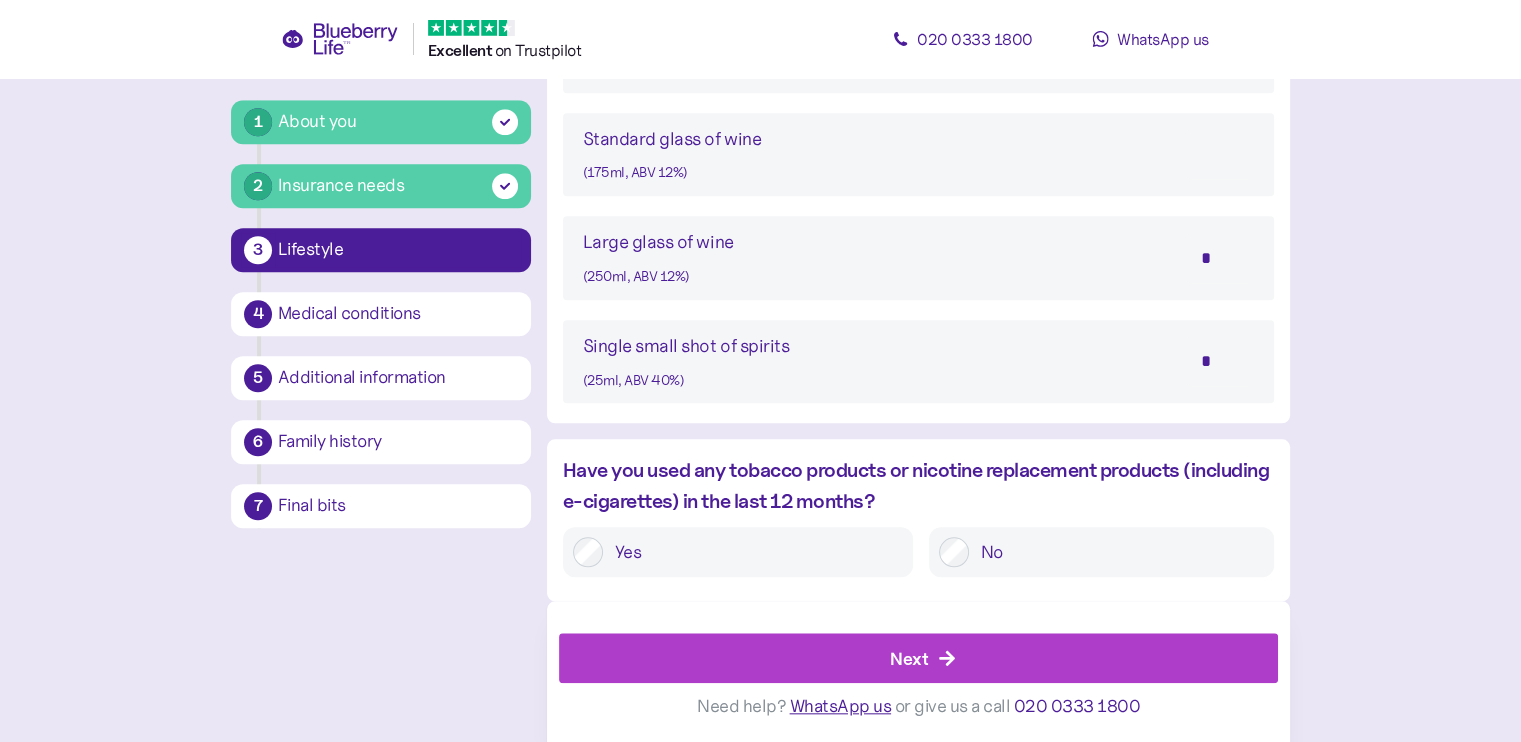 click on "Next" at bounding box center [923, 658] 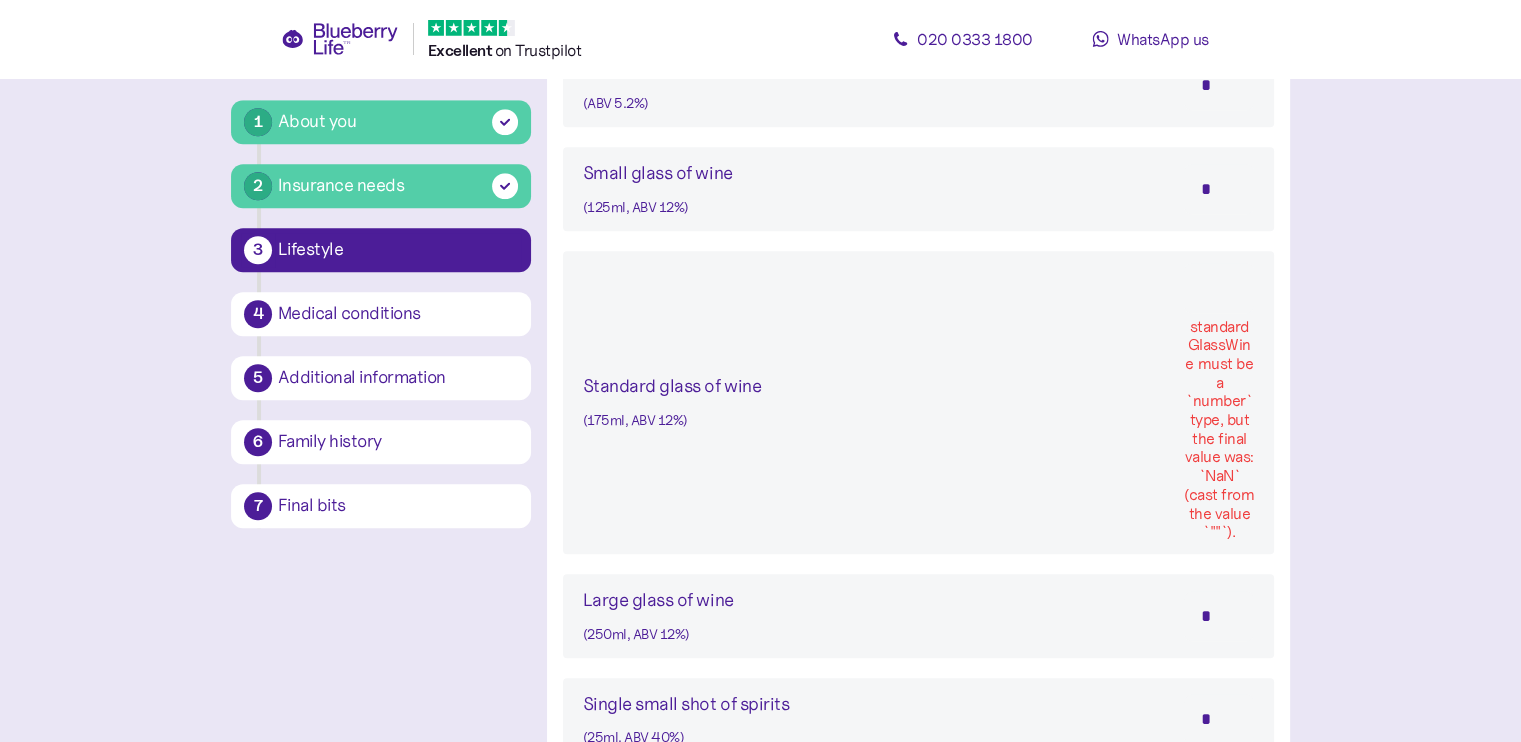 scroll, scrollTop: 1645, scrollLeft: 0, axis: vertical 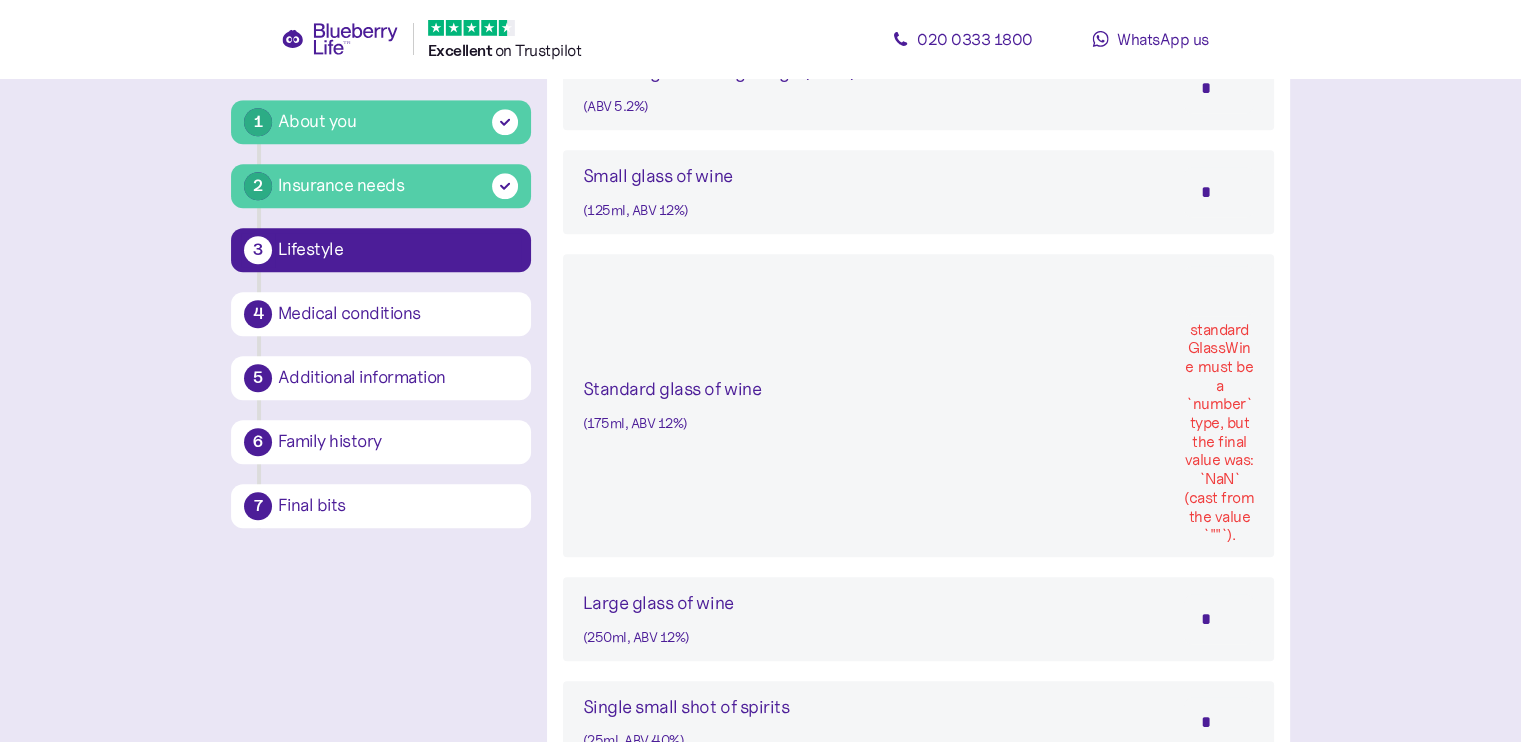 click on "standardGlassWine must be a `number` type, but the final value was: `NaN` (cast from the value `""`)." at bounding box center (1219, 433) 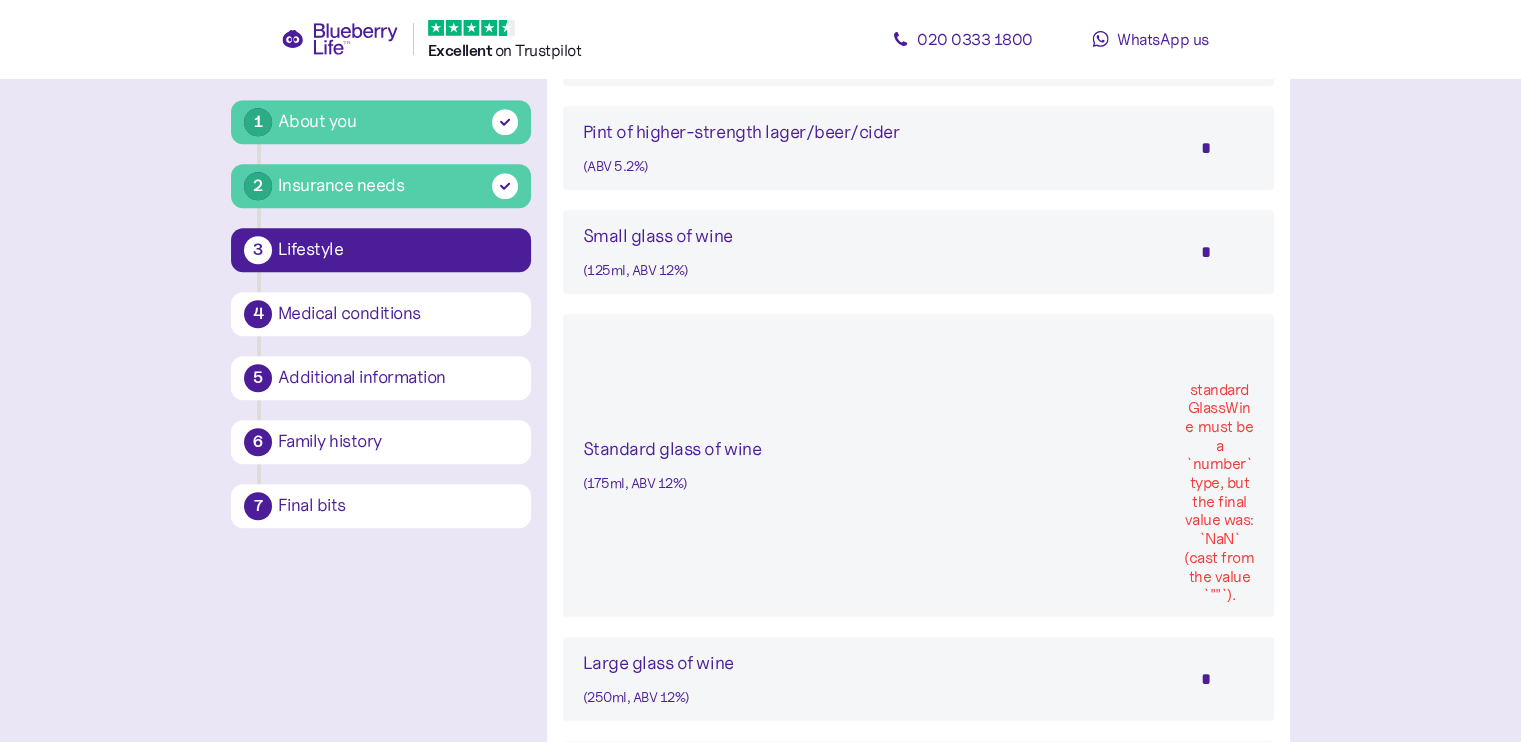 scroll, scrollTop: 1586, scrollLeft: 0, axis: vertical 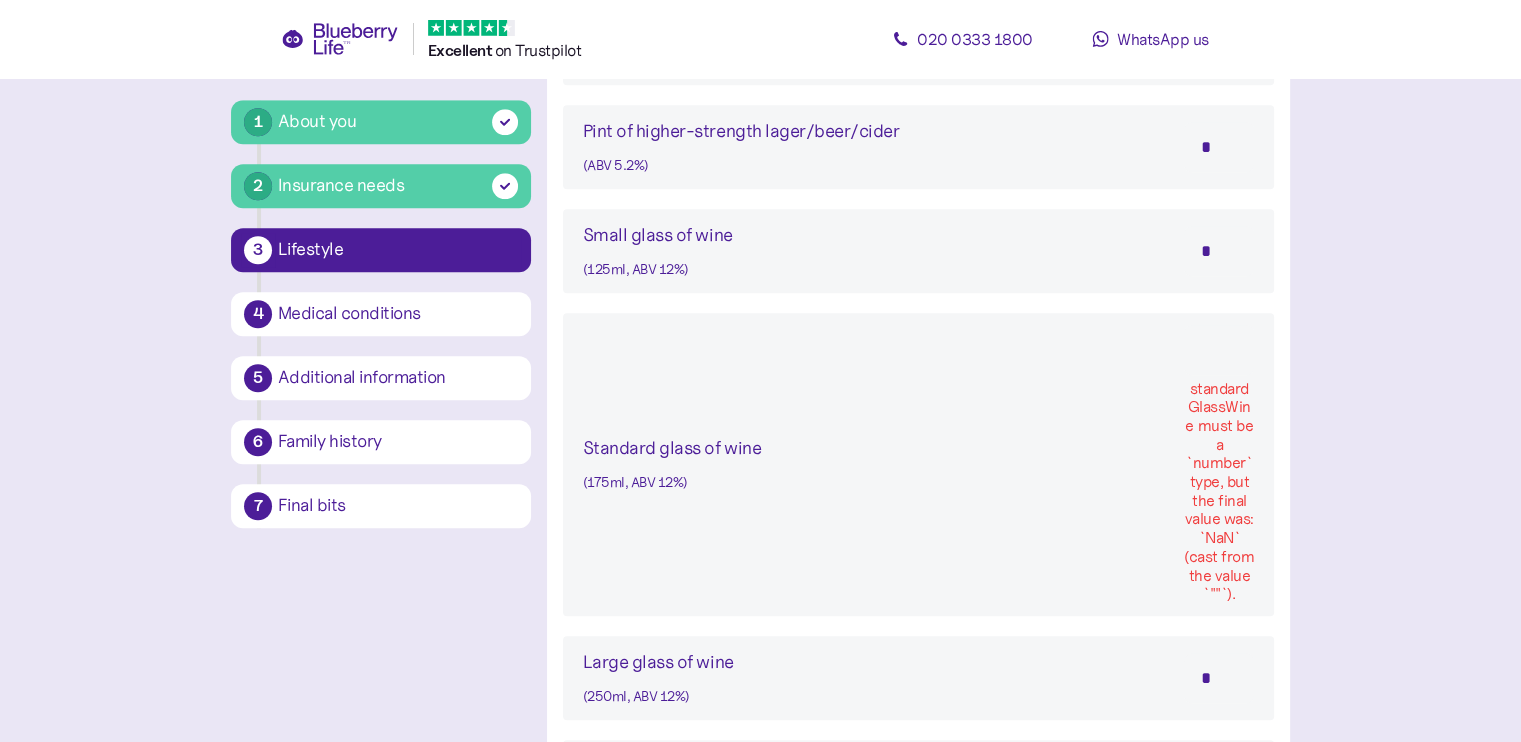click on "Standard glass of wine" at bounding box center (672, 448) 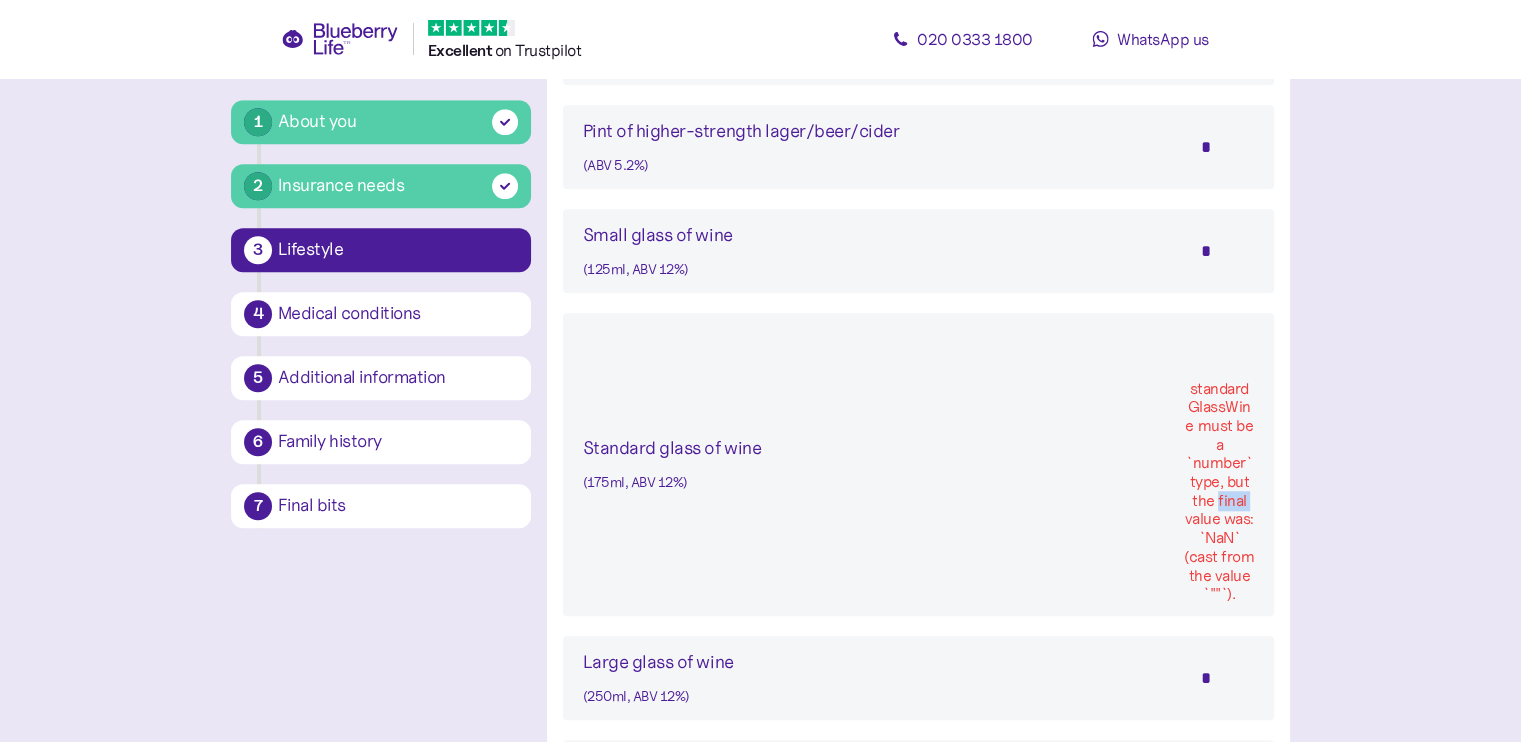 click on "standardGlassWine must be a `number` type, but the final value was: `NaN` (cast from the value `""`)." at bounding box center [1219, 492] 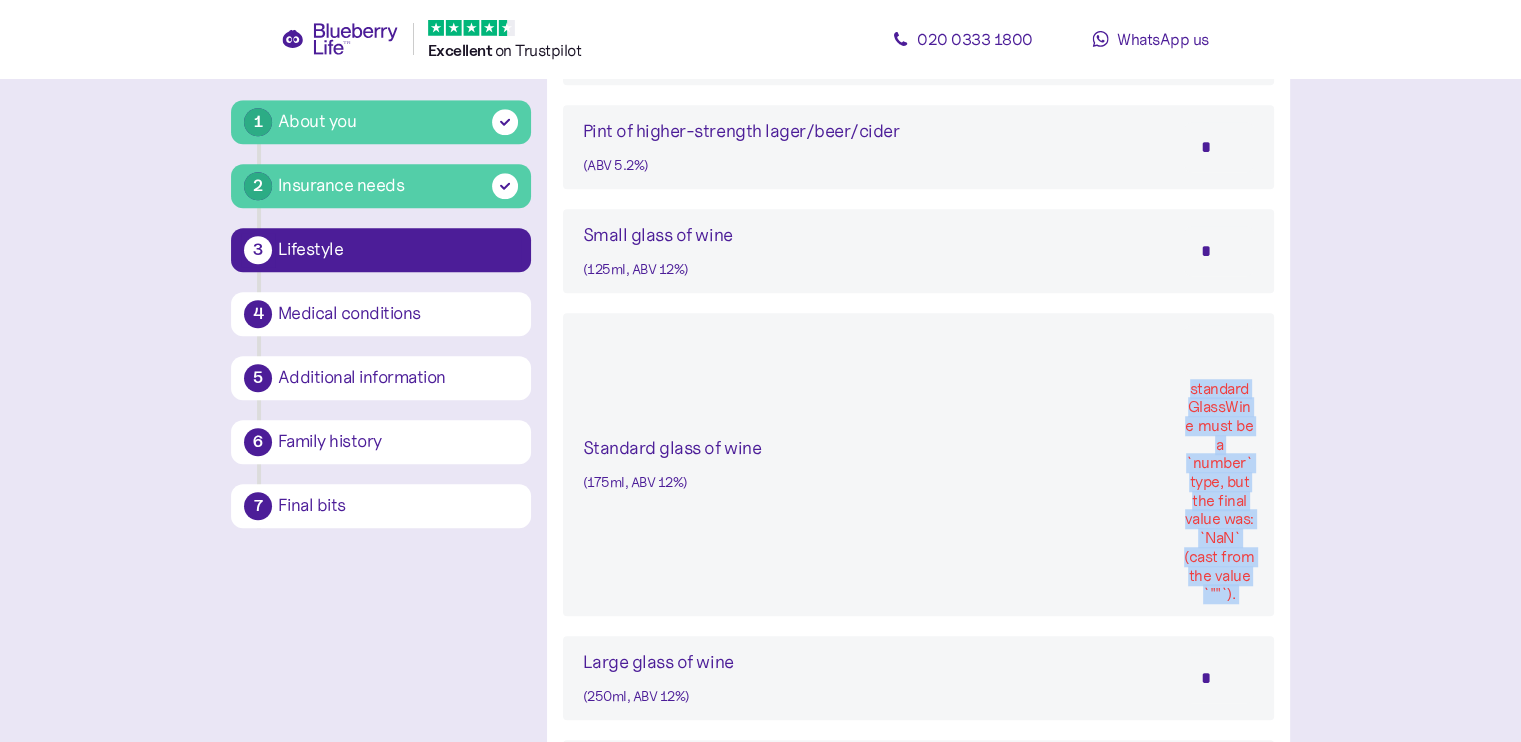 click on "standardGlassWine must be a `number` type, but the final value was: `NaN` (cast from the value `""`)." at bounding box center (1219, 492) 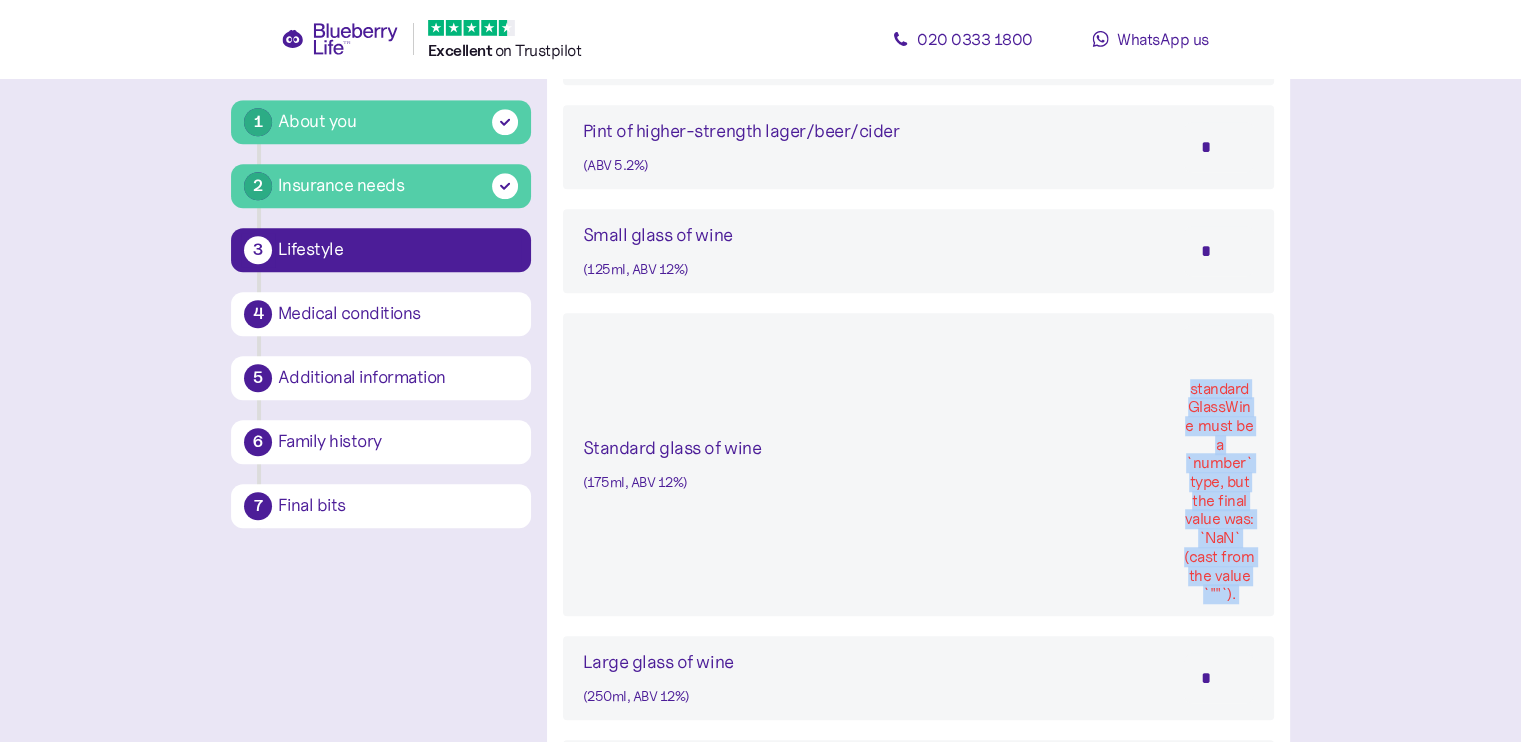 click on "1 About you 2 Insurance needs 3 Lifestyle 4 Medical conditions 5 Additional information 6 Family history 7 Final bits Back 3 Lifestyle It takes around 5 minutes to complete the application. Do you work in any of the following? Please select all that apply to you OR   ‘none of the above’  if none of the options apply to you. Outside at heights over 15 metres (50 ft) The Armed Forces or Reserves Flying as a pilot or a flight crew  (Does not include cabin crew or flying in the Armed Forces) Motor sport driving or motorcycle riding Offshore in the oil, gas or fishing industry As full time bar staff or a landlord in a pub Underwater or underground, such as mining or tunnelling With explosives None of the above Do you ever drink alcohol? Yes No How many of the following alcoholic drinks do you have per week? Alcopop (275ml, ABV 5.5%) * Bottle of lager/beer/cider (330ml, ABV 5%) * Can of lager/beer/cider (440ml, ABV 5.5%) * Pint of lower-strength lager/beer/cider (ABV 3.6%) * (ABV 5.2%) * Small glass of wine * *" at bounding box center (760, -195) 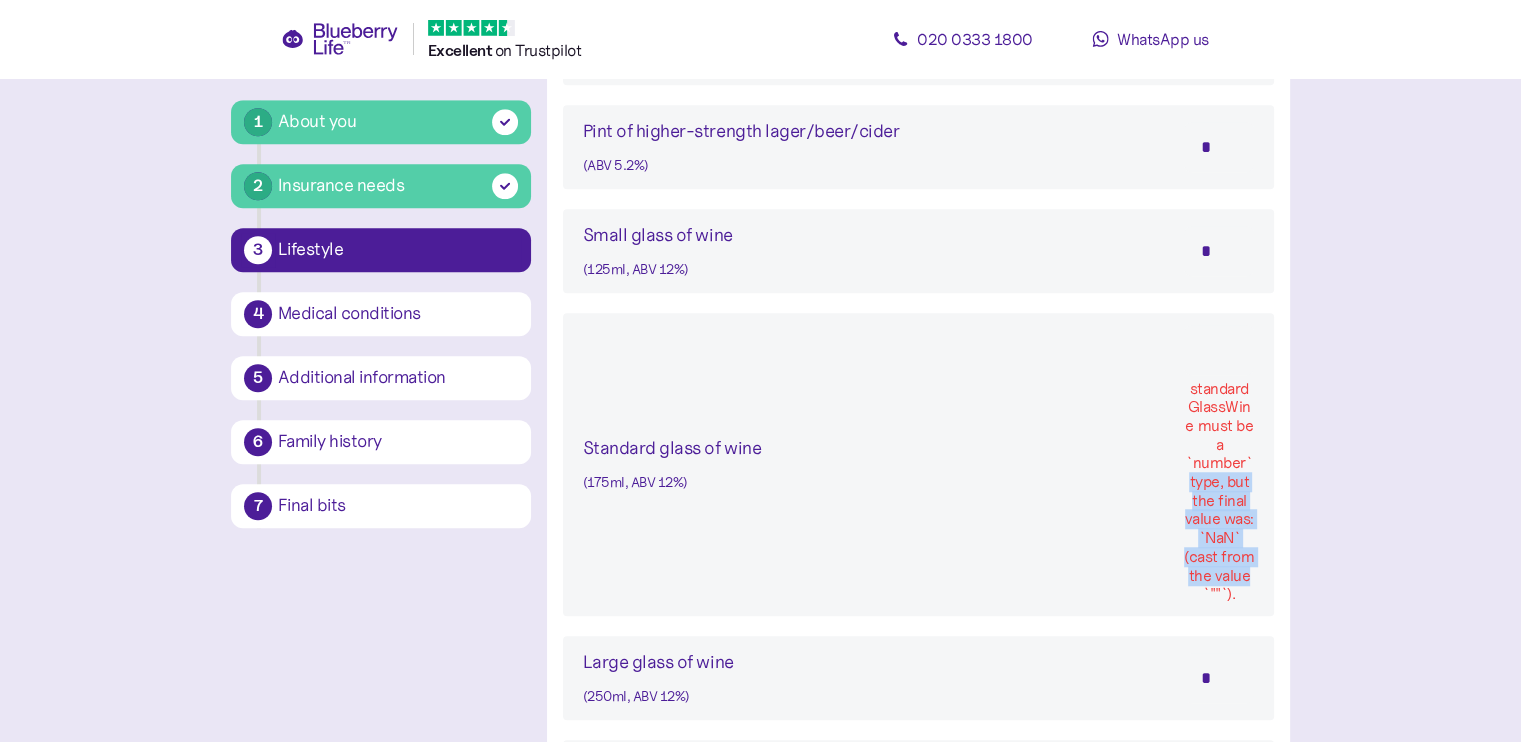 drag, startPoint x: 1520, startPoint y: 462, endPoint x: 1521, endPoint y: 569, distance: 107.00467 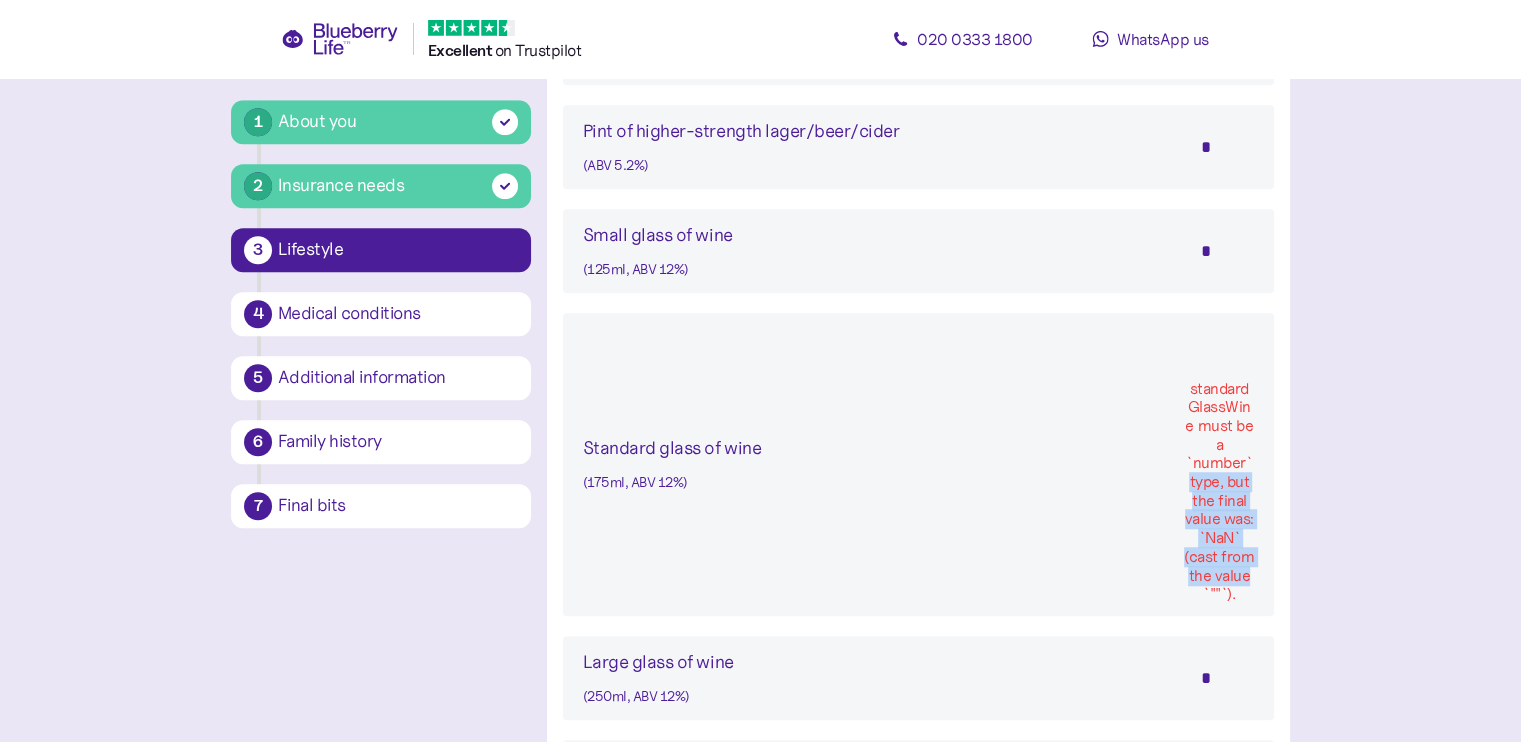 scroll, scrollTop: 0, scrollLeft: 0, axis: both 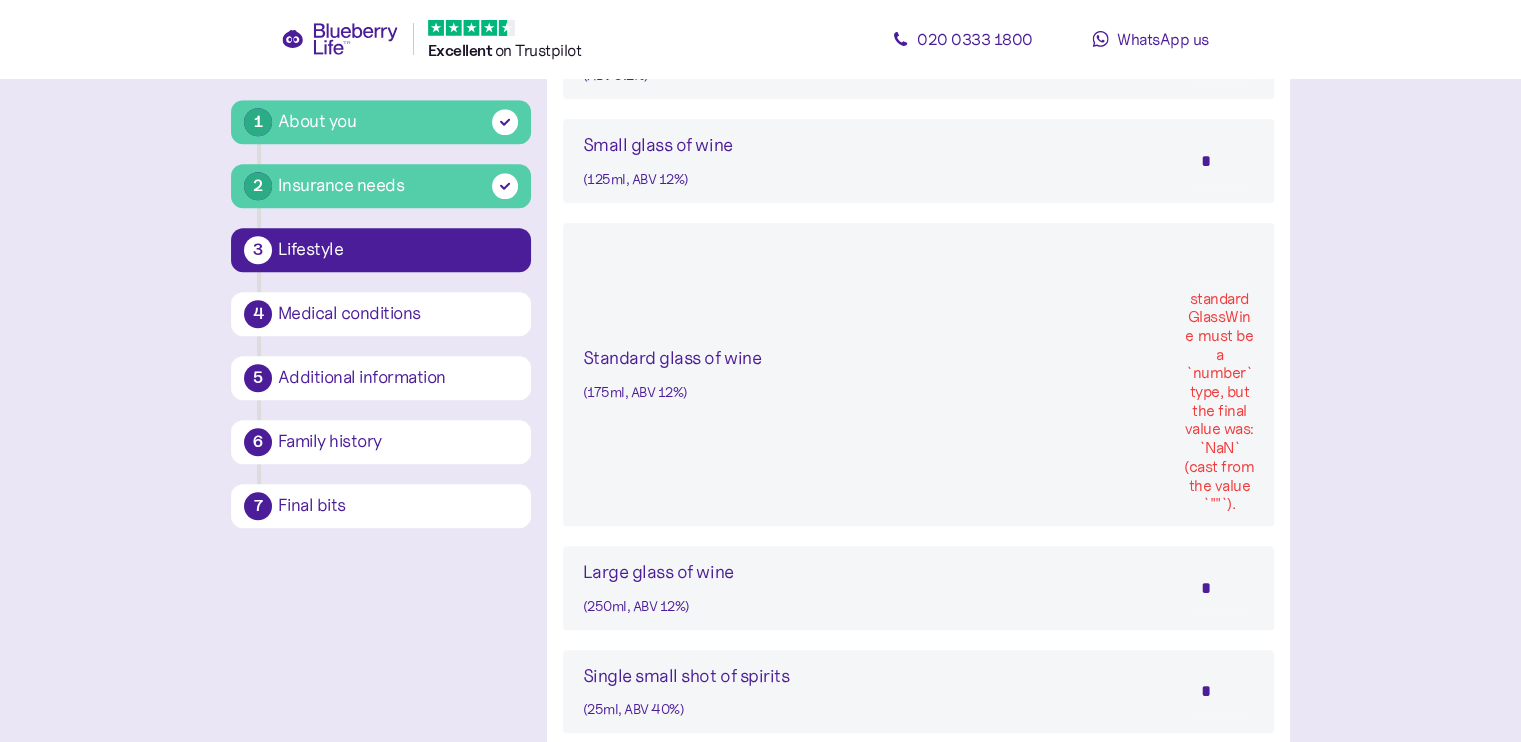 click on "*" at bounding box center [1219, 588] 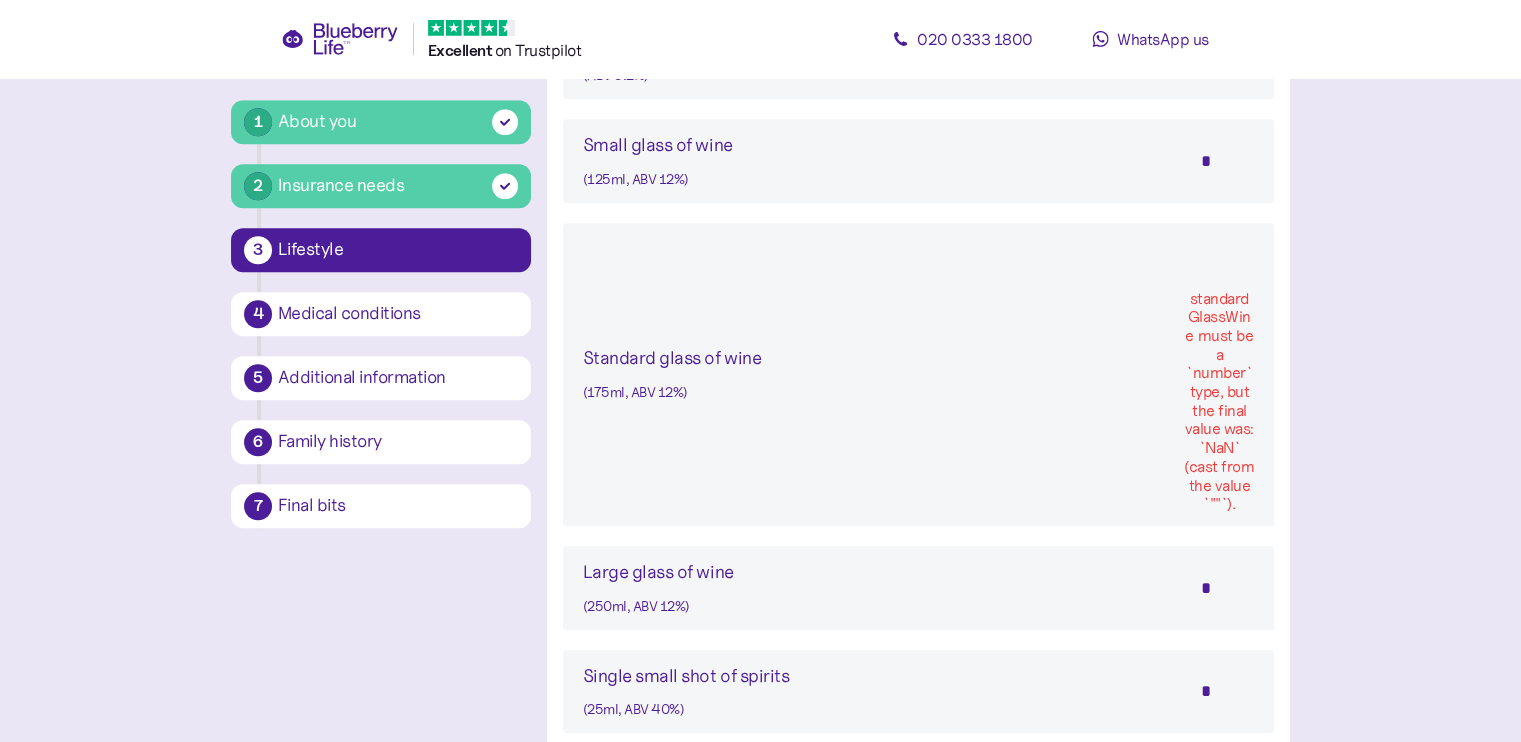 click on "standardGlassWine must be a `number` type, but the final value was: `NaN` (cast from the value `""`)." at bounding box center (1219, 402) 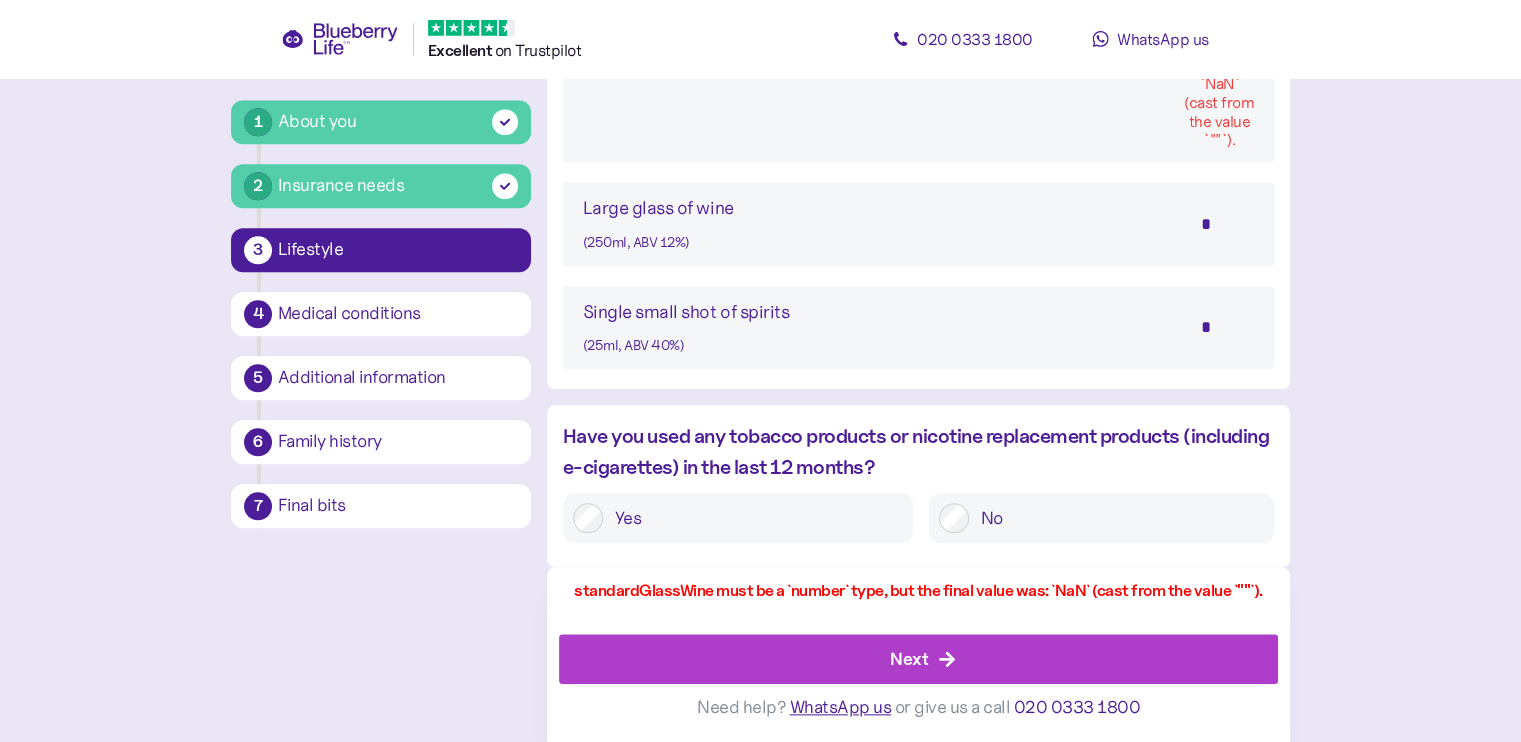 click on "standardGlassWine must be a `number` type, but the final value was: `NaN` (cast from the value `""`)." at bounding box center (1219, 38) 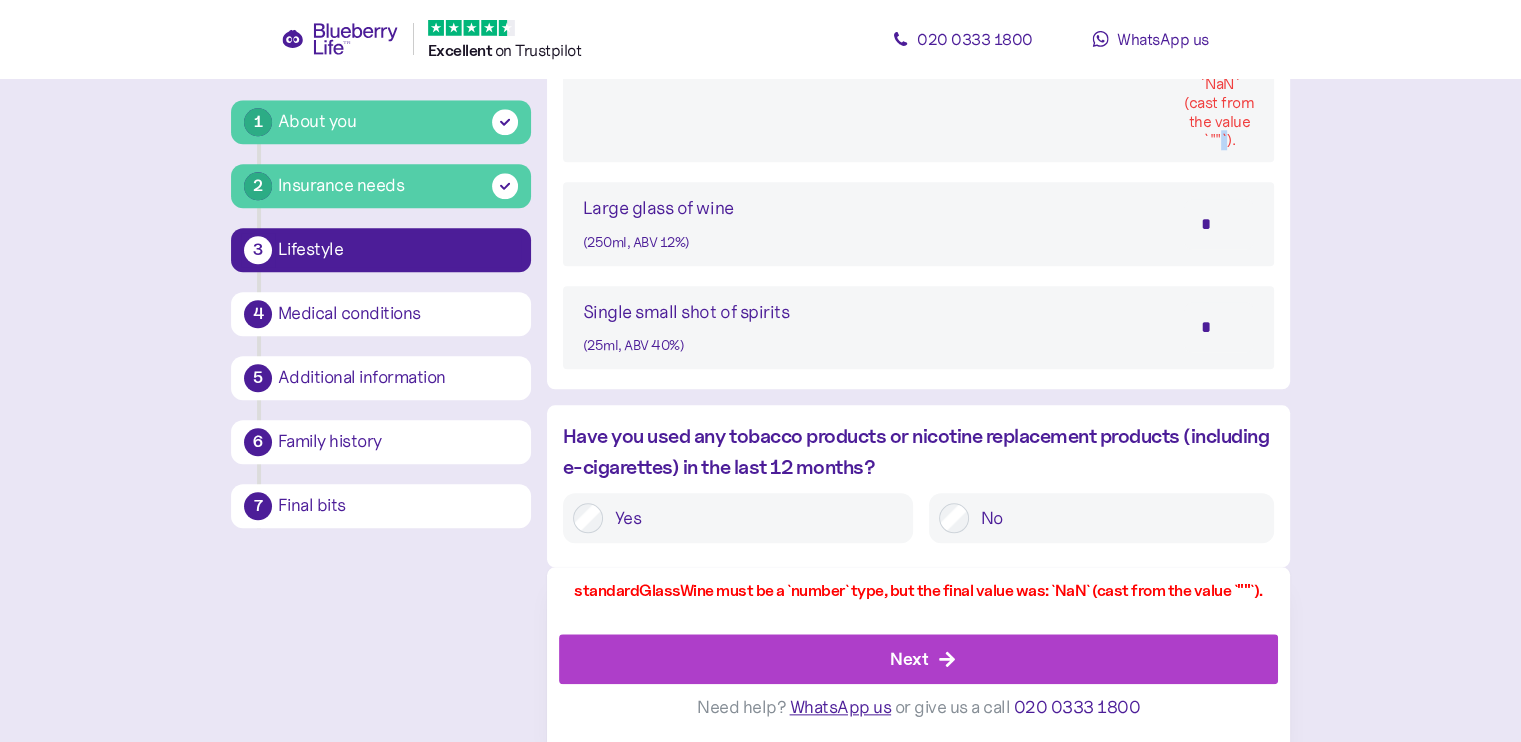 click on "standardGlassWine must be a `number` type, but the final value was: `NaN` (cast from the value `""`)." at bounding box center [1219, 38] 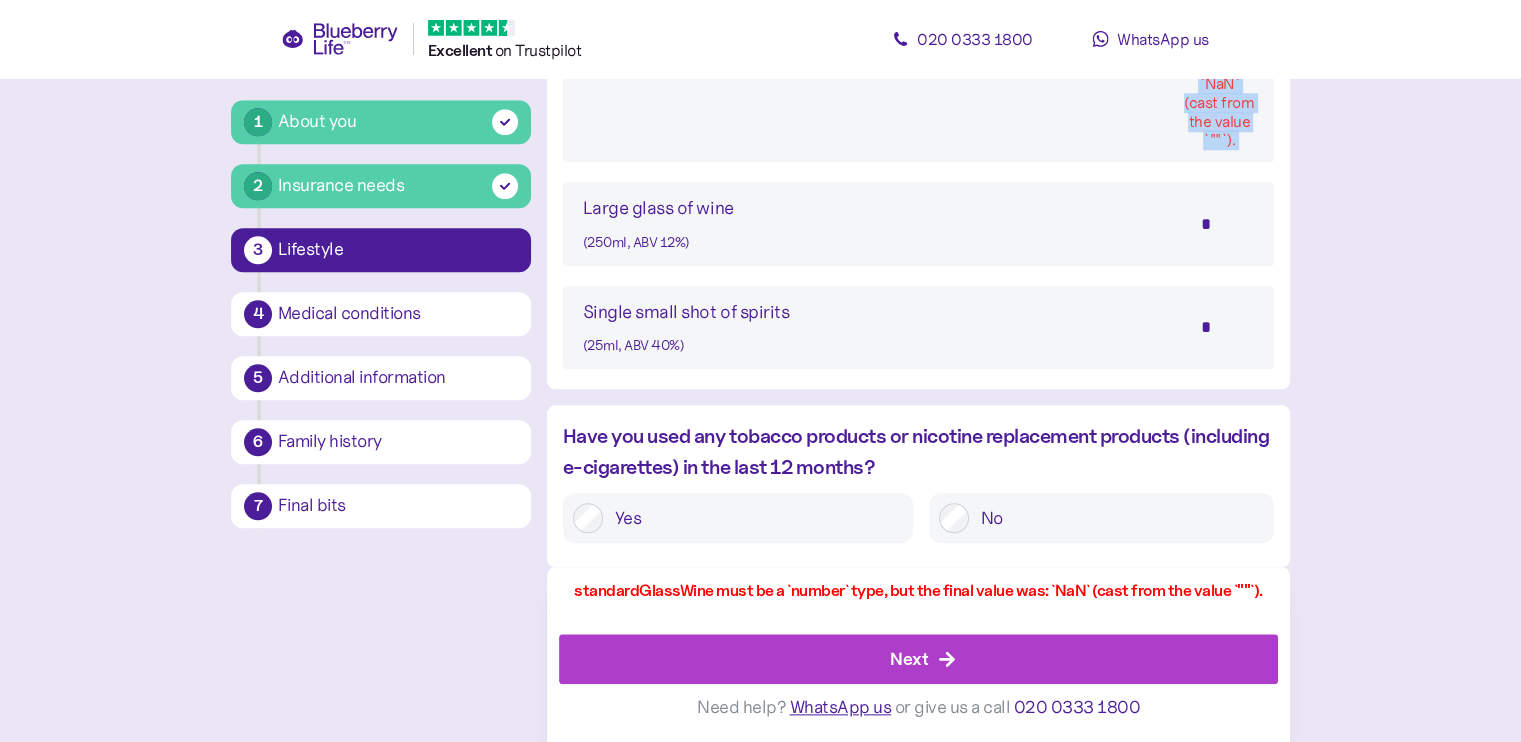 click on "standardGlassWine must be a `number` type, but the final value was: `NaN` (cast from the value `""`)." at bounding box center [1219, 38] 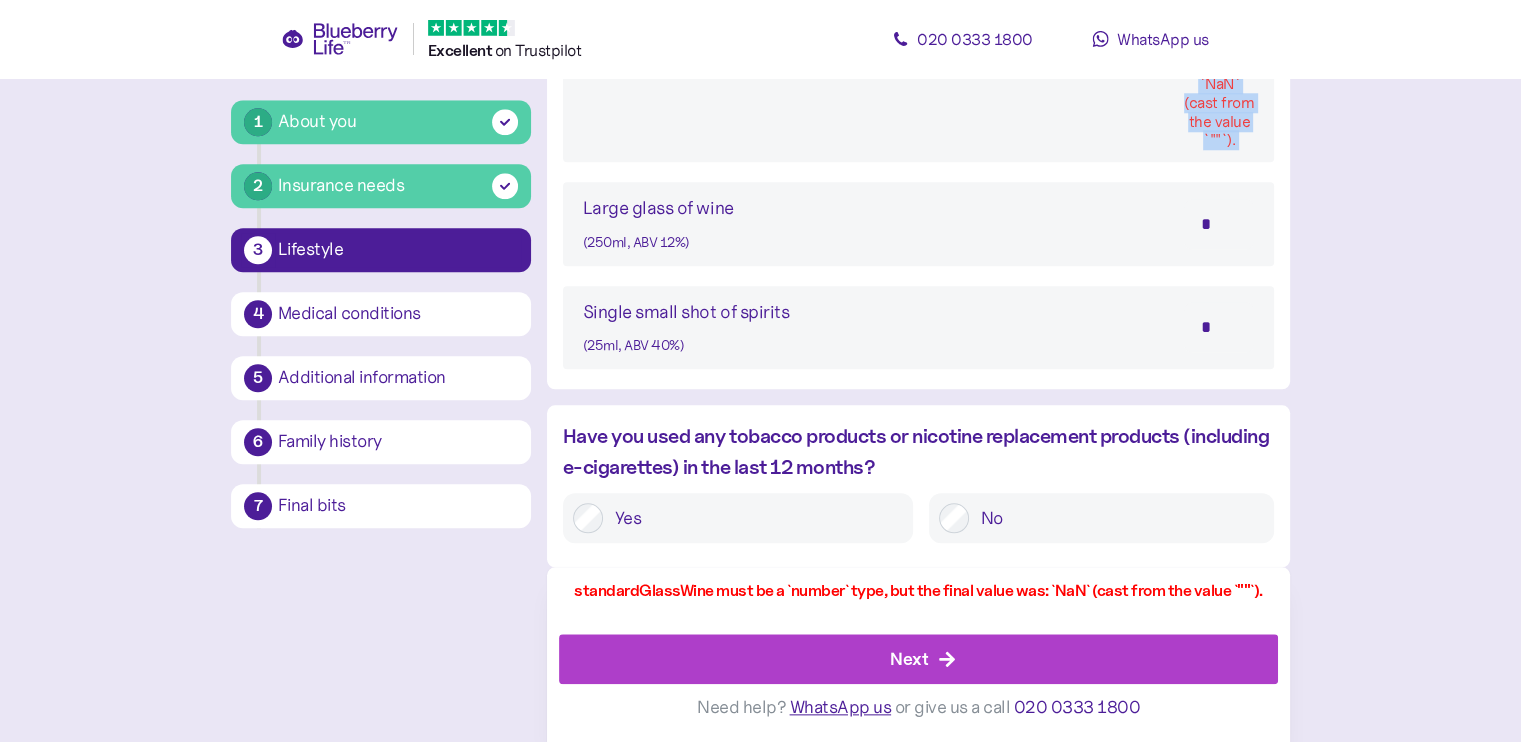 click 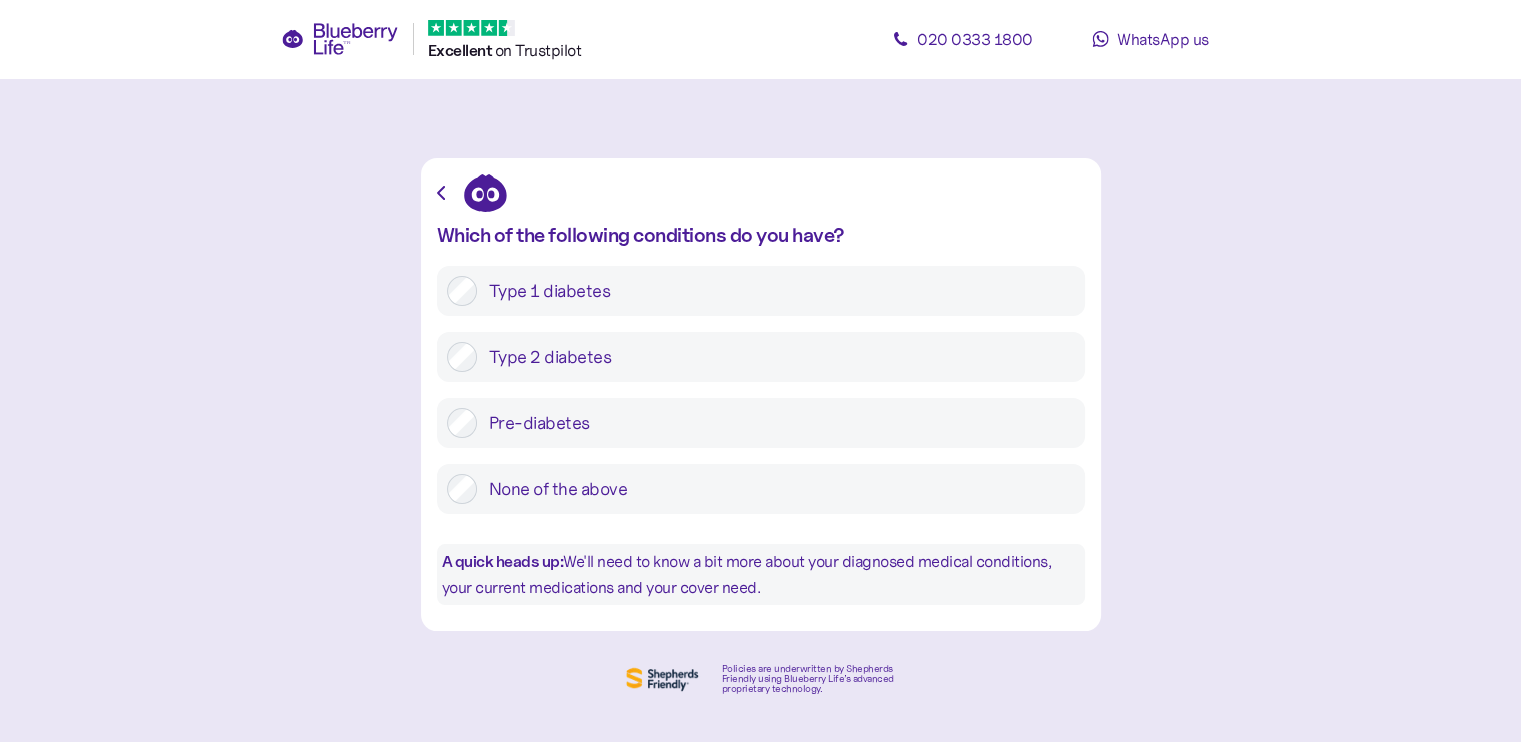 click on "None of the above" at bounding box center (776, 489) 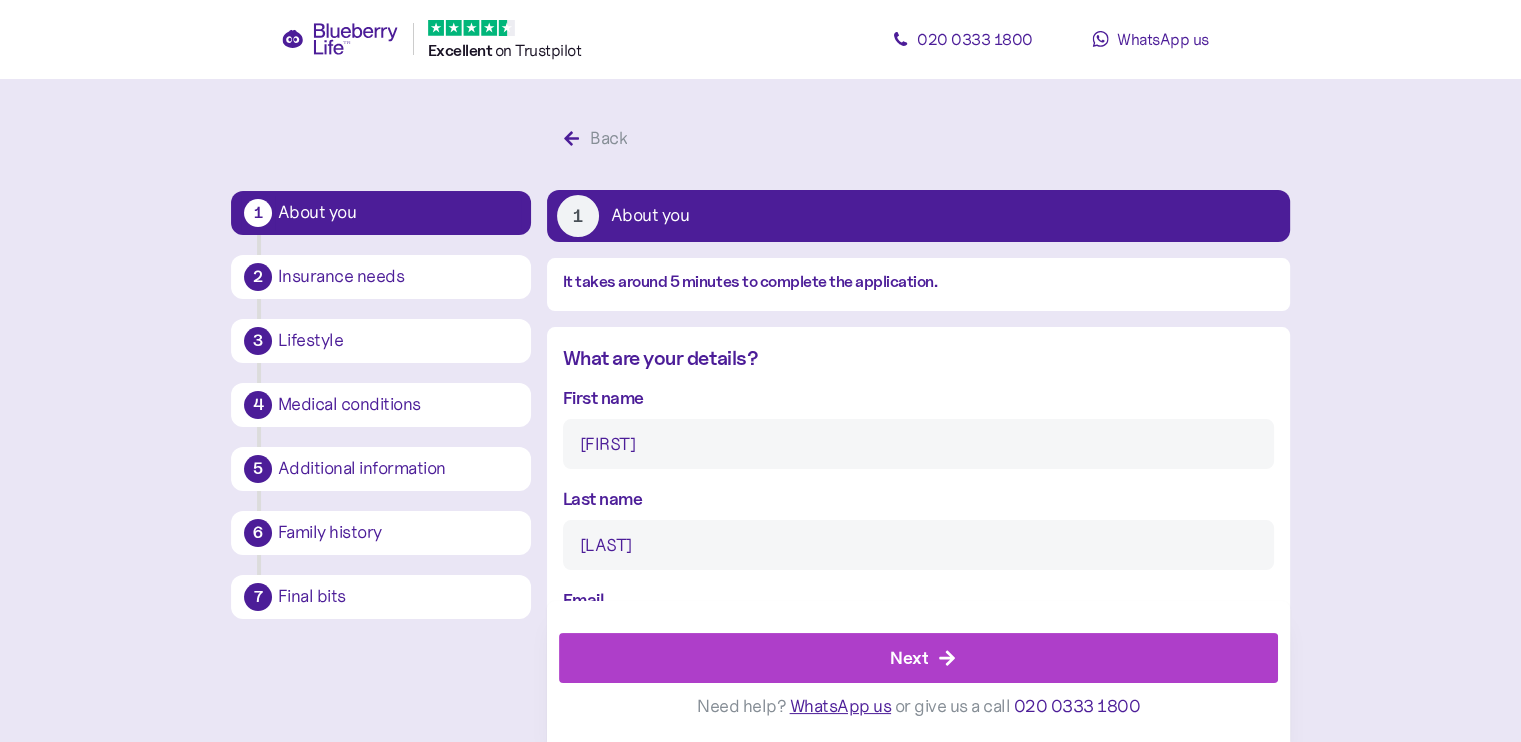 type on "28" 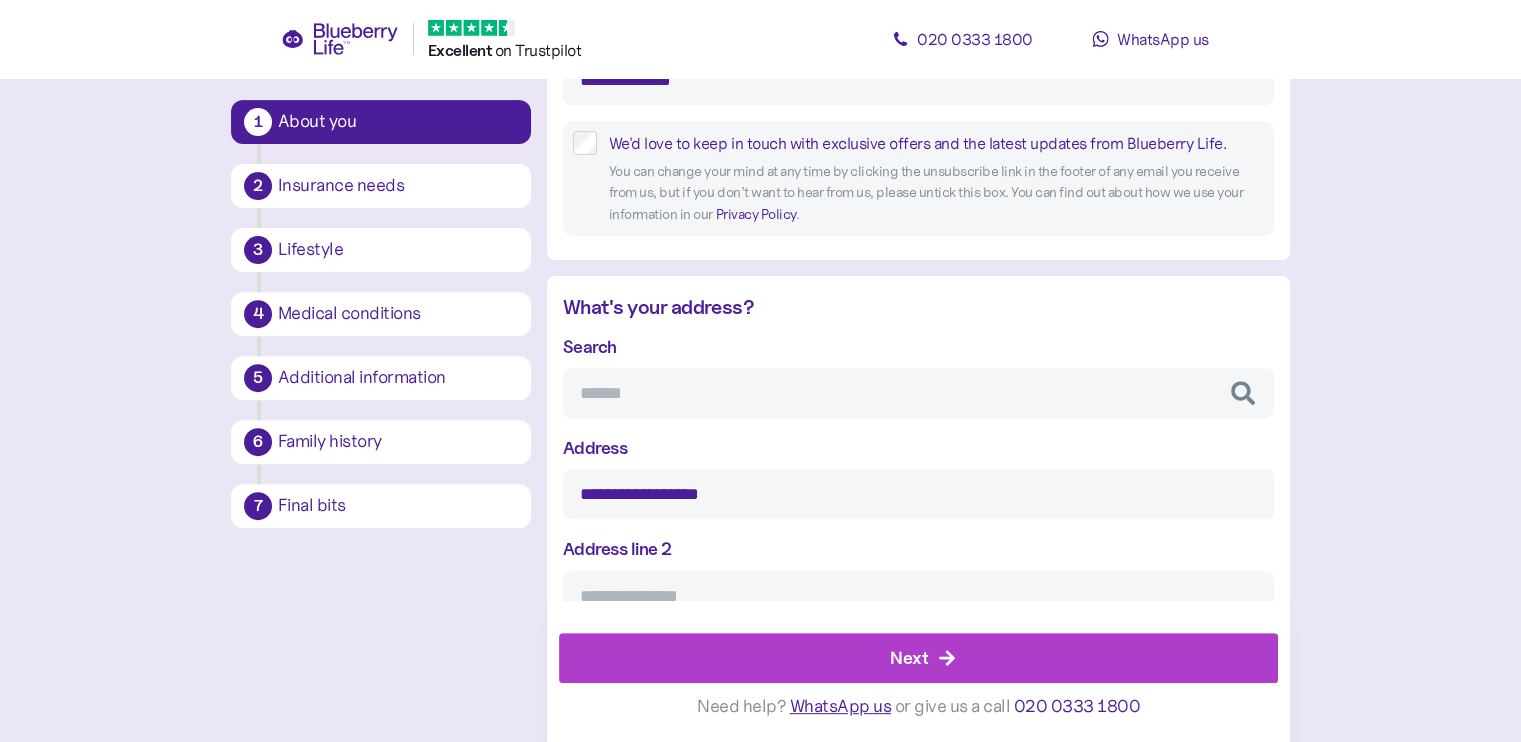 scroll, scrollTop: 657, scrollLeft: 0, axis: vertical 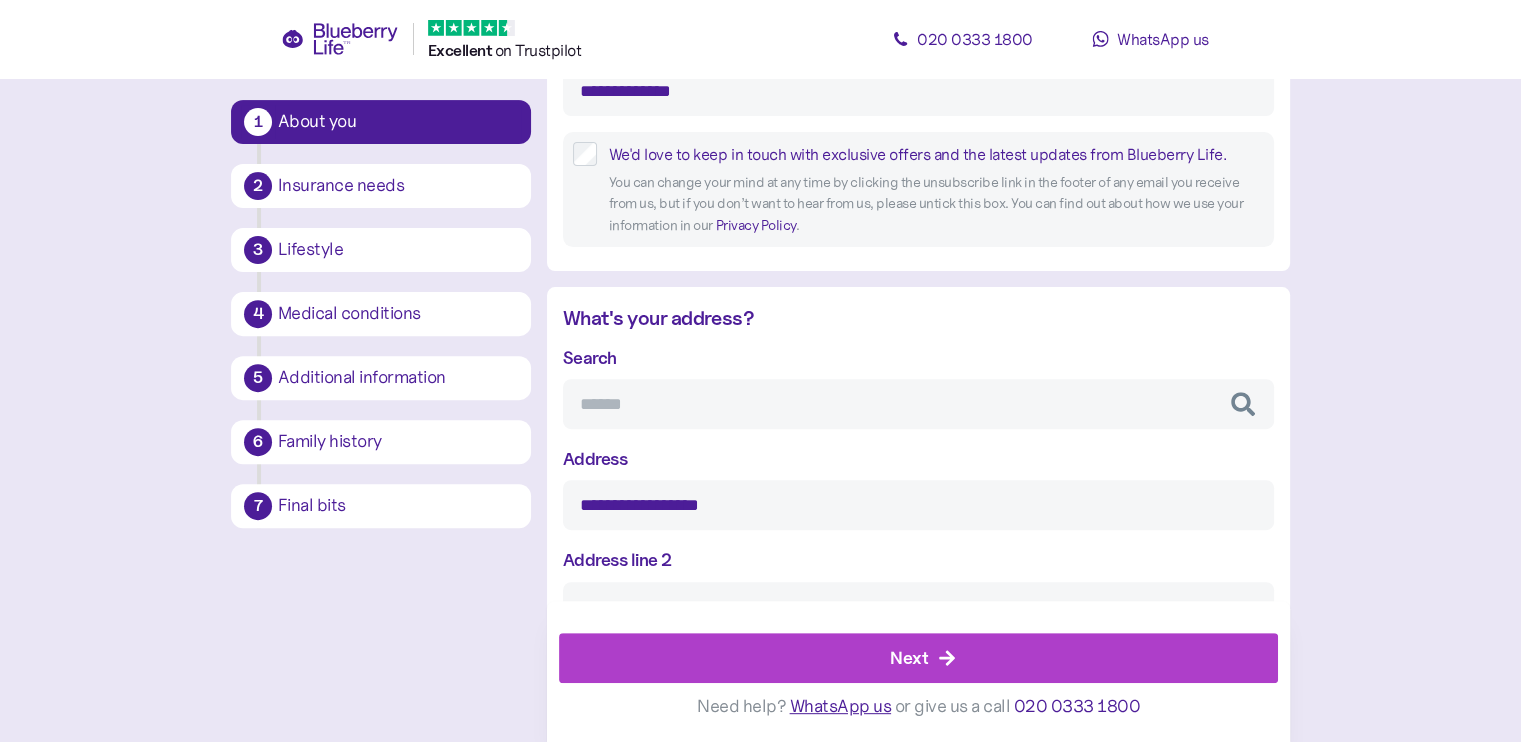 click on "Search" at bounding box center (918, 404) 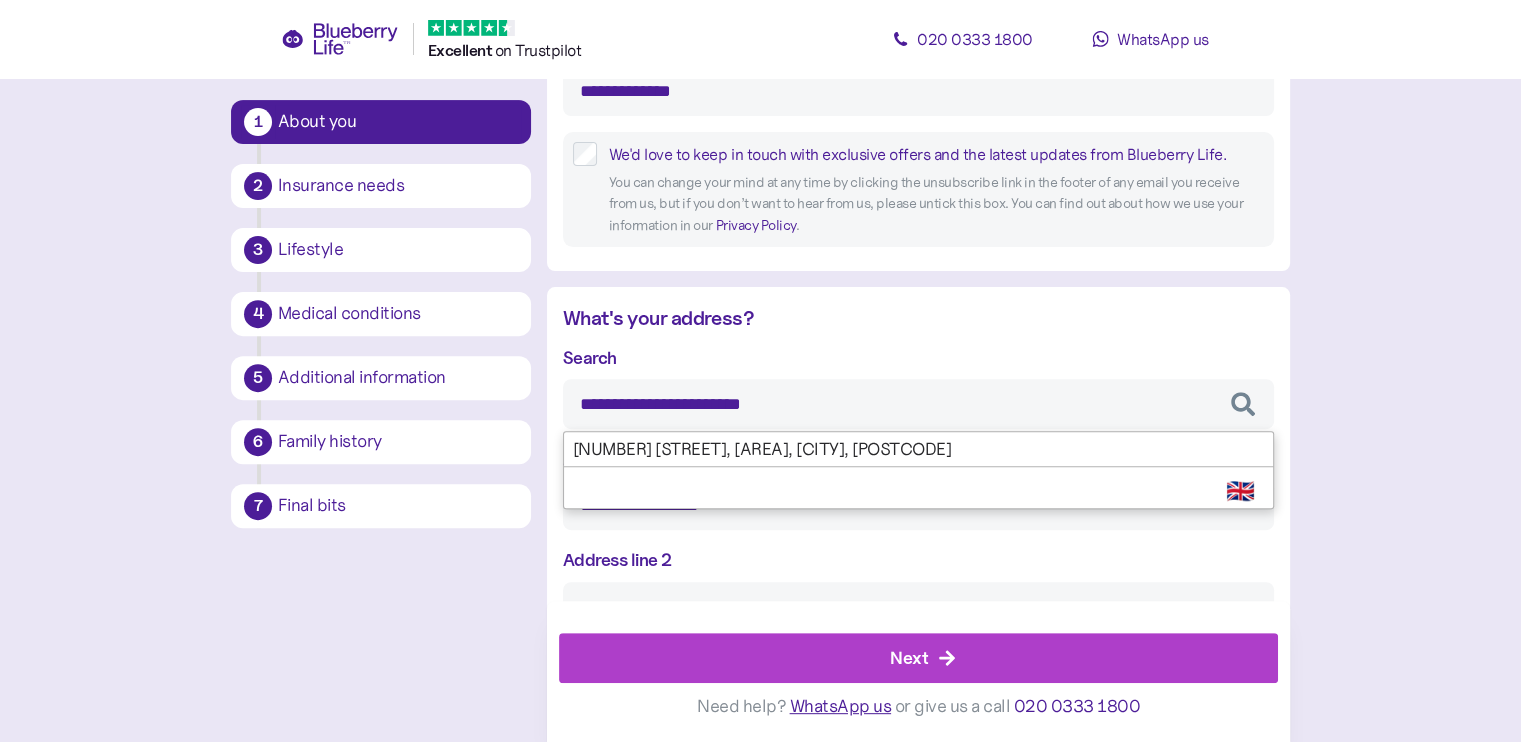 type on "**********" 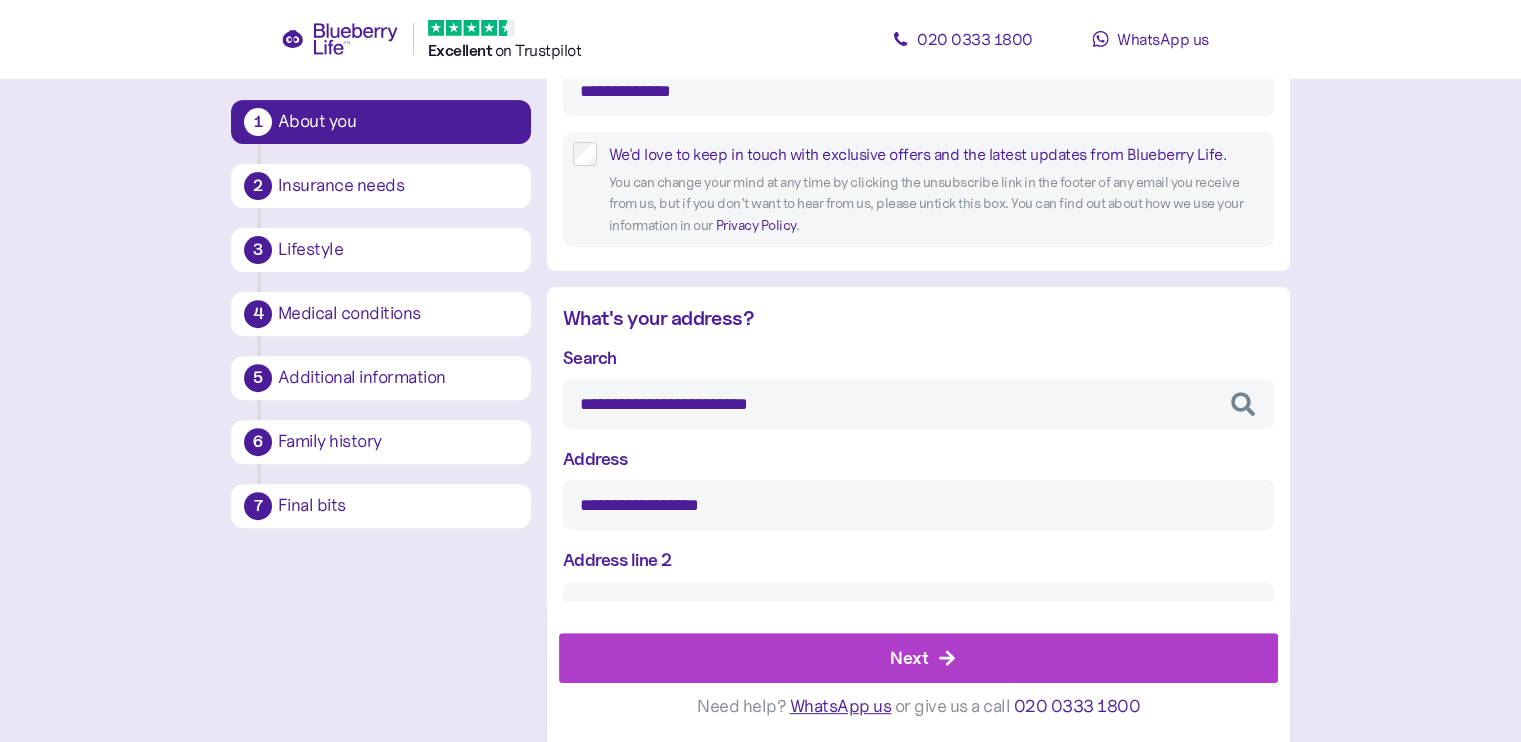 type on "**********" 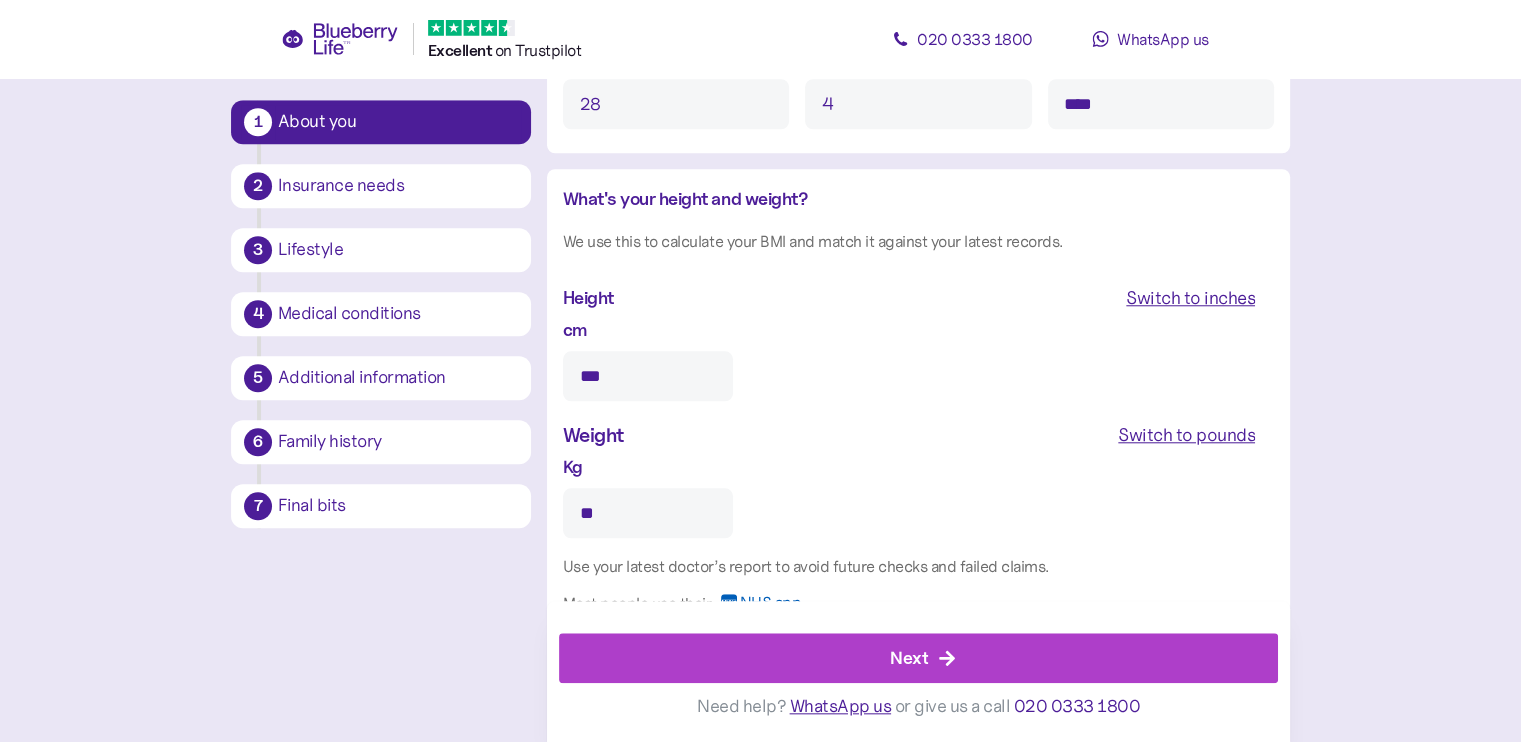 scroll, scrollTop: 1845, scrollLeft: 0, axis: vertical 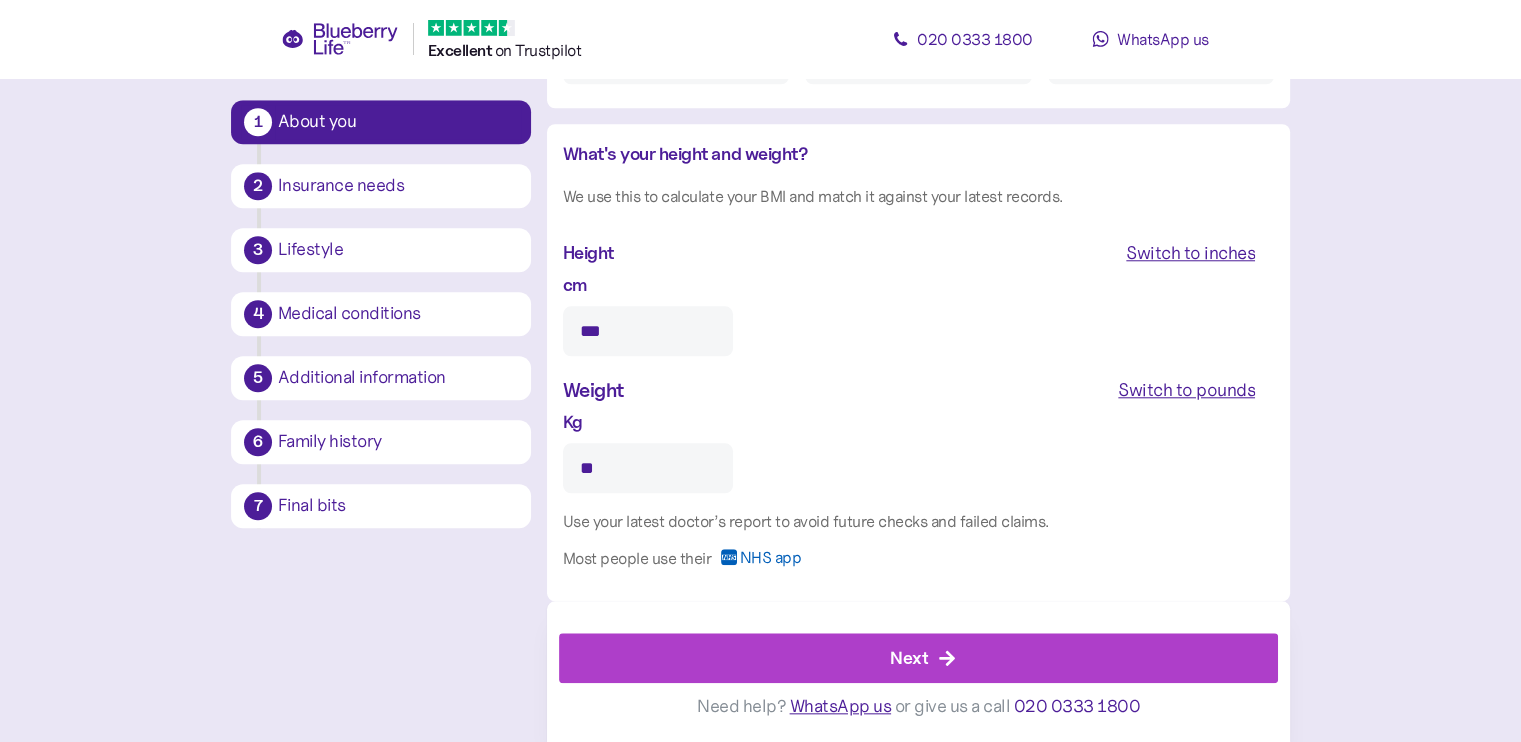 type on "**********" 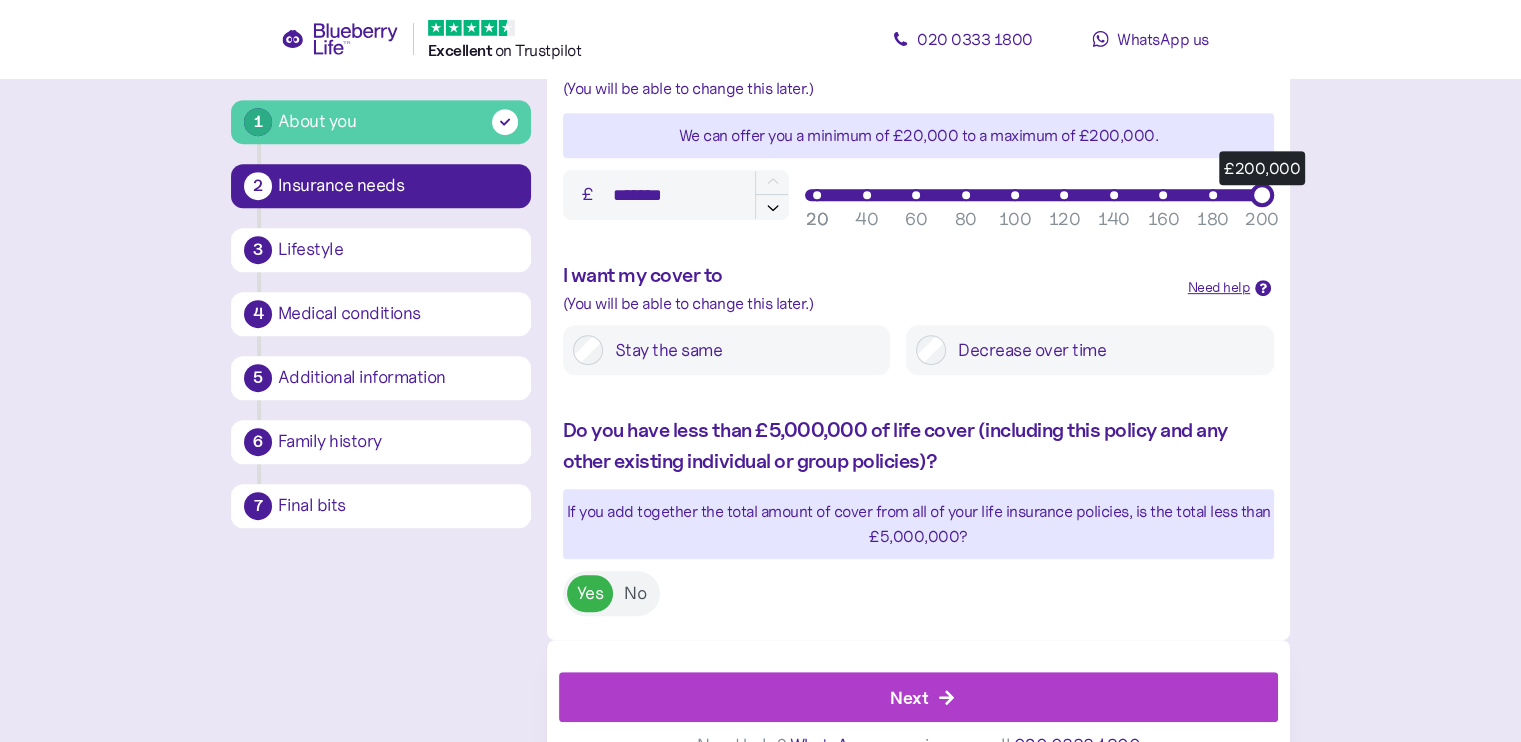 scroll, scrollTop: 926, scrollLeft: 0, axis: vertical 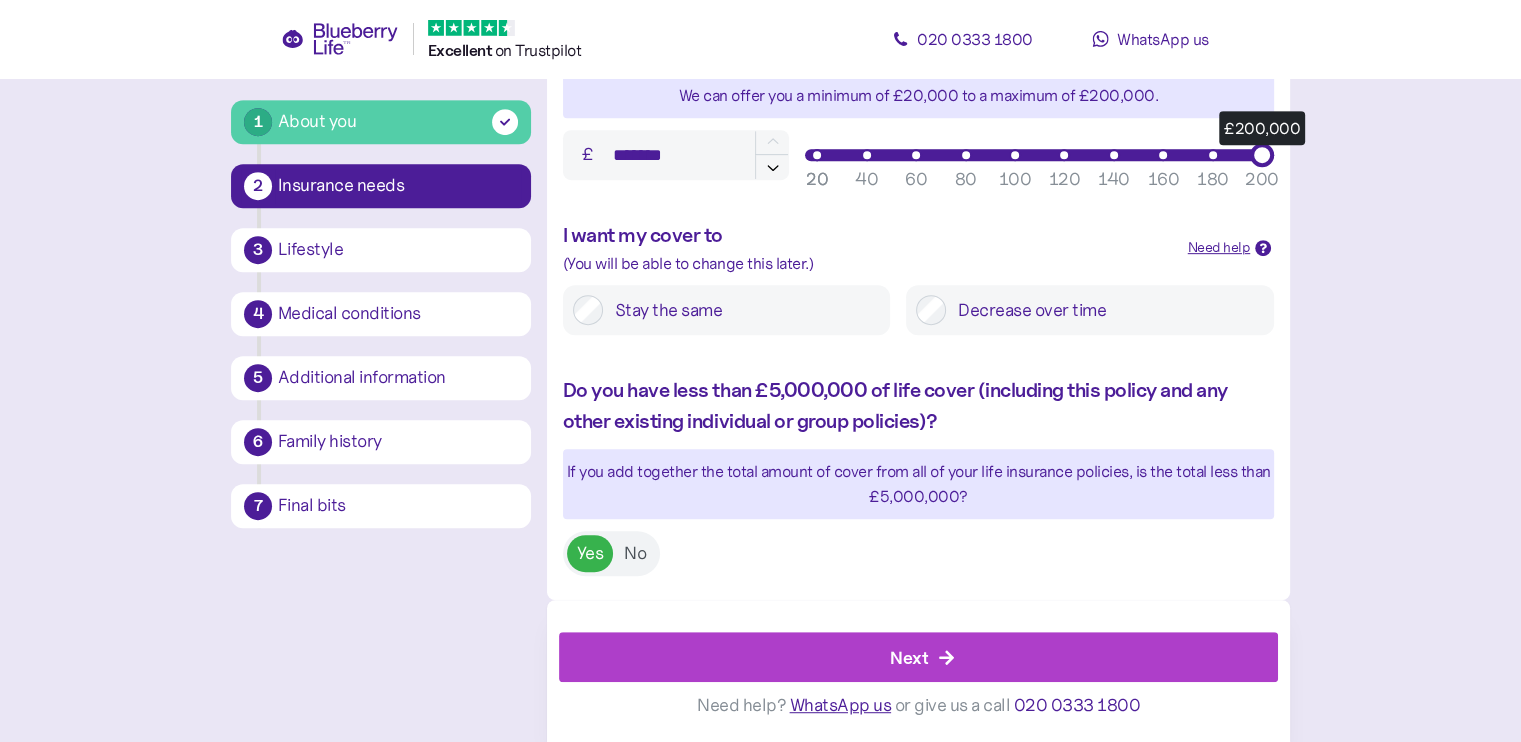 click on "Next" at bounding box center (909, 657) 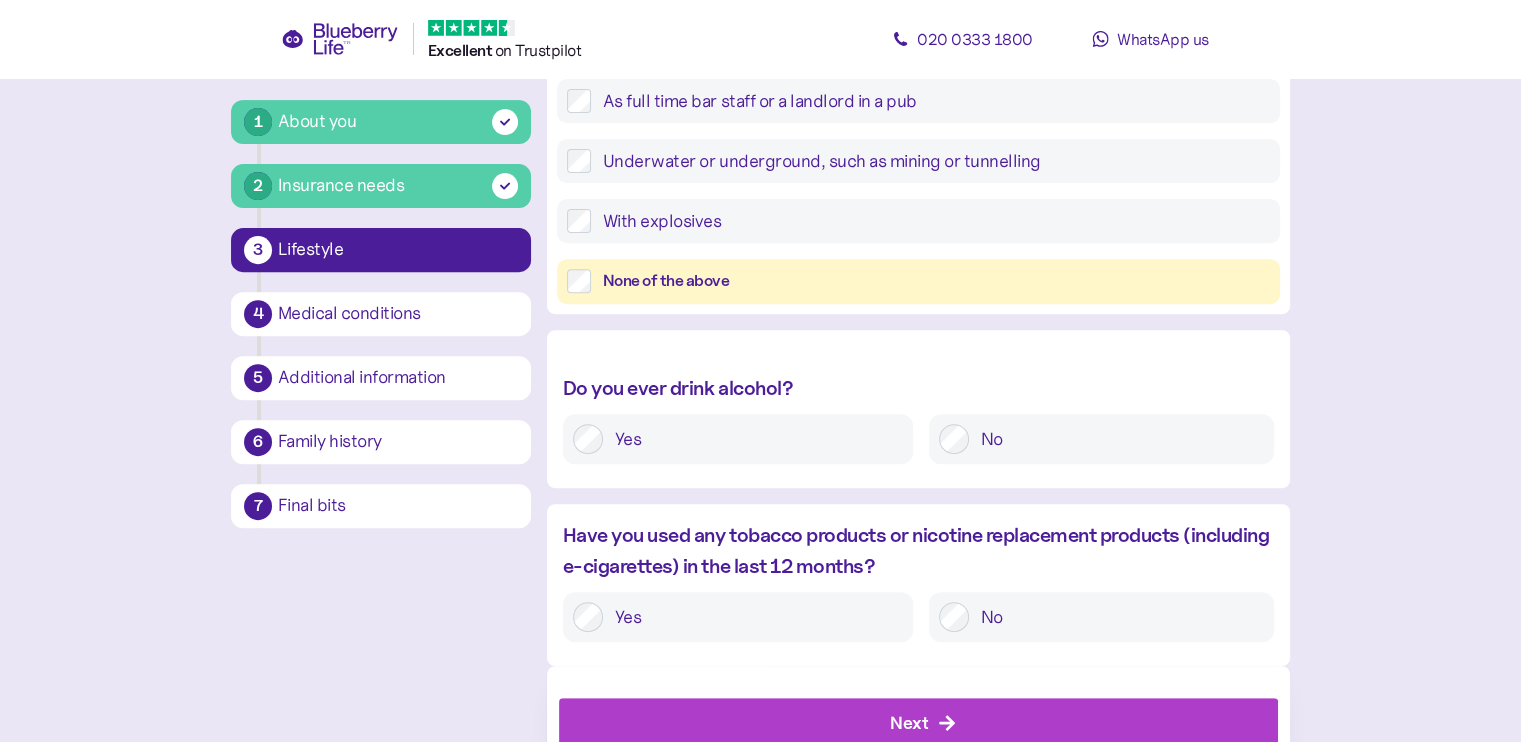 scroll, scrollTop: 776, scrollLeft: 0, axis: vertical 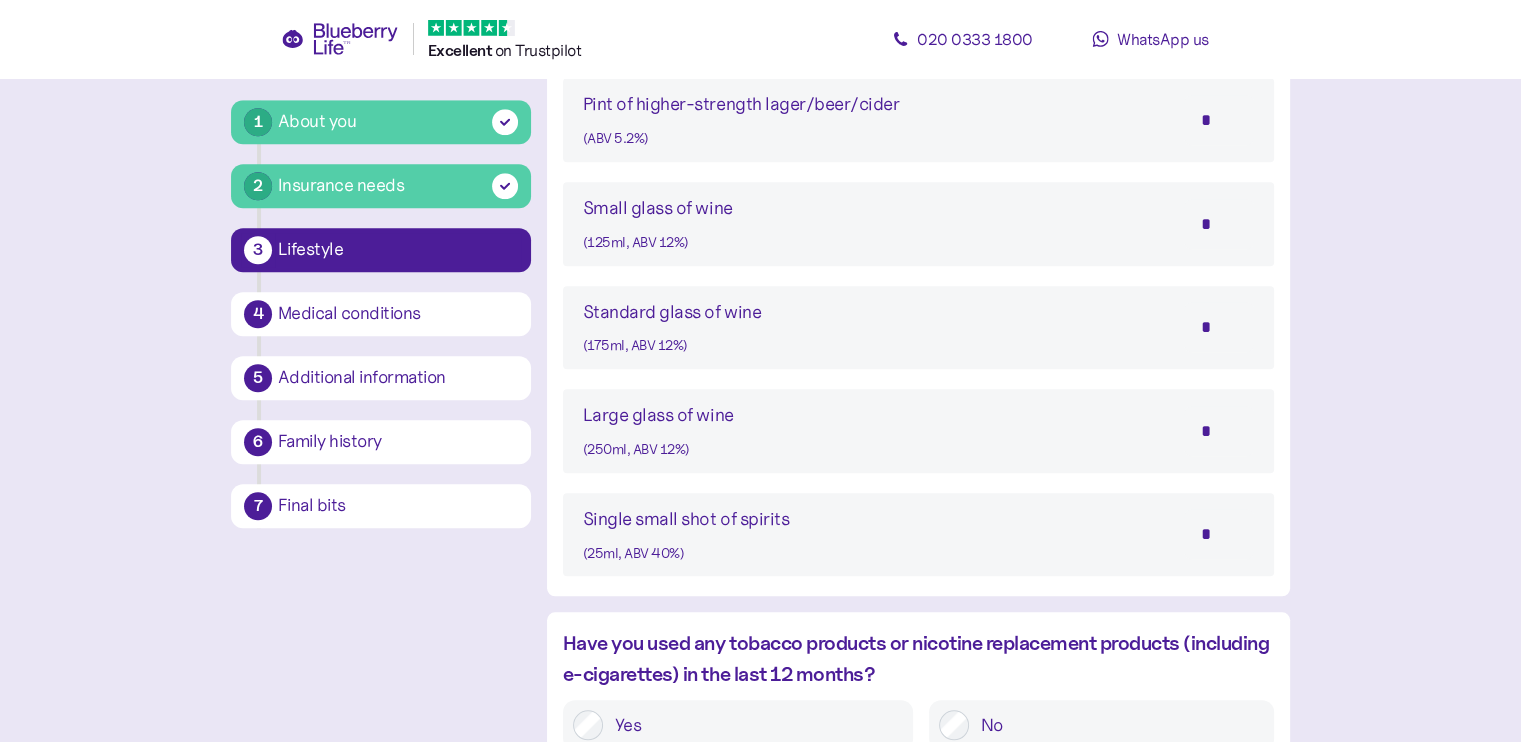 click on "*" at bounding box center [1219, 431] 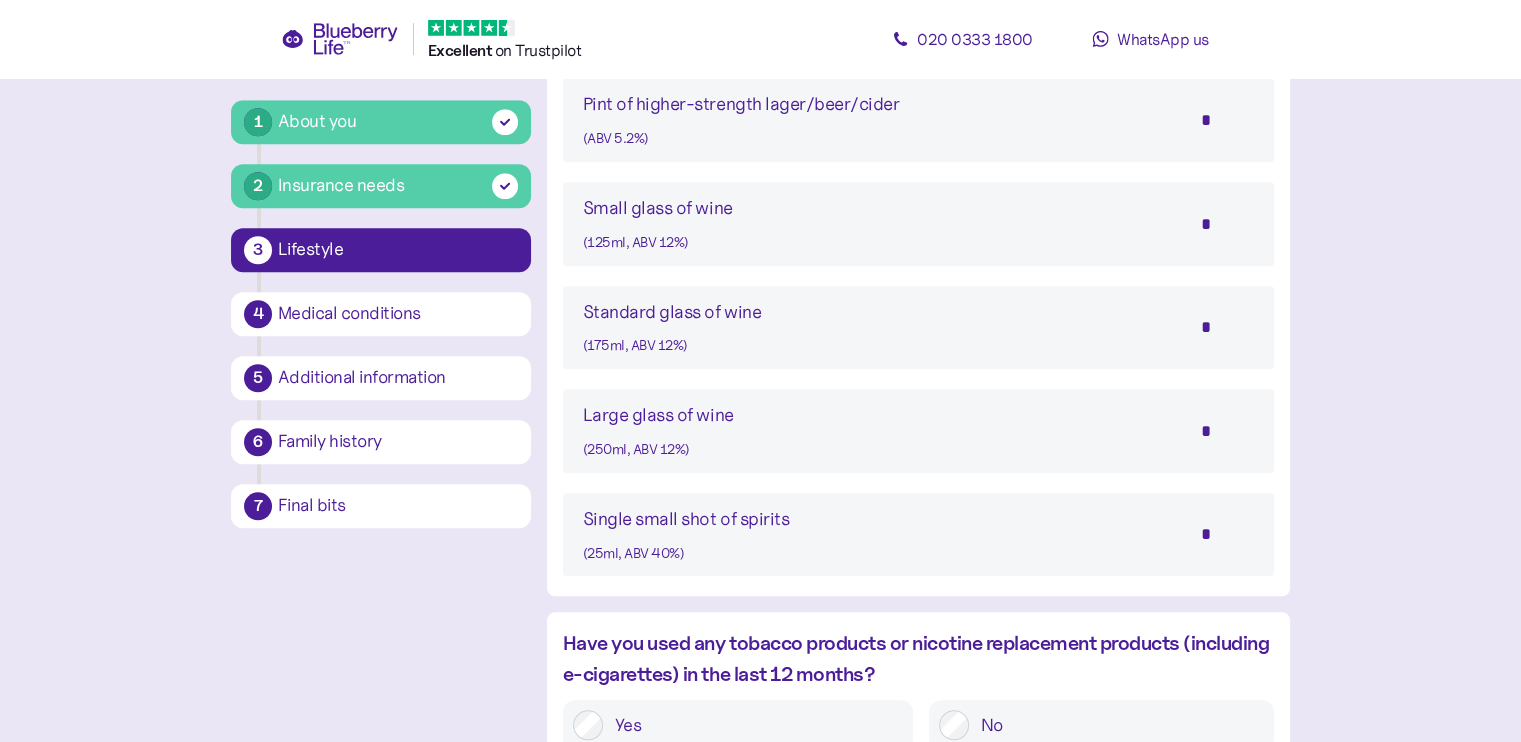 click on "*" at bounding box center [1219, 431] 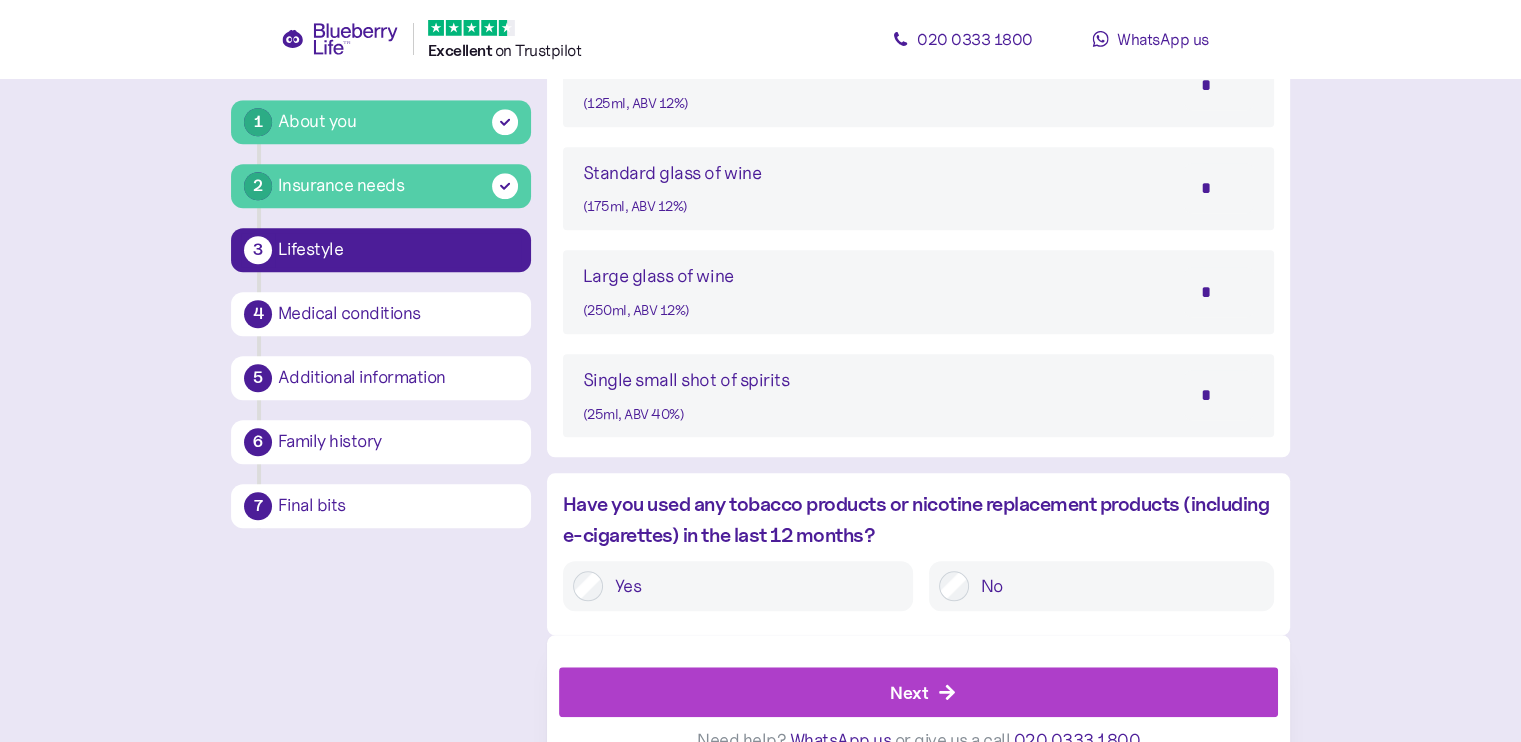scroll, scrollTop: 1786, scrollLeft: 0, axis: vertical 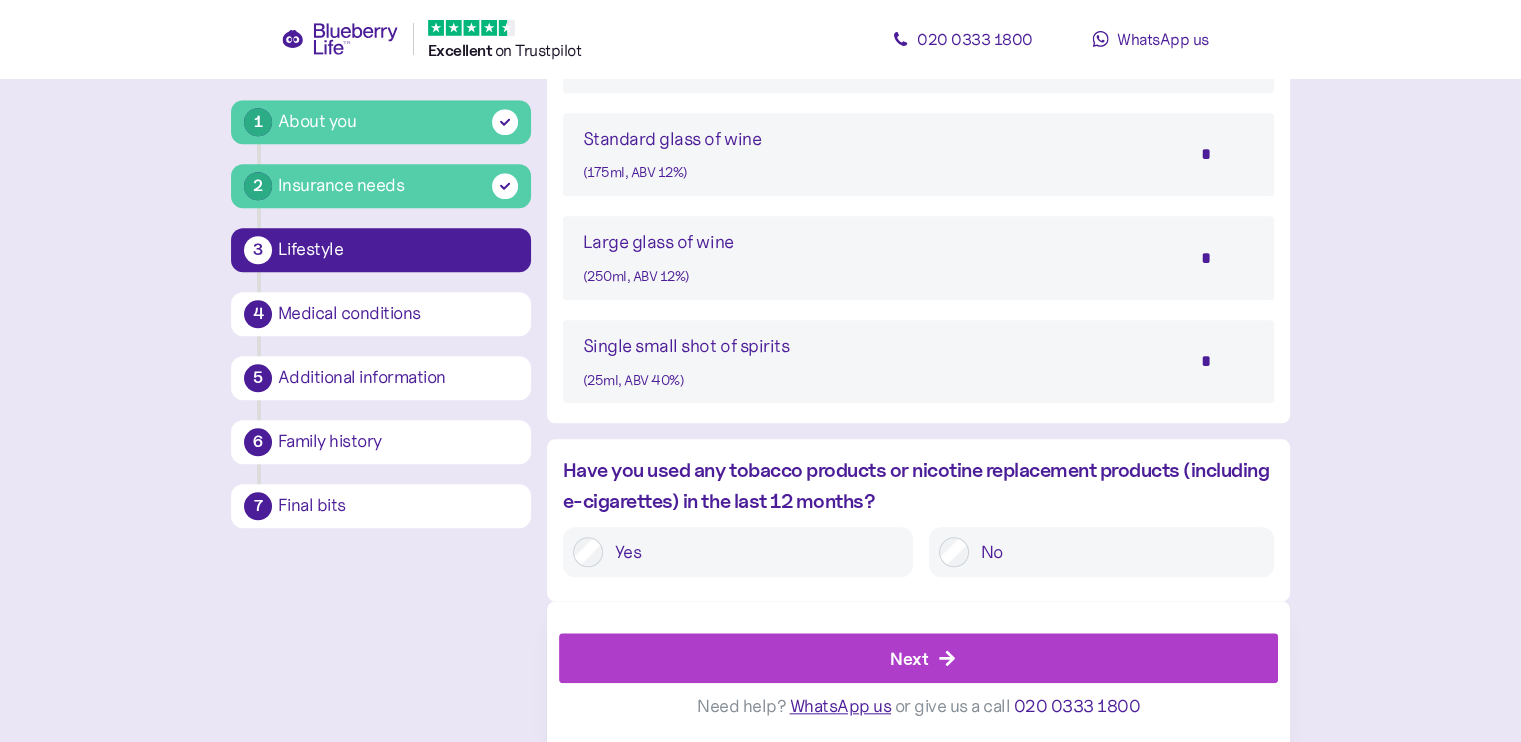 type on "*" 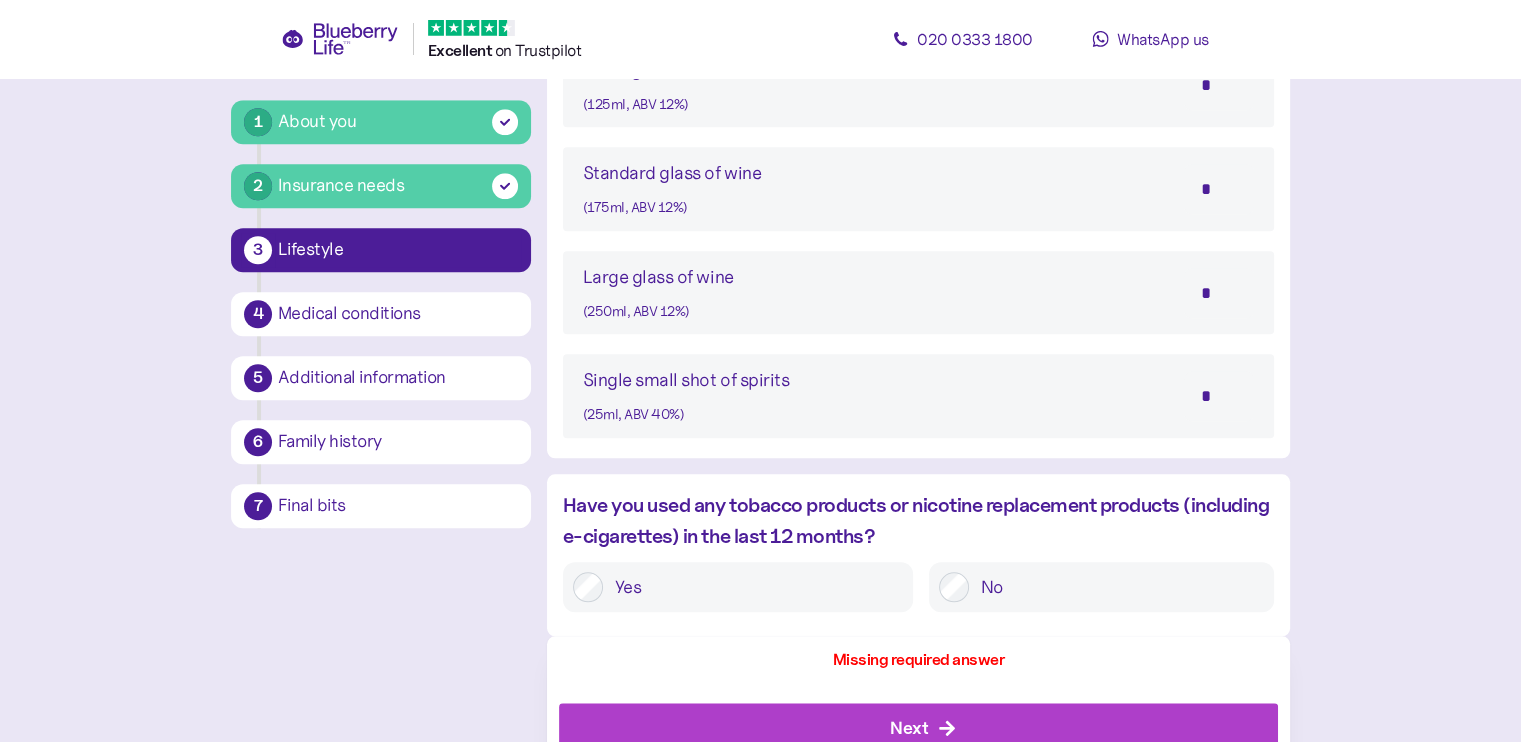 scroll, scrollTop: 1820, scrollLeft: 0, axis: vertical 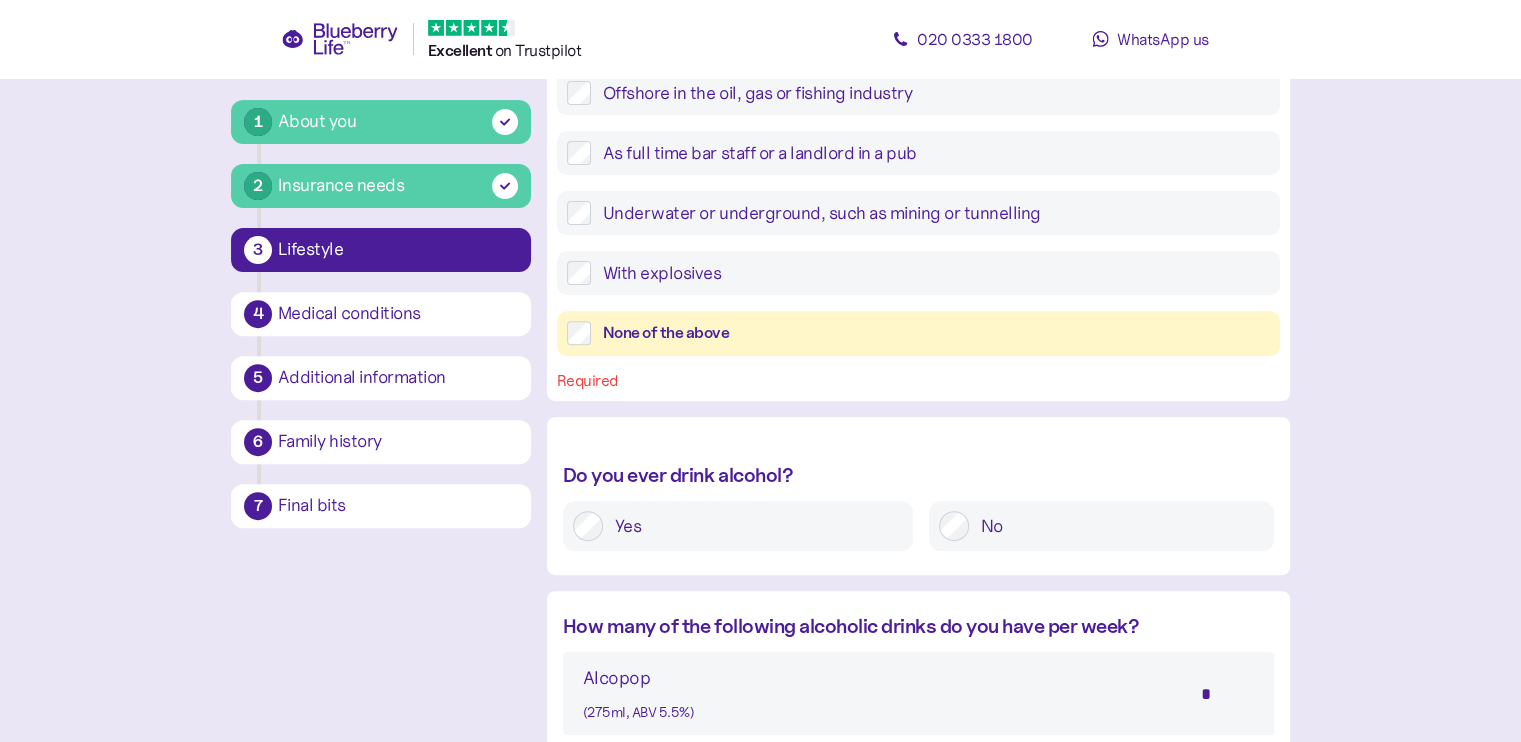 click on "None of the above" at bounding box center [936, 333] 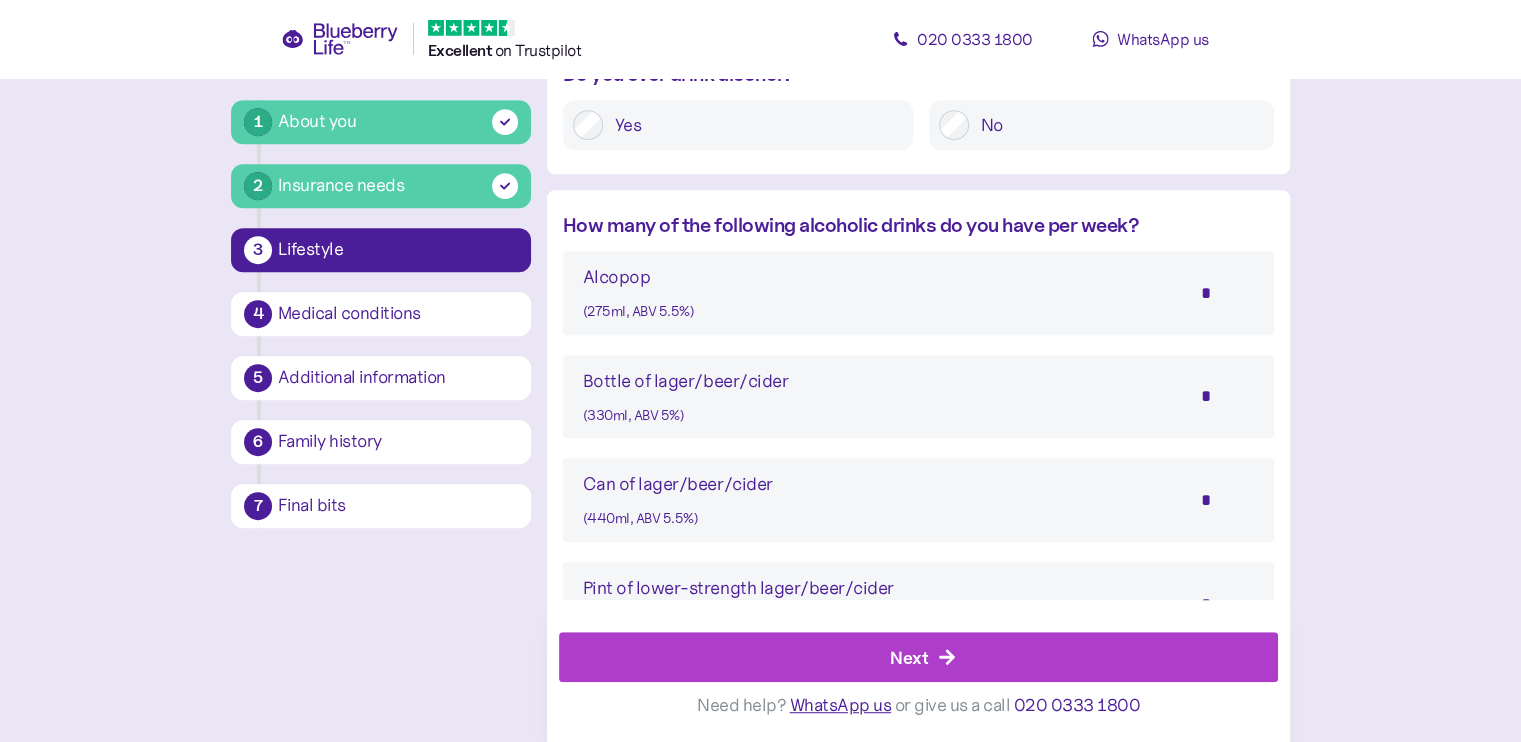 scroll, scrollTop: 1786, scrollLeft: 0, axis: vertical 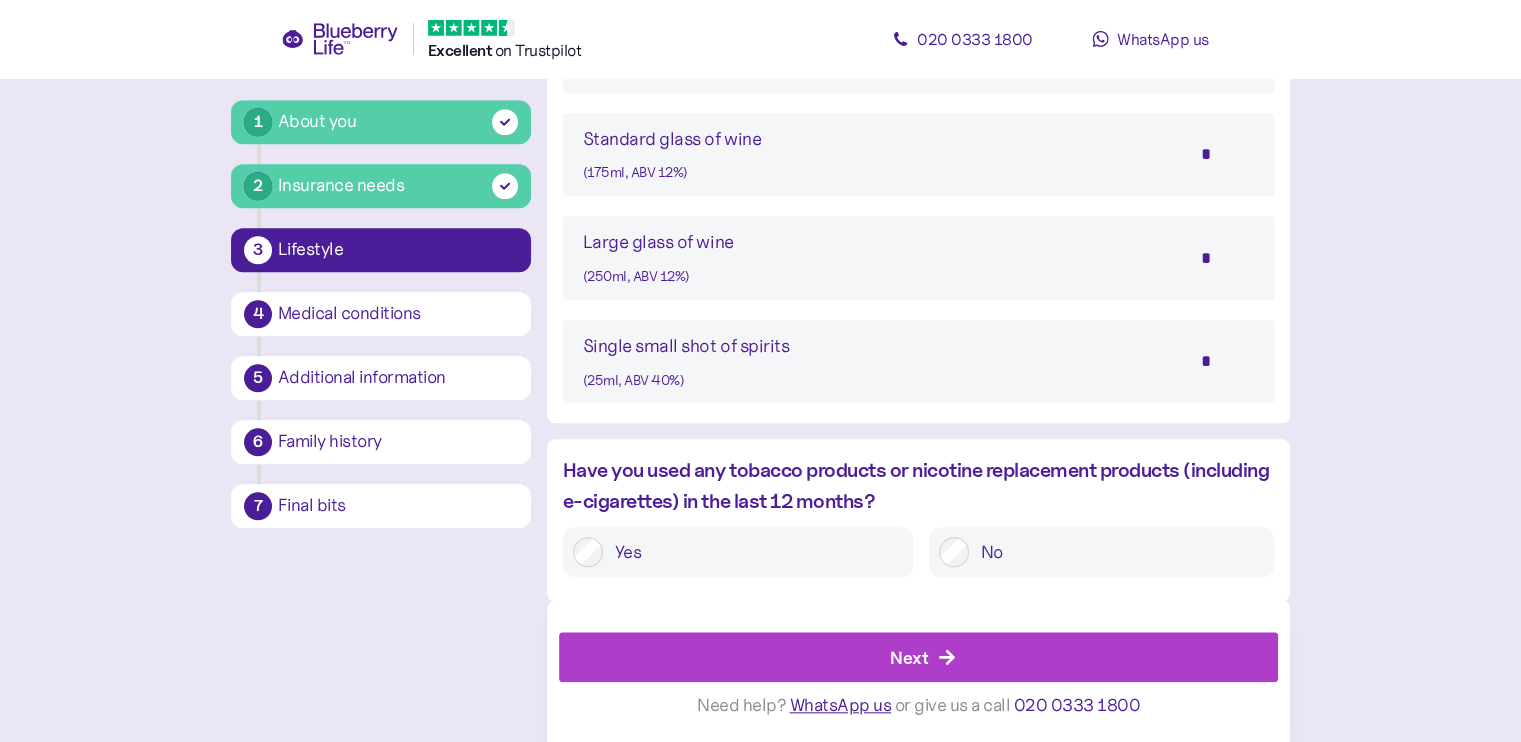 click 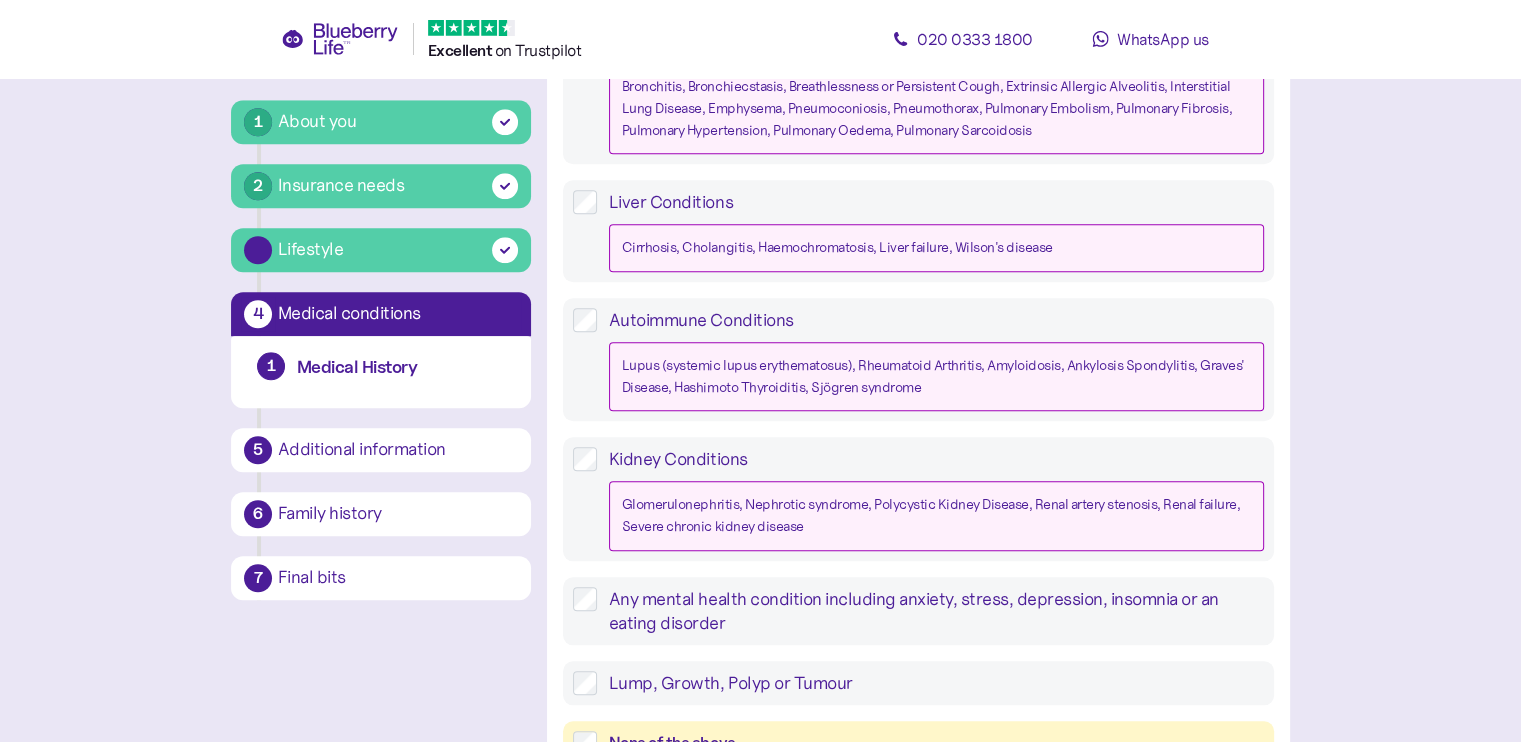 scroll, scrollTop: 38, scrollLeft: 0, axis: vertical 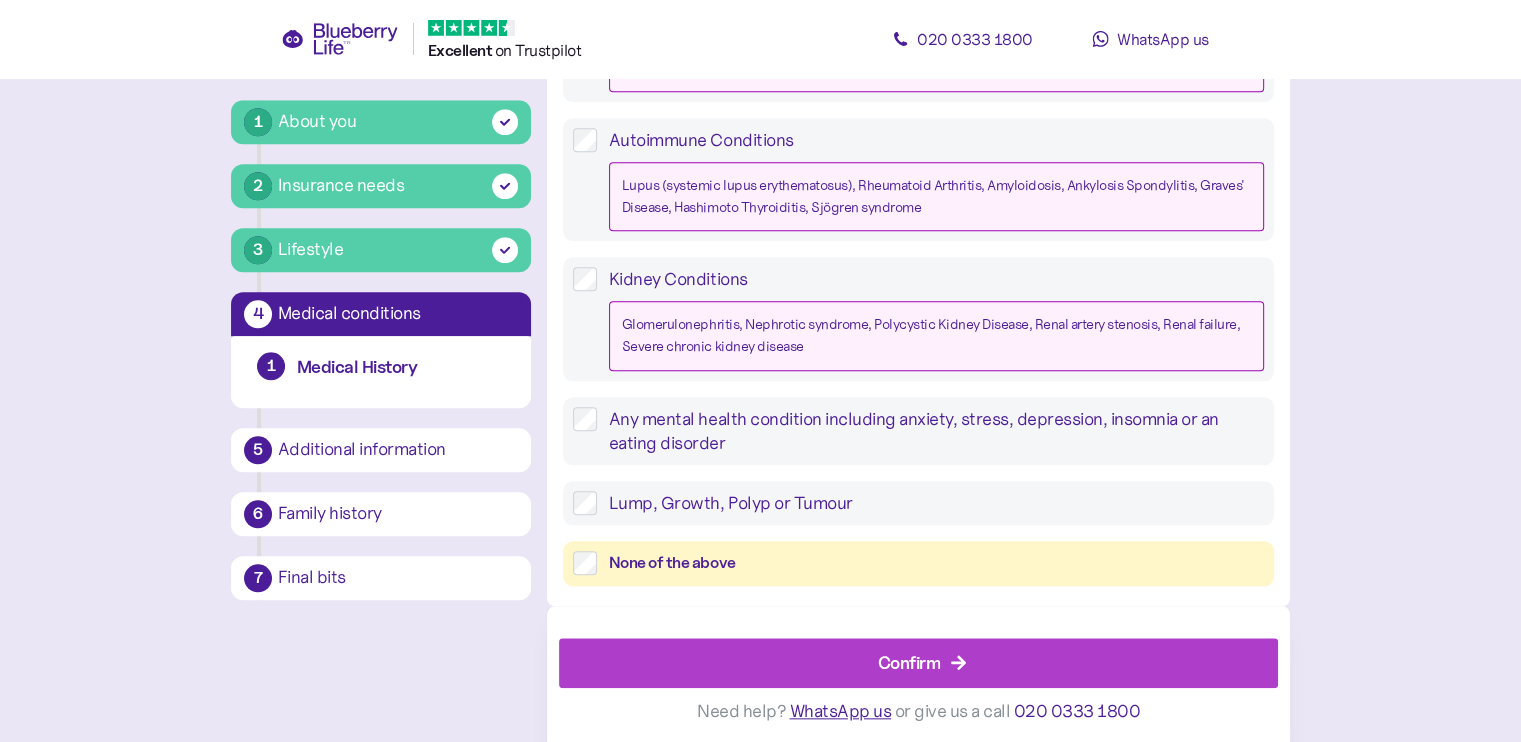 click on "None of the above" at bounding box center [936, 563] 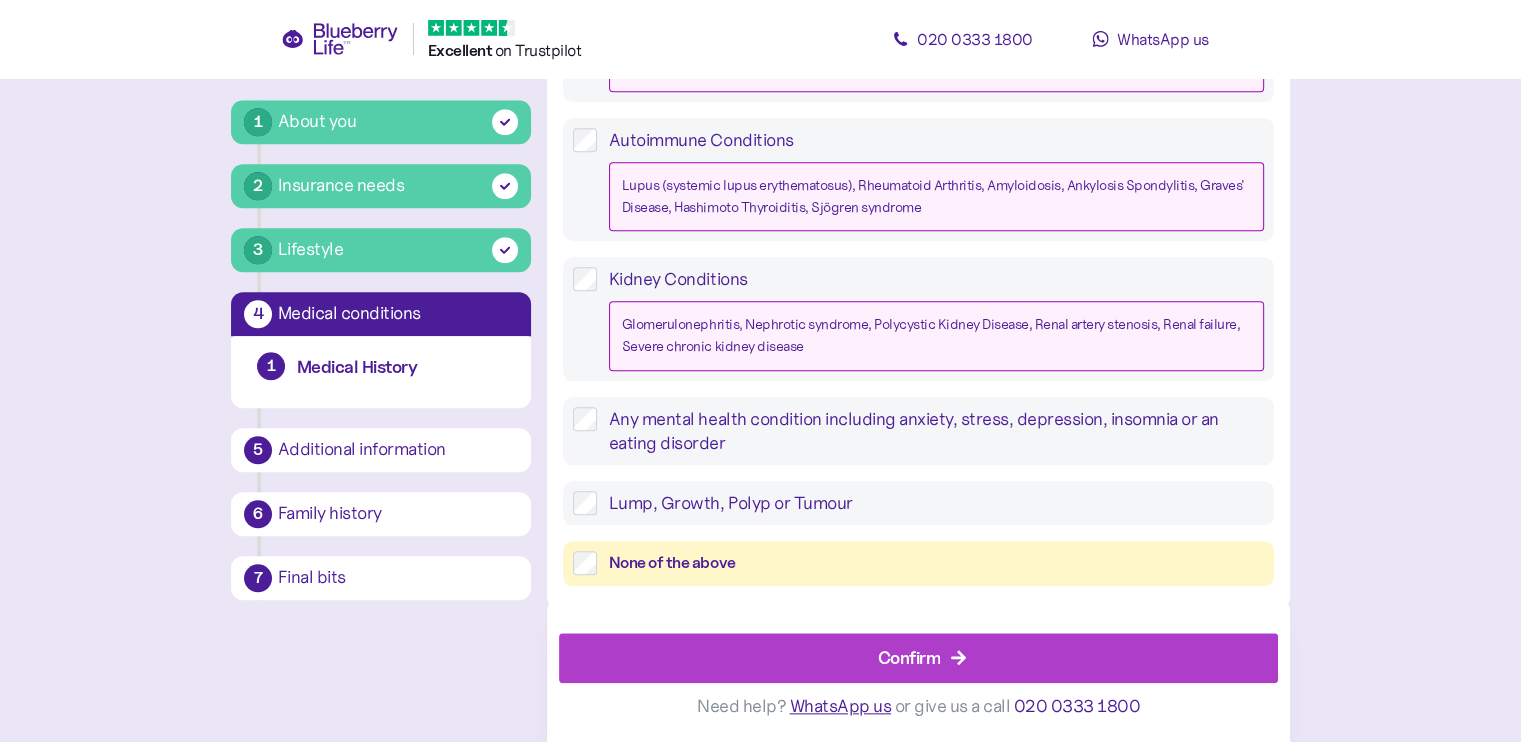 click on "Confirm" at bounding box center [909, 657] 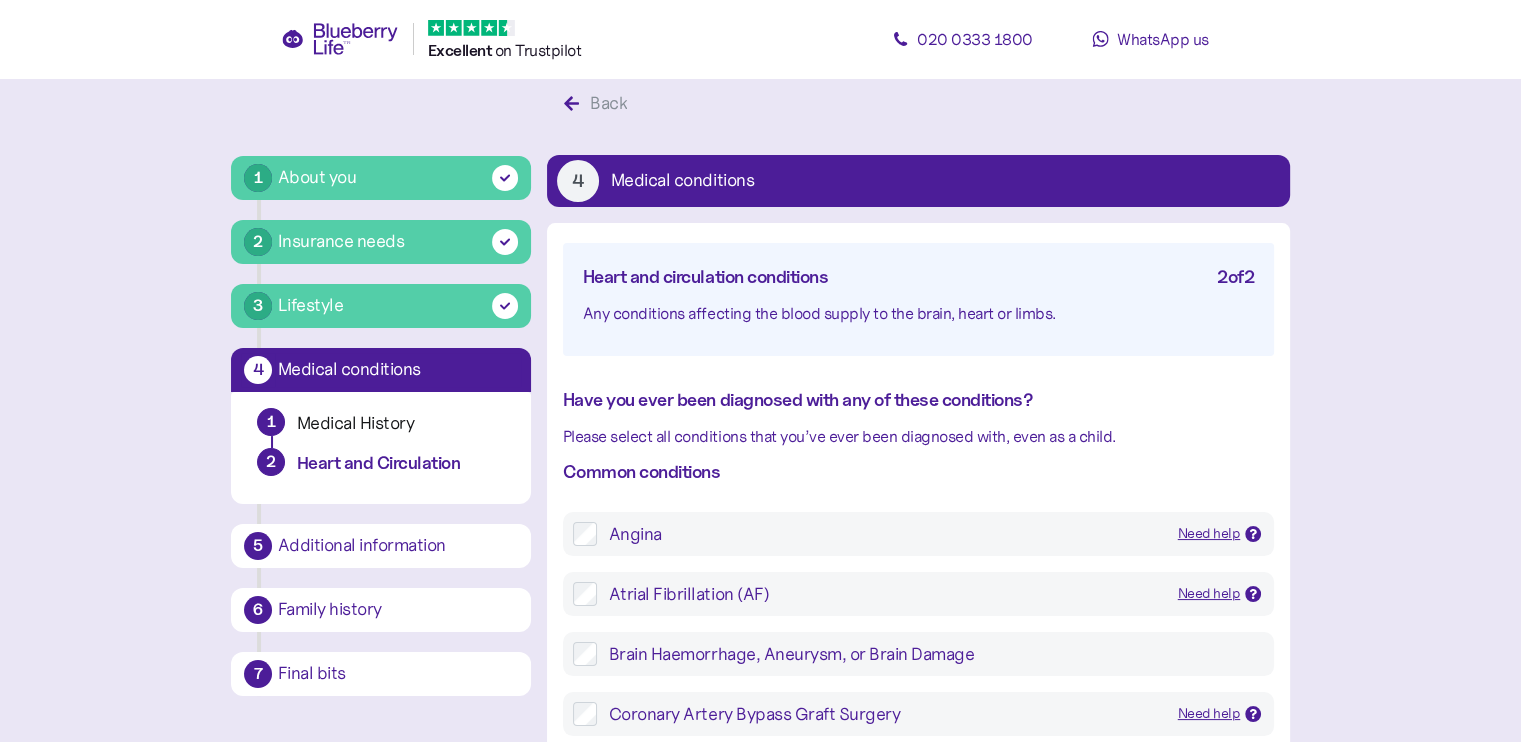 scroll, scrollTop: 38, scrollLeft: 0, axis: vertical 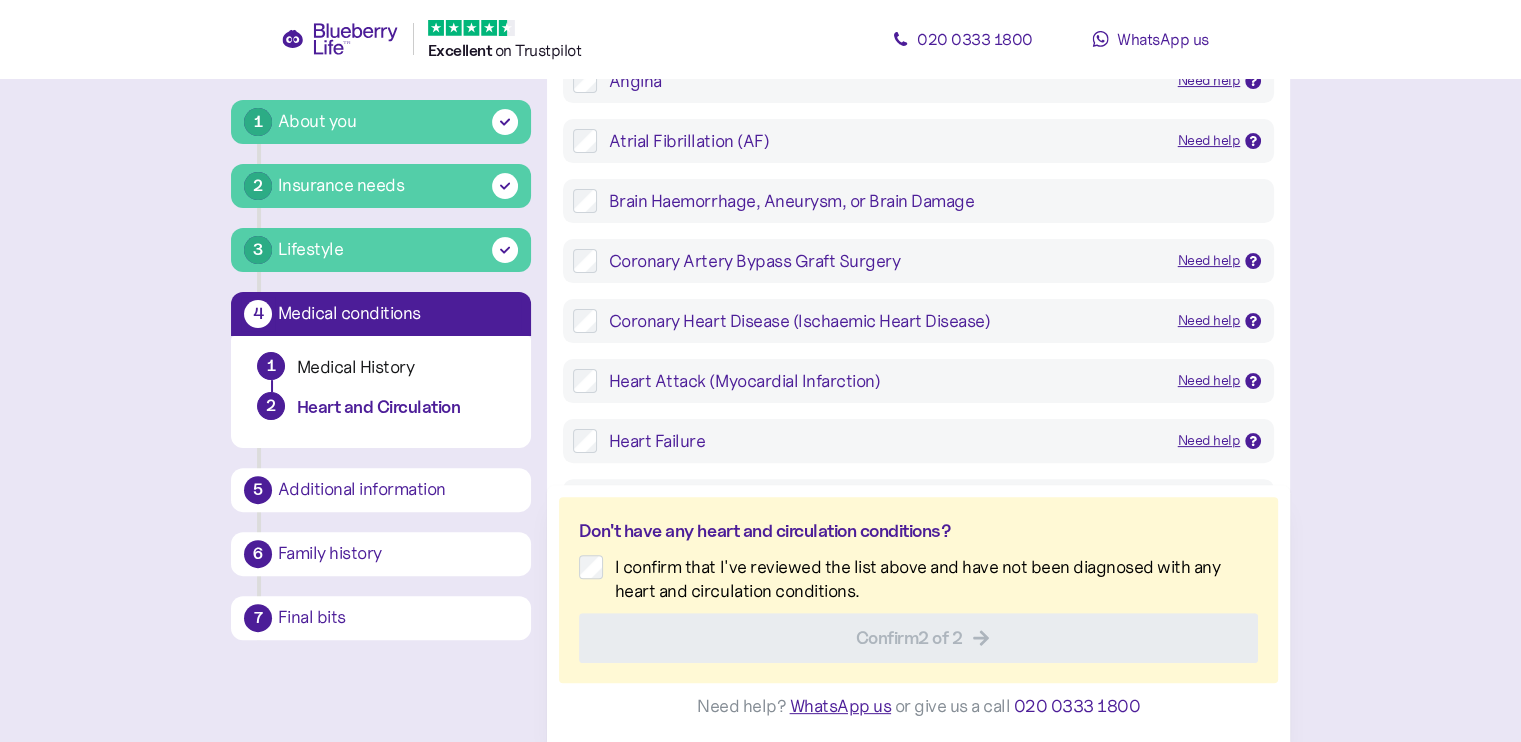 click on "Heart Attack (Myocardial Infarction) Need help Damage to heart muscle caused by a blockage in one of the arteries to the heart." at bounding box center [930, 381] 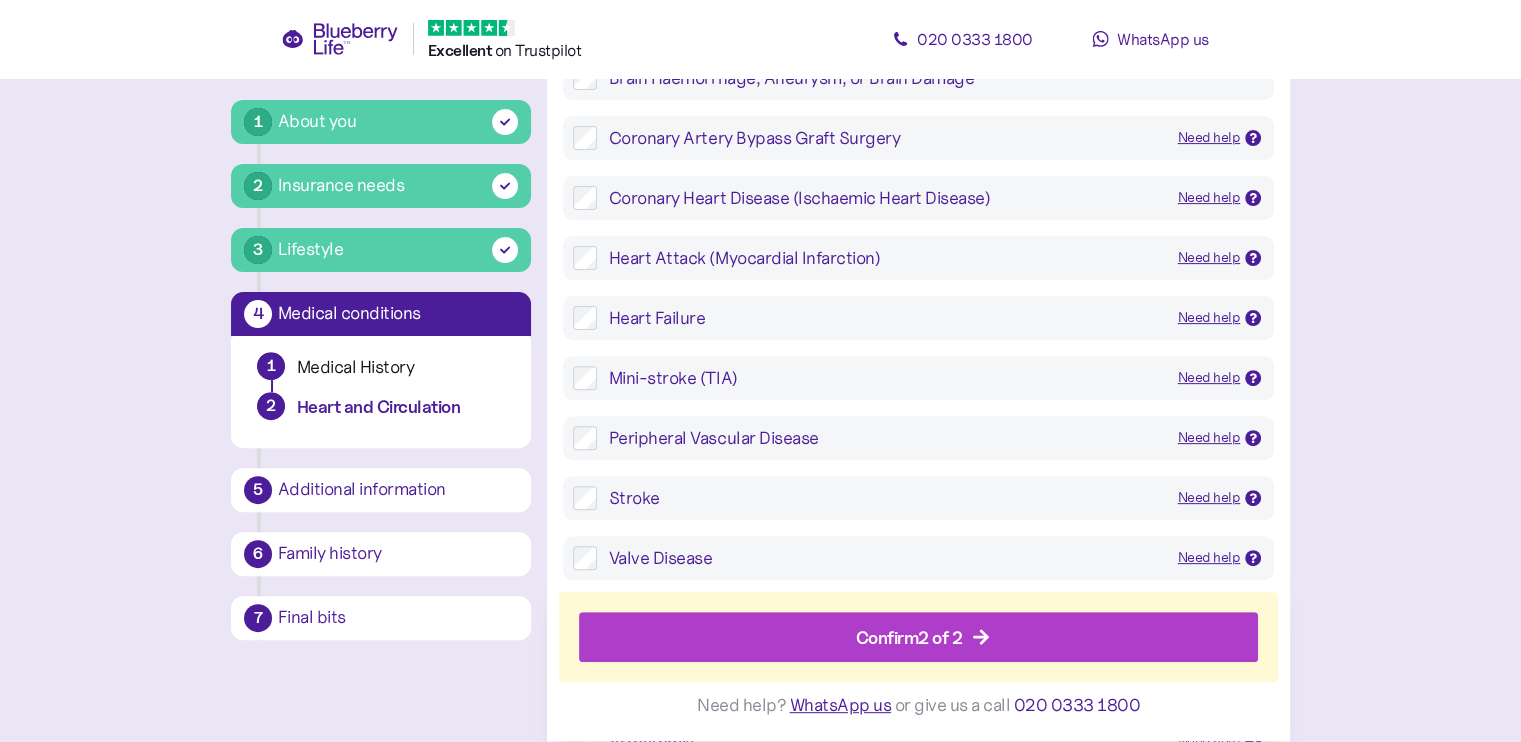 scroll, scrollTop: 612, scrollLeft: 0, axis: vertical 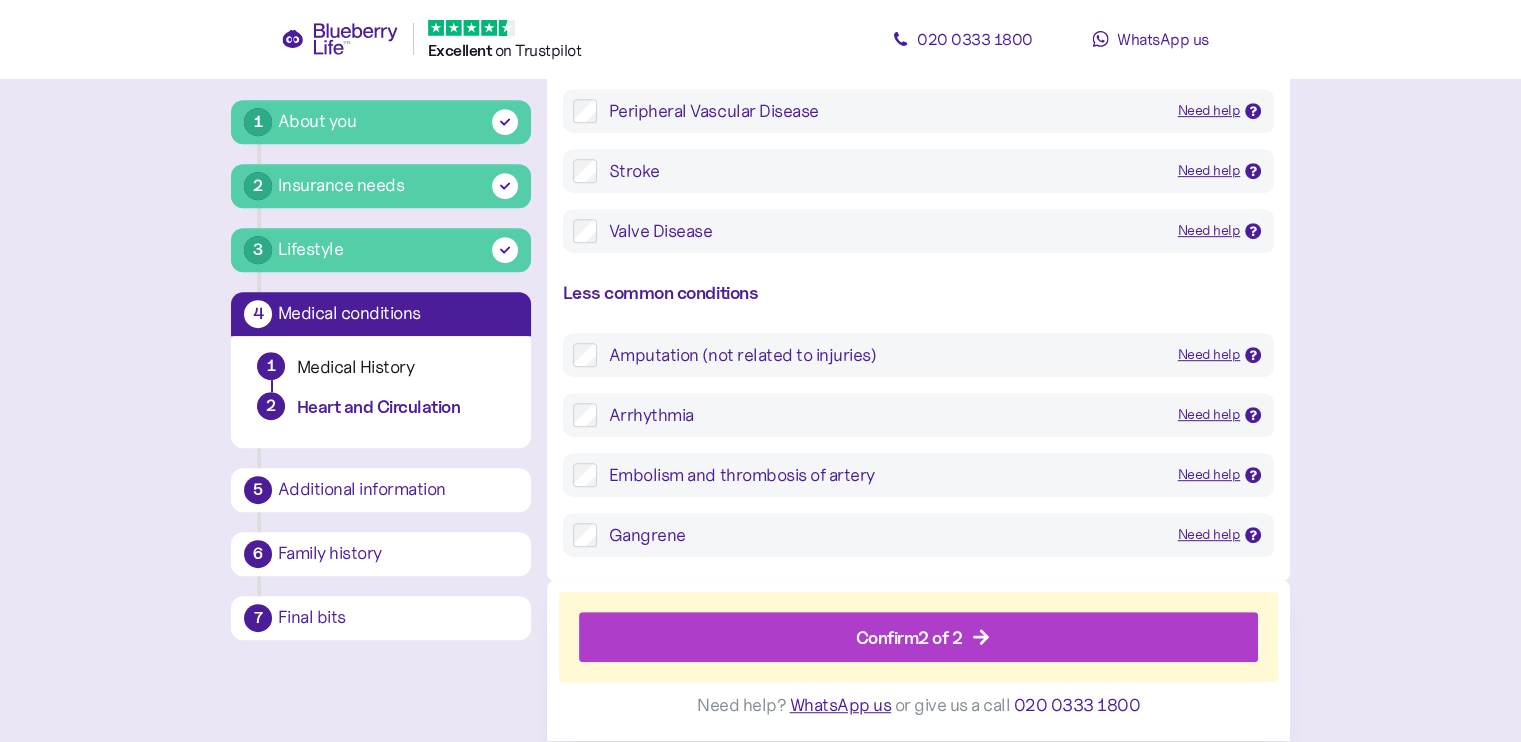 click on "Confirm  2 of 2" at bounding box center (923, 638) 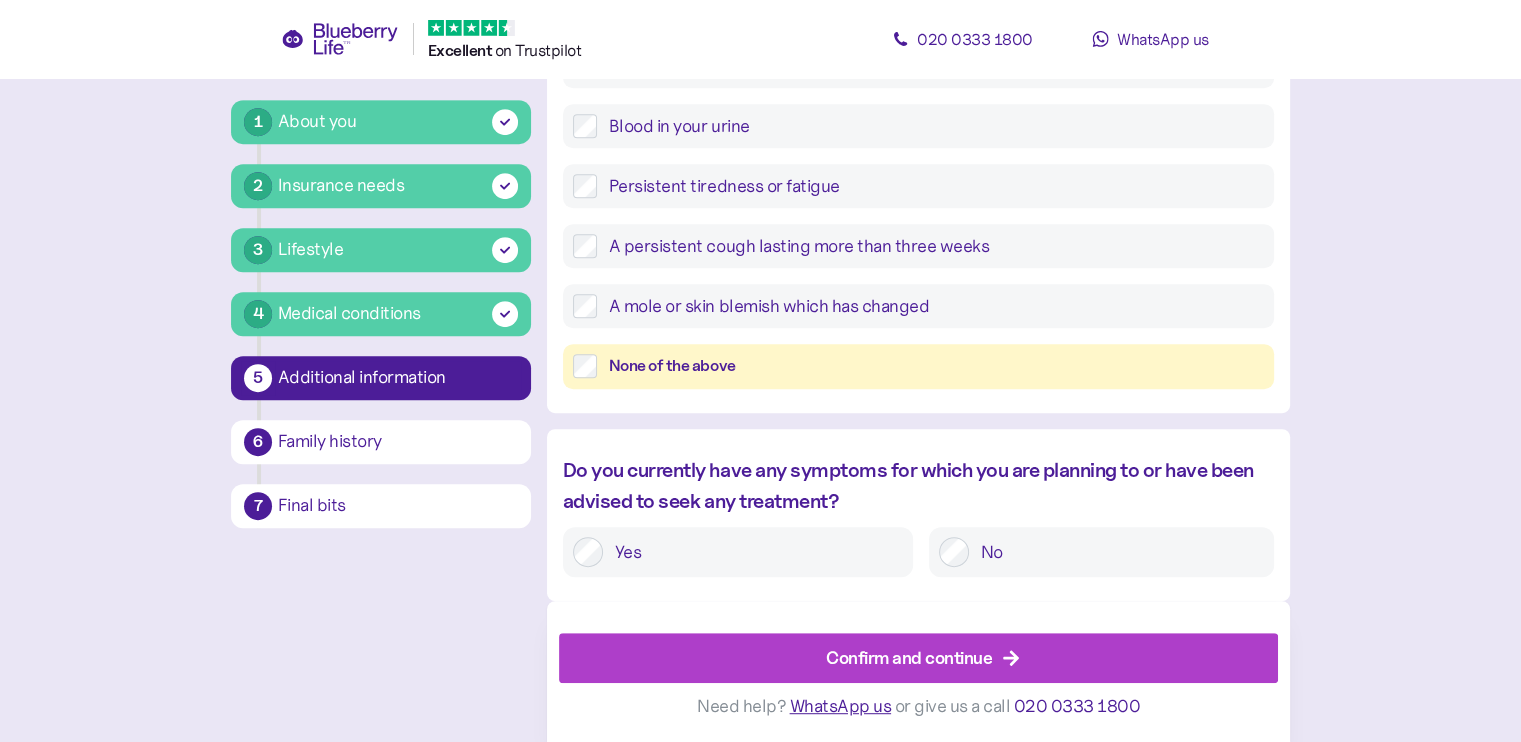 scroll, scrollTop: 38, scrollLeft: 0, axis: vertical 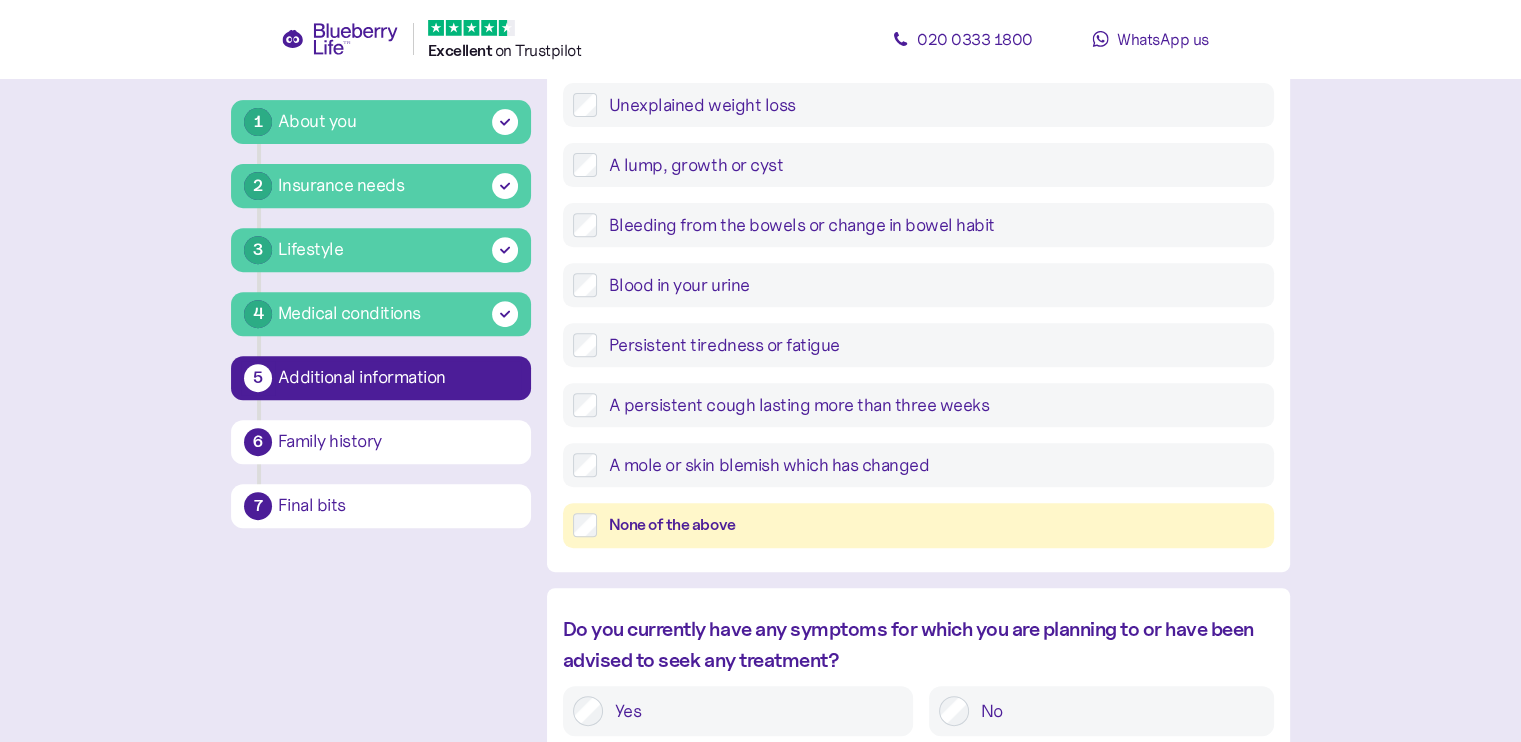 click on "None of the above" at bounding box center [918, 525] 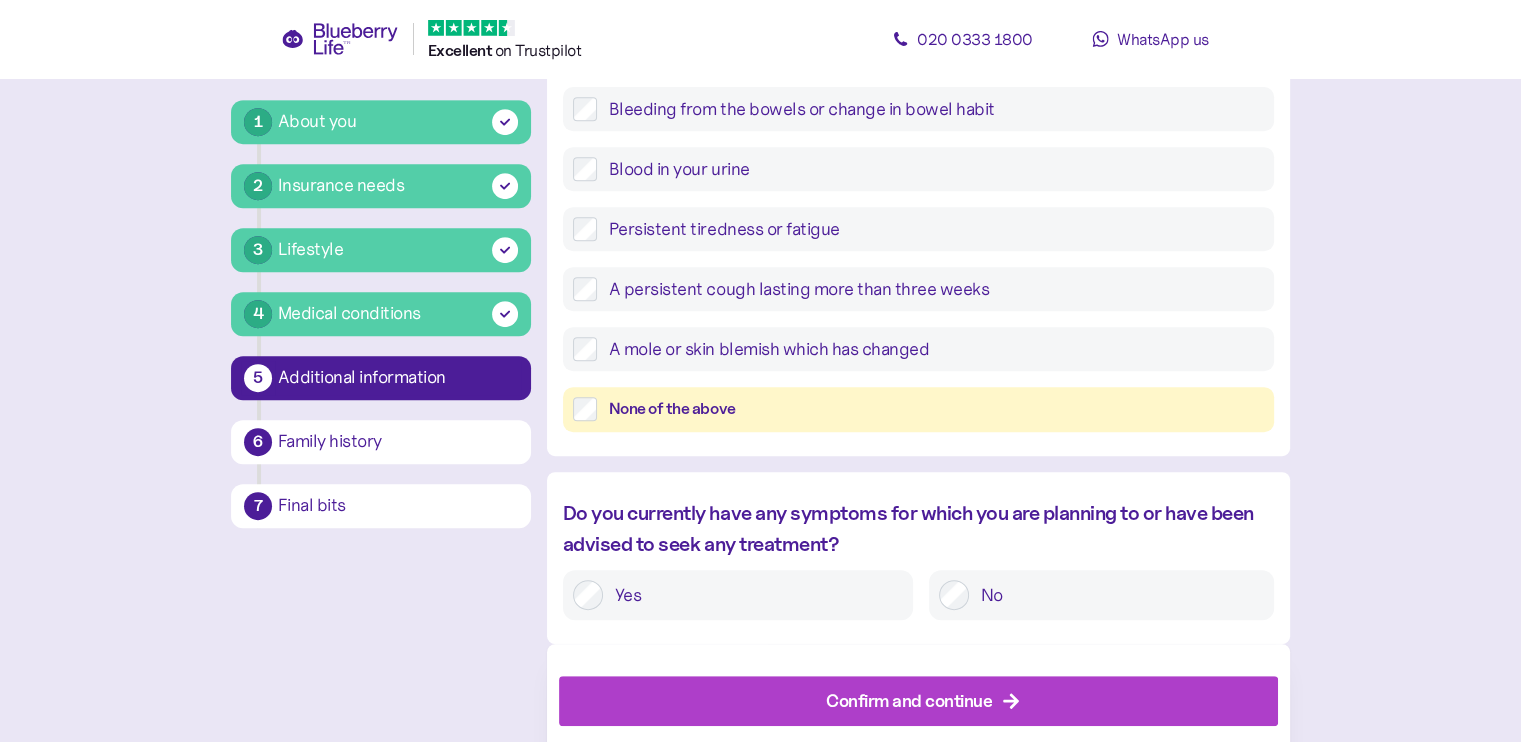 scroll, scrollTop: 904, scrollLeft: 0, axis: vertical 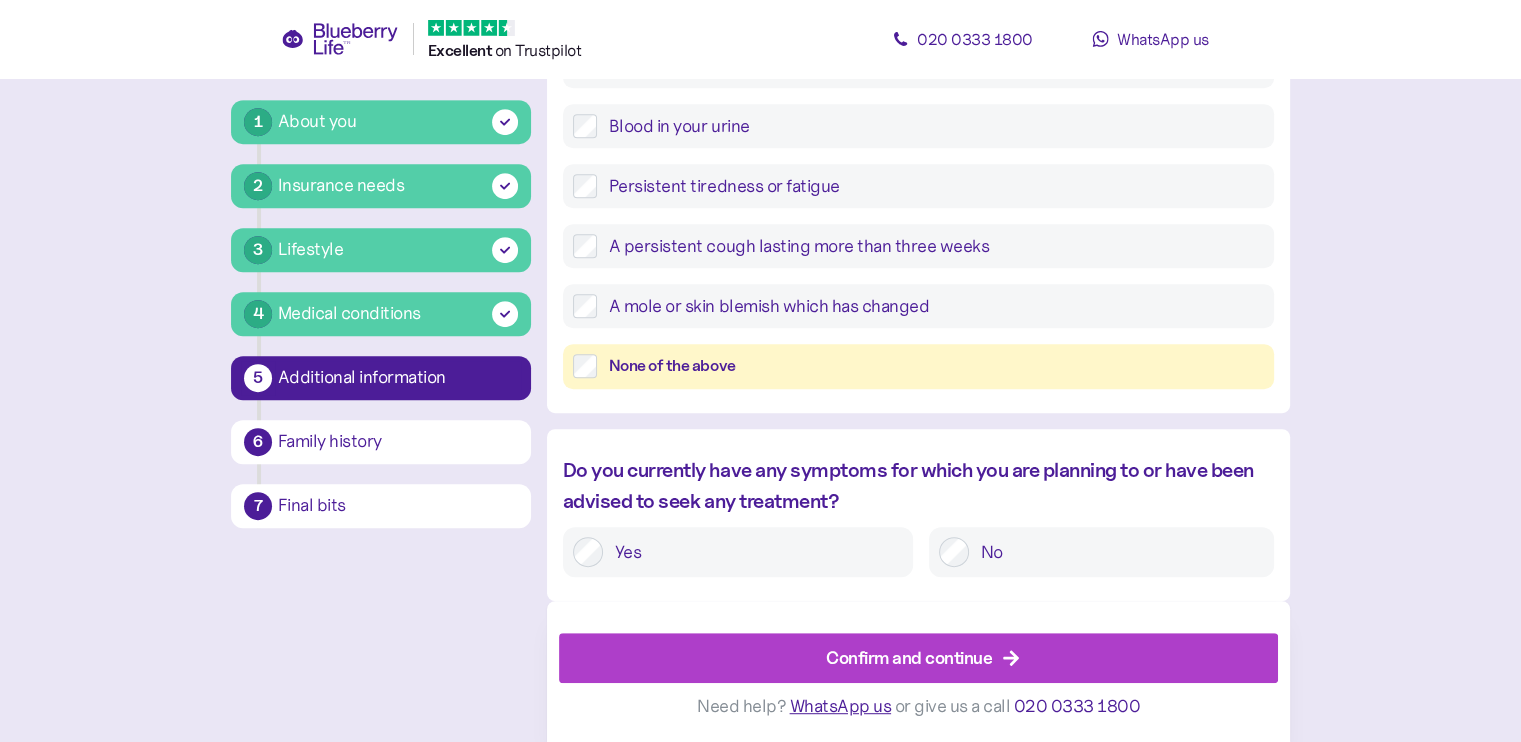 click on "1 About you 2 Insurance needs 3 Lifestyle 4 Medical conditions 5 Additional information 6 Family history 7 Final bits Back 5 Additional information Please tell us about any other medical conditions or symptoms that you have had in the last 3 years. In the following questions, you do not need to mention: anything you have already told us about; any of   these minor conditions . In the last 3 years have you: had a condition lasting 4 weeks or more; been prescribed a course of medication lasting 4 weeks or more; or been advised to have a medical consultation with a specialist, or to have any tests, scans, or investigations? Yes No In the last 3 months, have you had any of these symptoms, even if you have not consulted a doctor: Unexplained weight loss A lump, growth or cyst Bleeding from the bowels or change in bowel habit Blood in your urine Persistent tiredness or fatigue A persistent cough lasting more than three weeks A mole or skin blemish which has changed None of the above Yes No Confirm and continue" at bounding box center (760, -81) 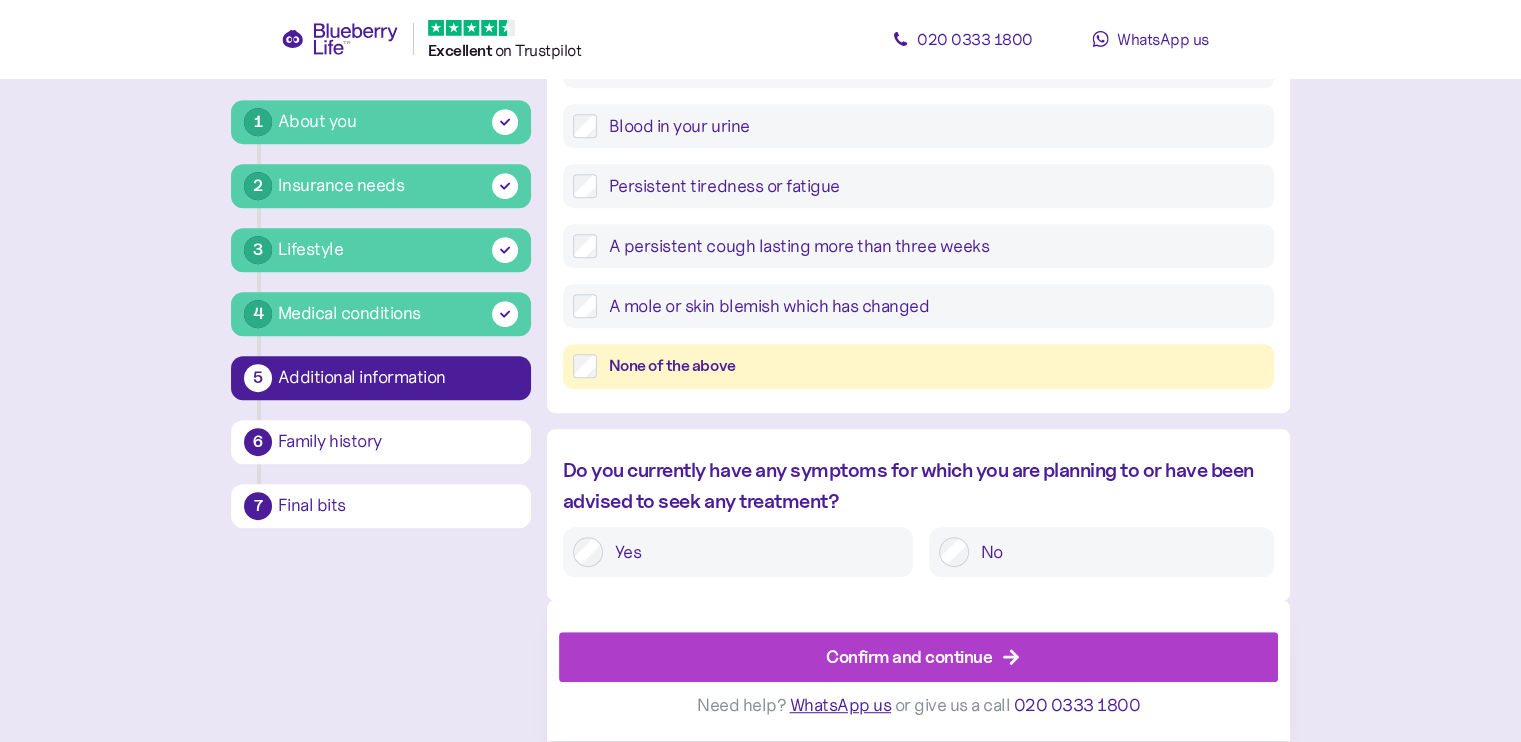 click on "Confirm and continue" at bounding box center (909, 657) 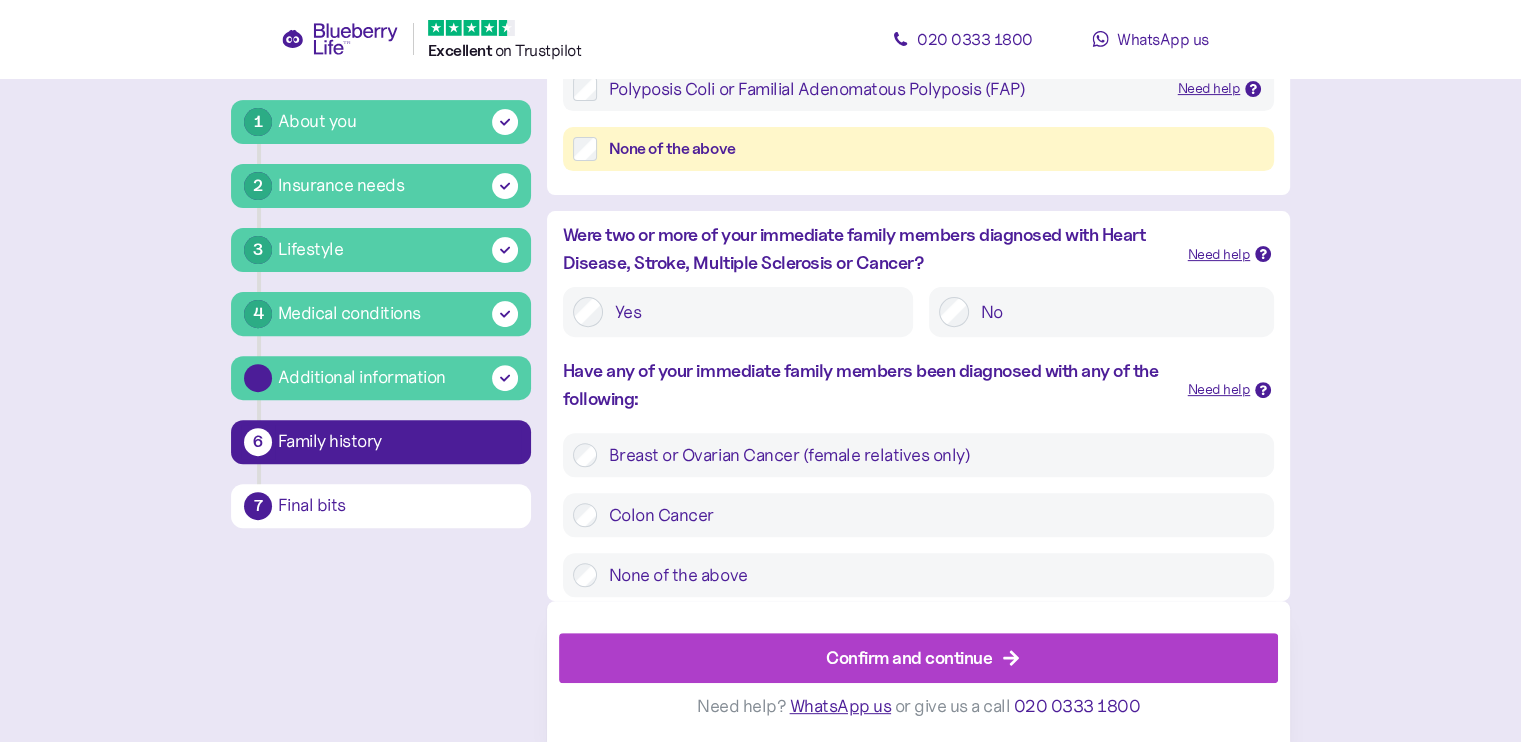 scroll, scrollTop: 38, scrollLeft: 0, axis: vertical 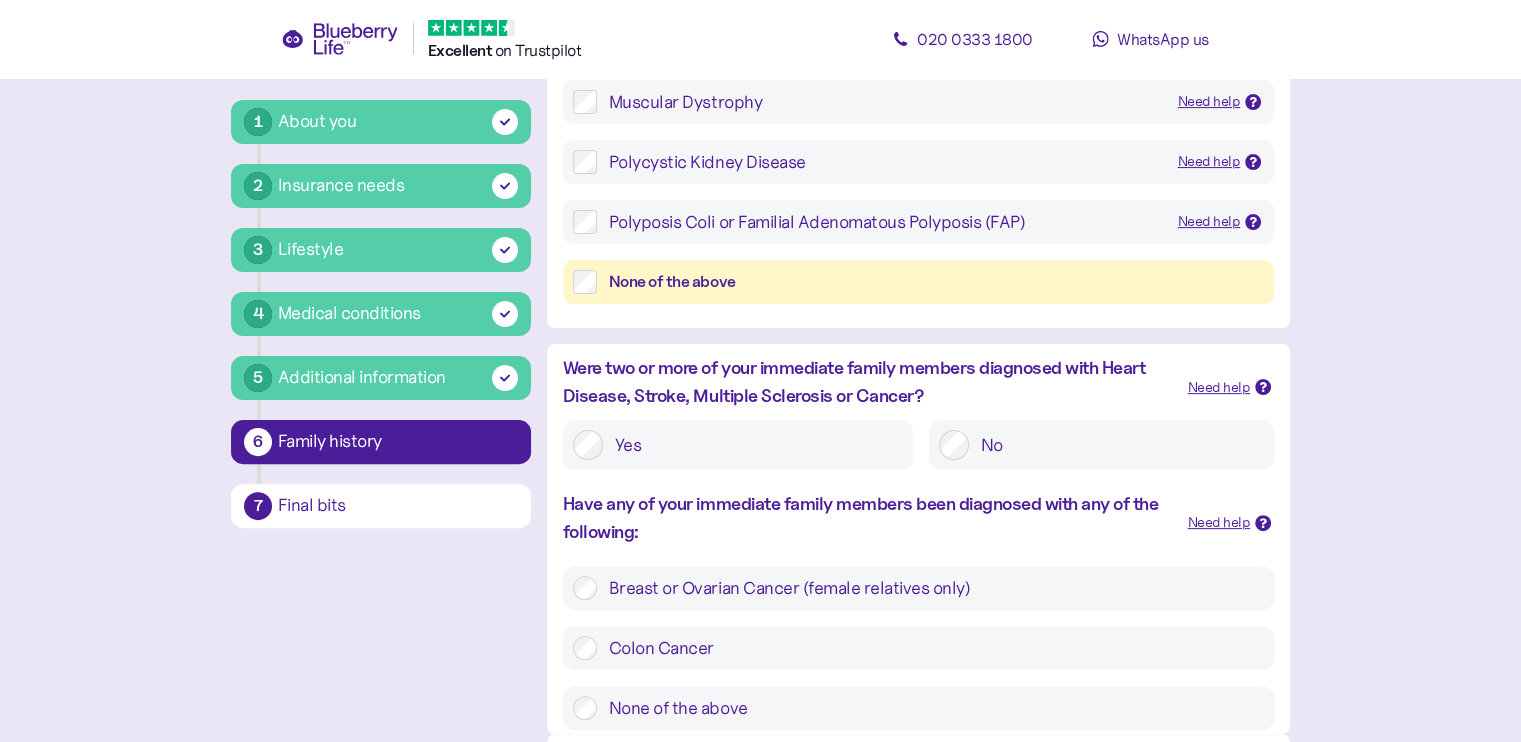 click on "None of the above" at bounding box center (936, 282) 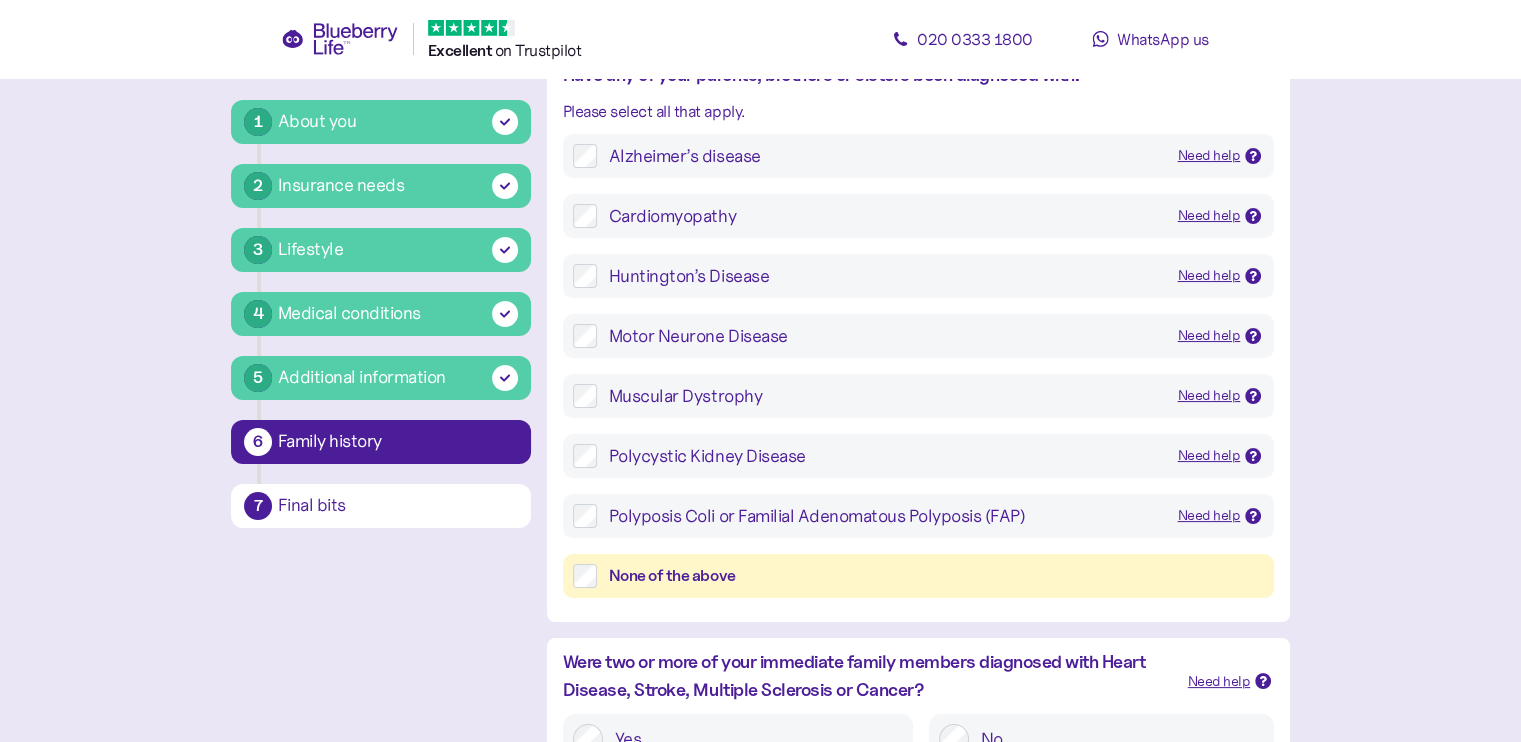 scroll, scrollTop: 203, scrollLeft: 0, axis: vertical 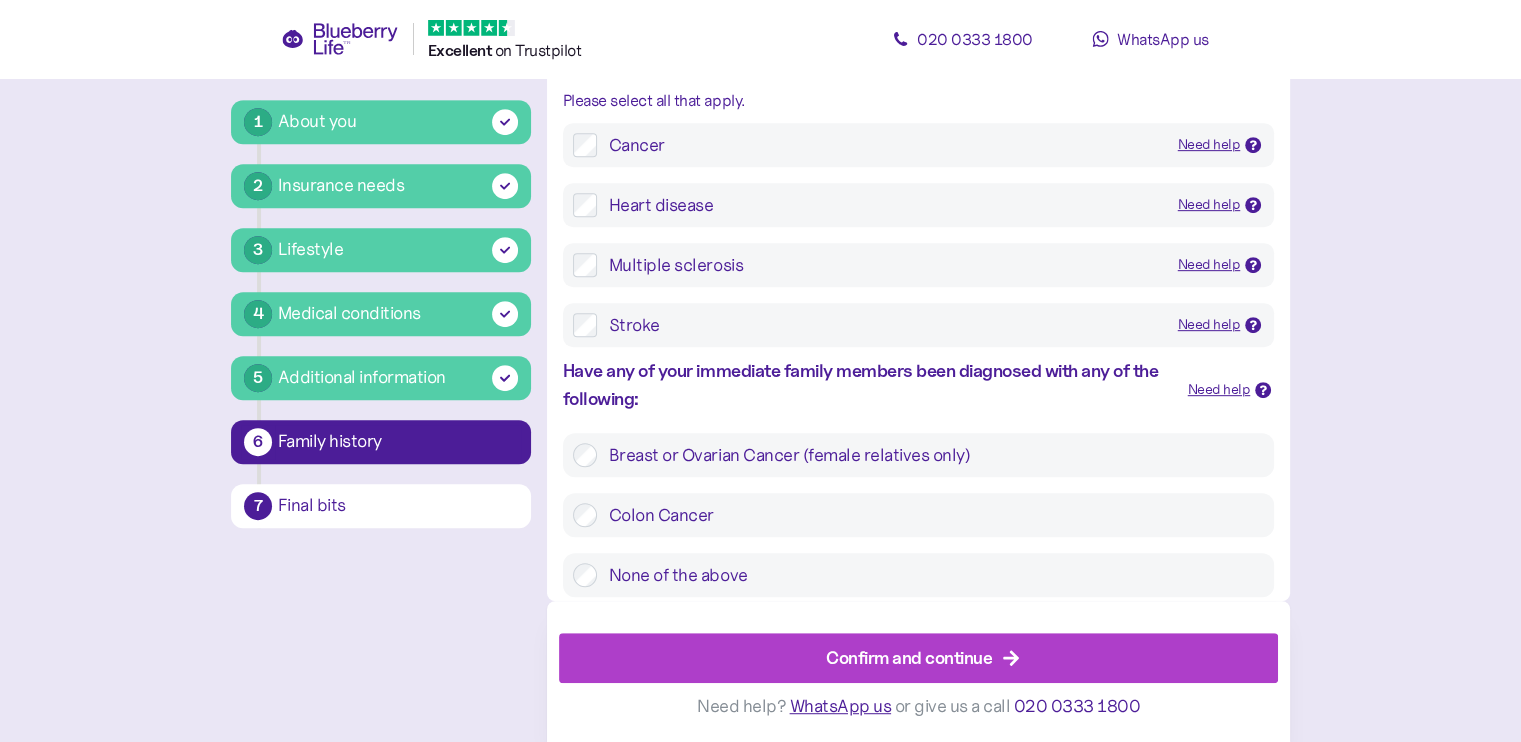 click on "Confirm and continue" at bounding box center [923, 658] 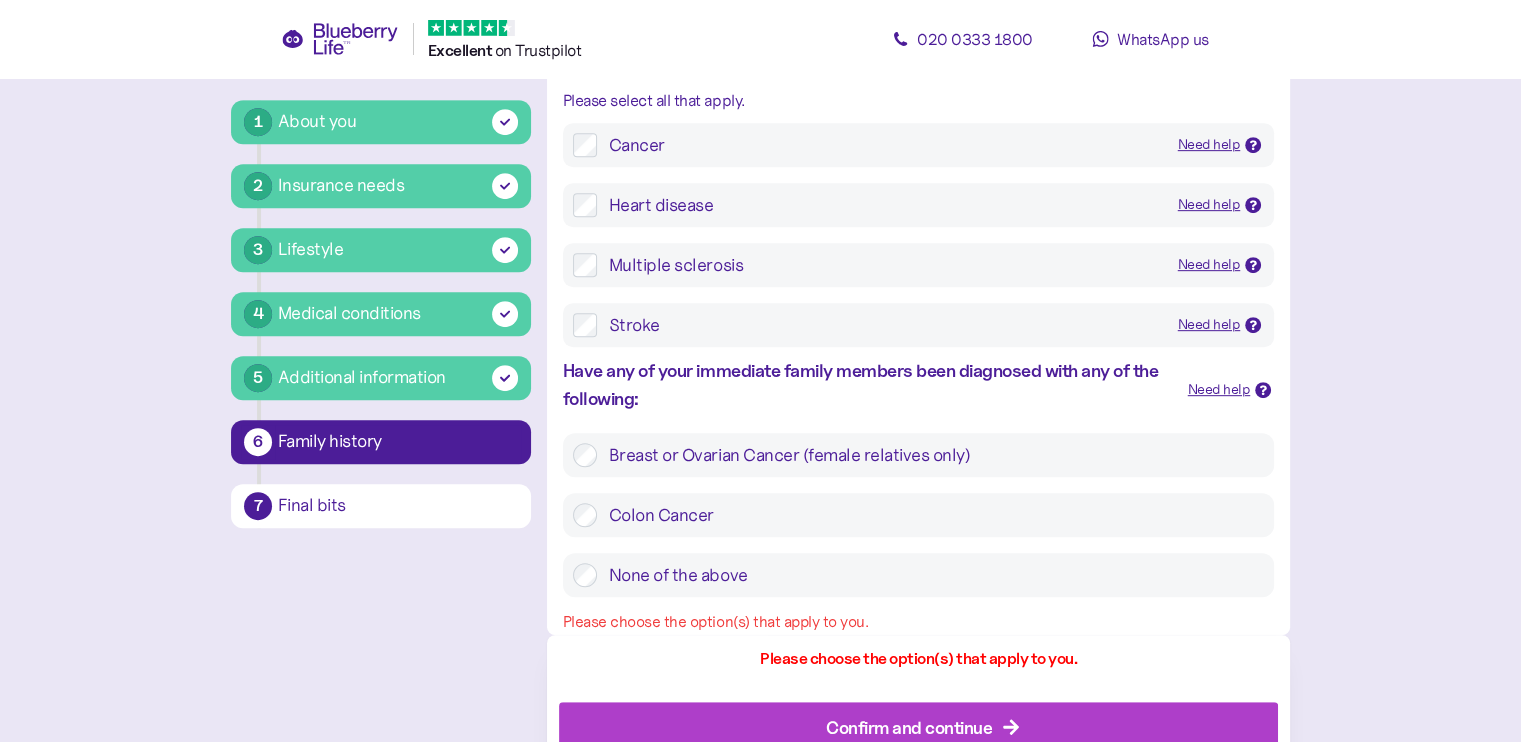 click on "None of the above" at bounding box center (930, 575) 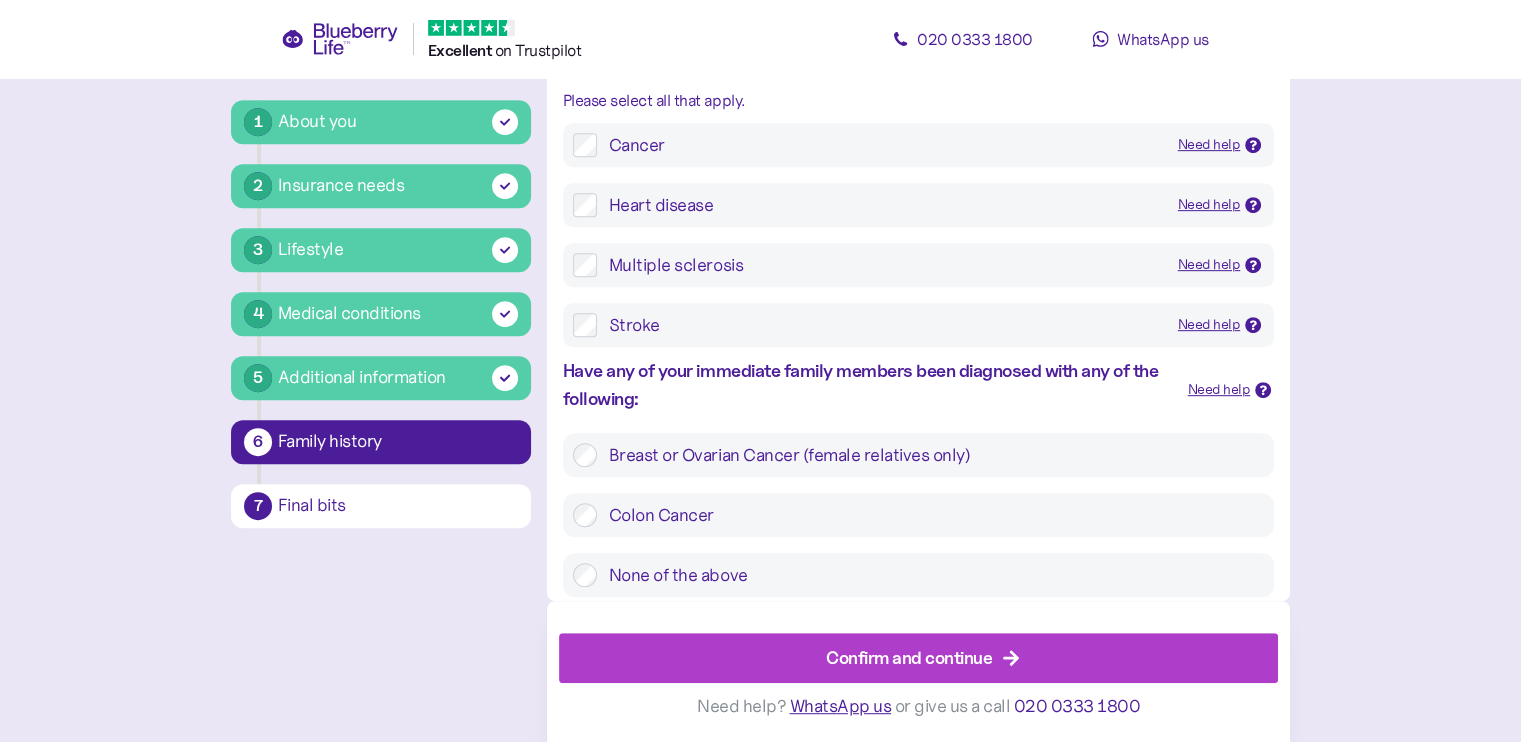 click on "Confirm and continue" at bounding box center [909, 658] 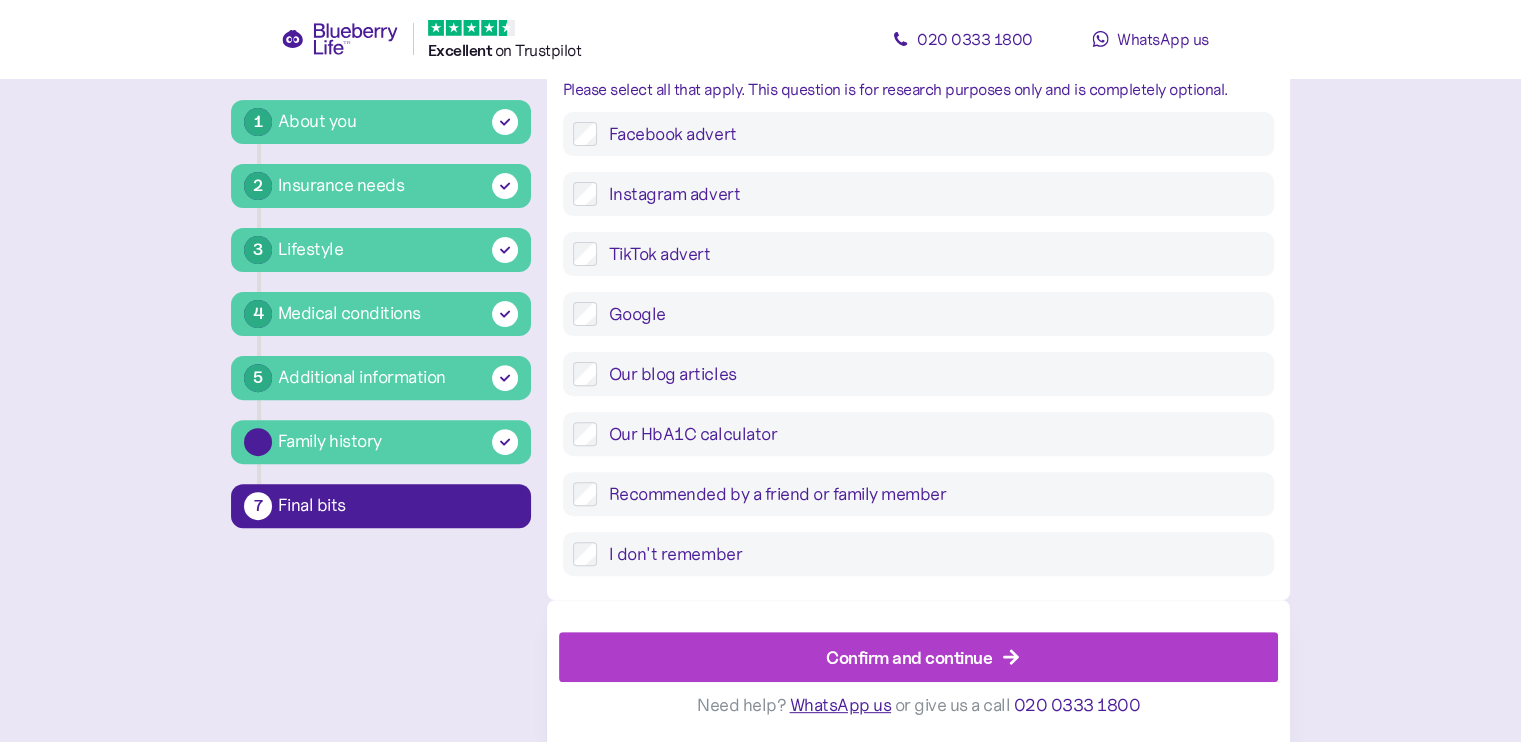 scroll, scrollTop: 38, scrollLeft: 0, axis: vertical 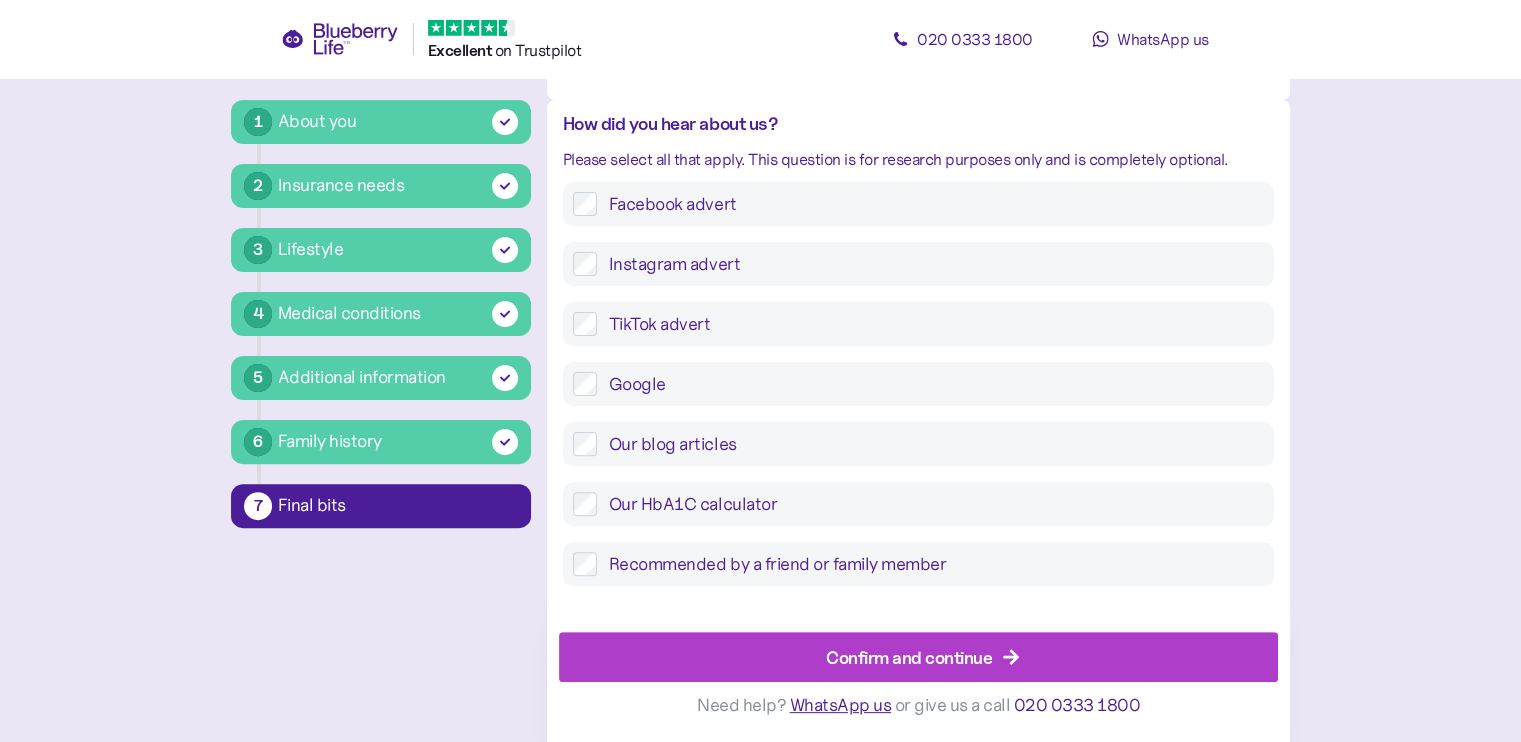 click on "Facebook advert" at bounding box center (930, 204) 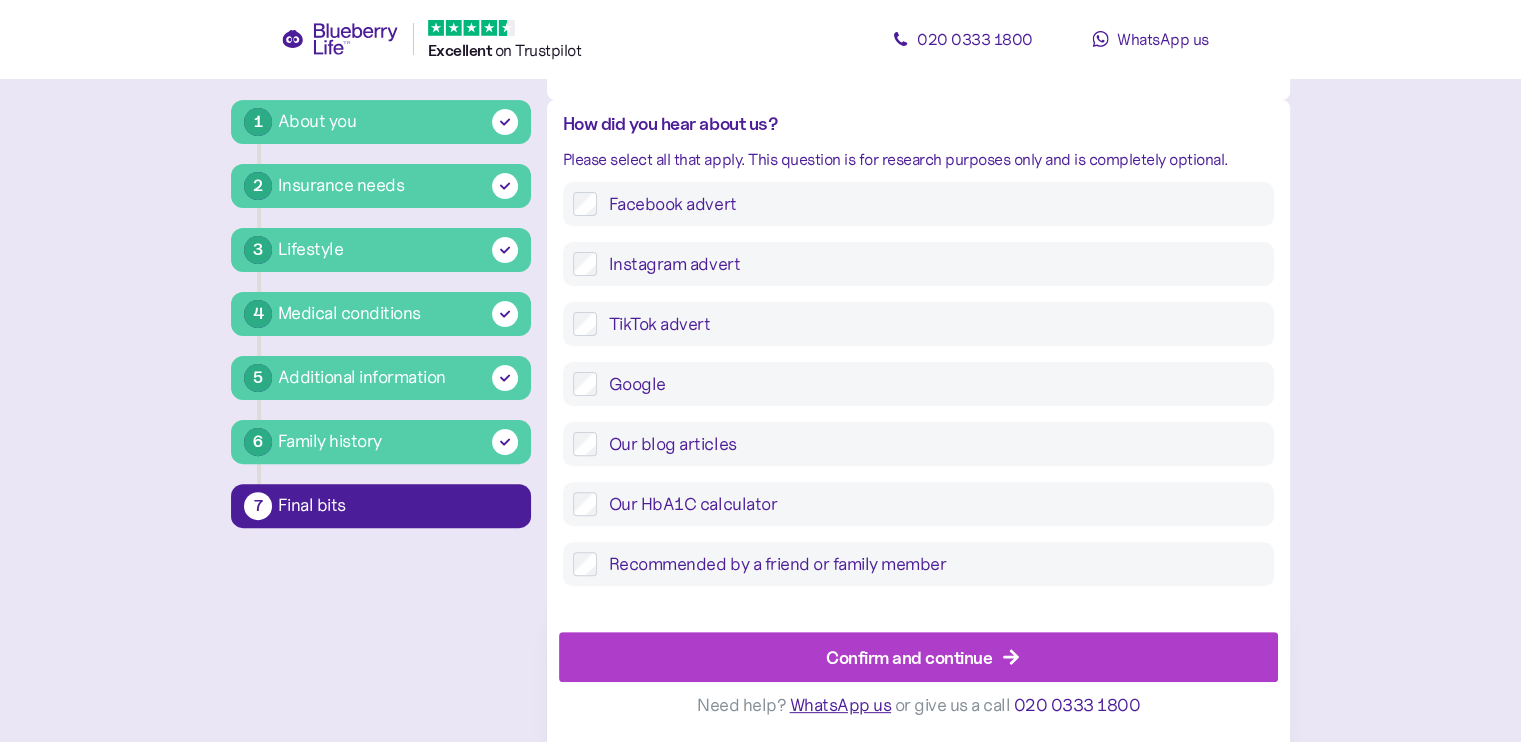 scroll, scrollTop: 587, scrollLeft: 0, axis: vertical 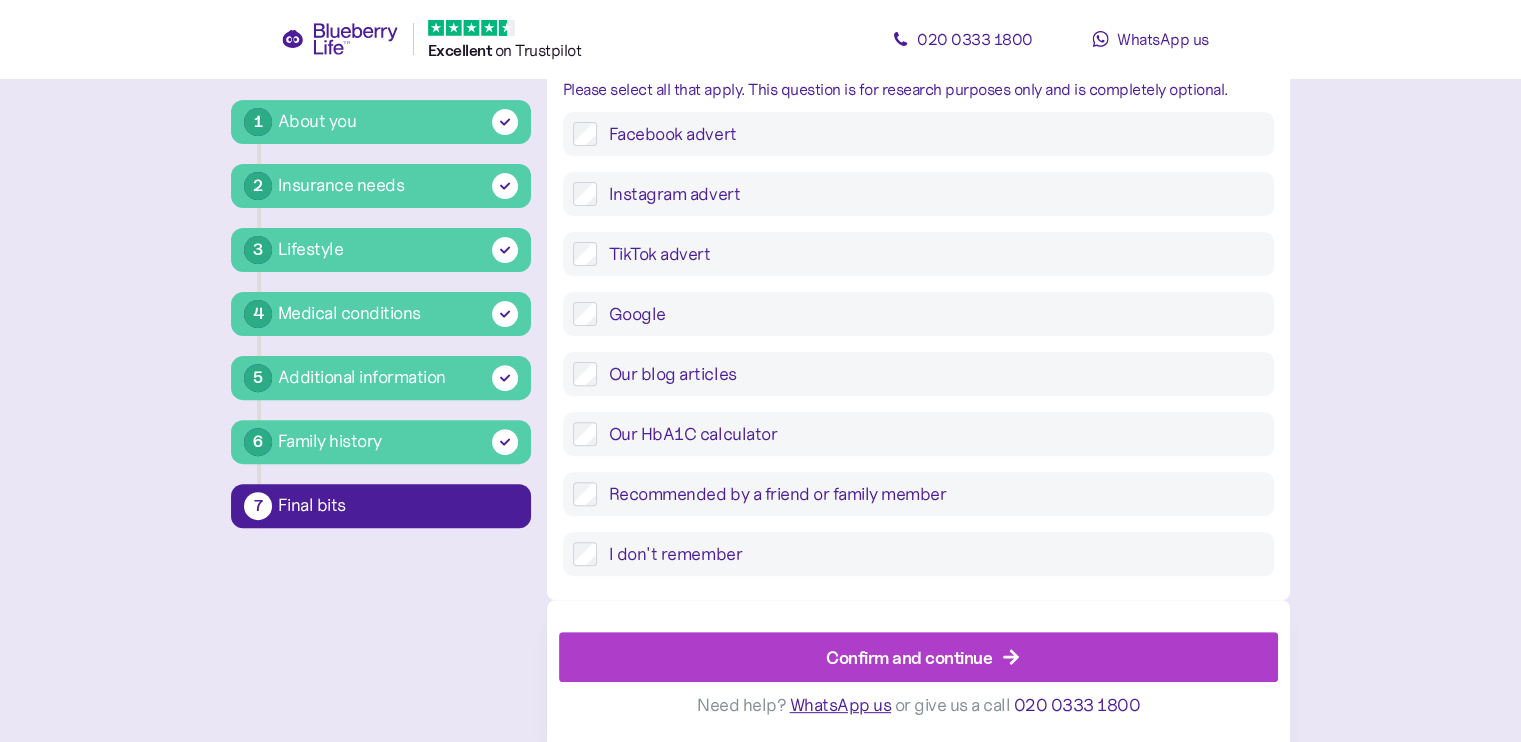 click on "Confirm and continue" at bounding box center (909, 657) 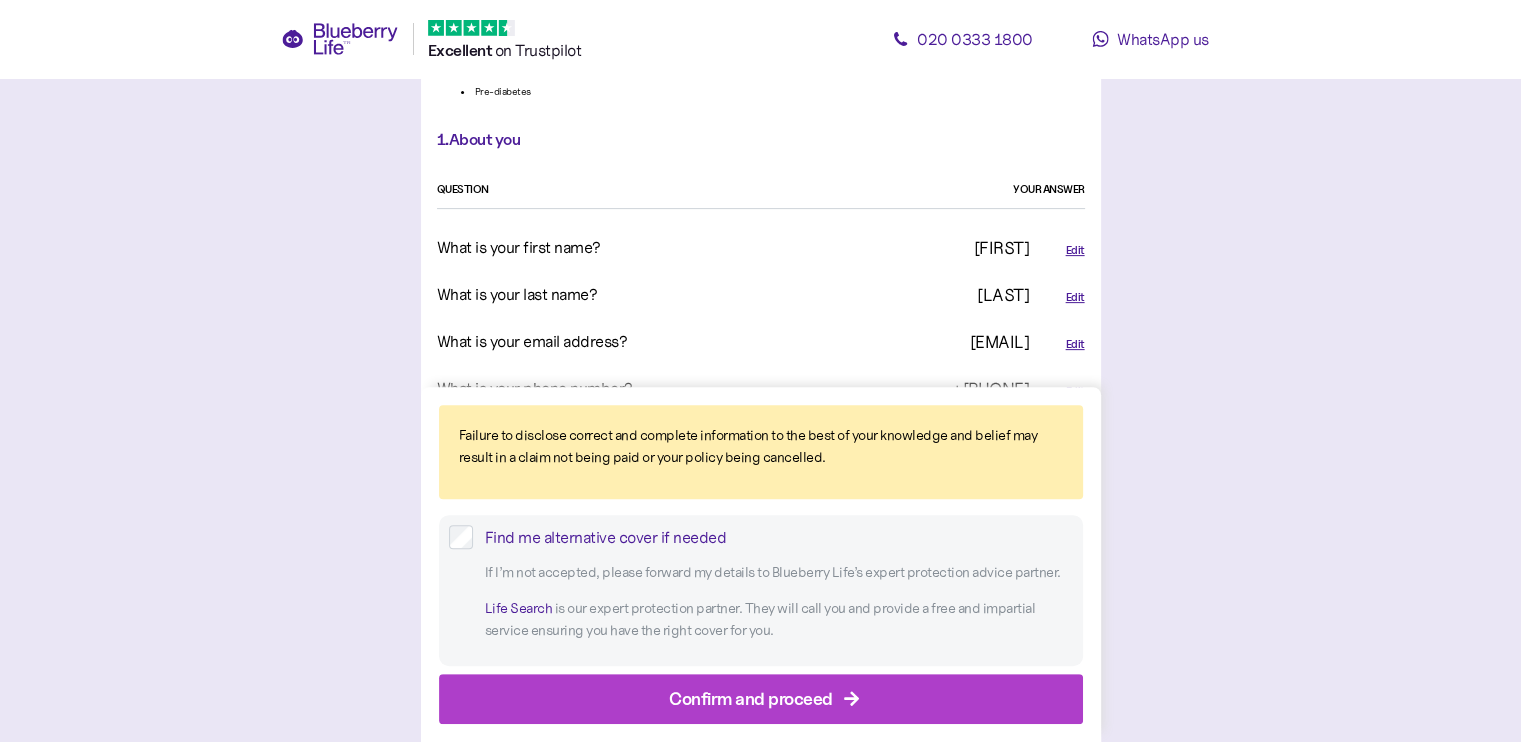 scroll, scrollTop: 0, scrollLeft: 0, axis: both 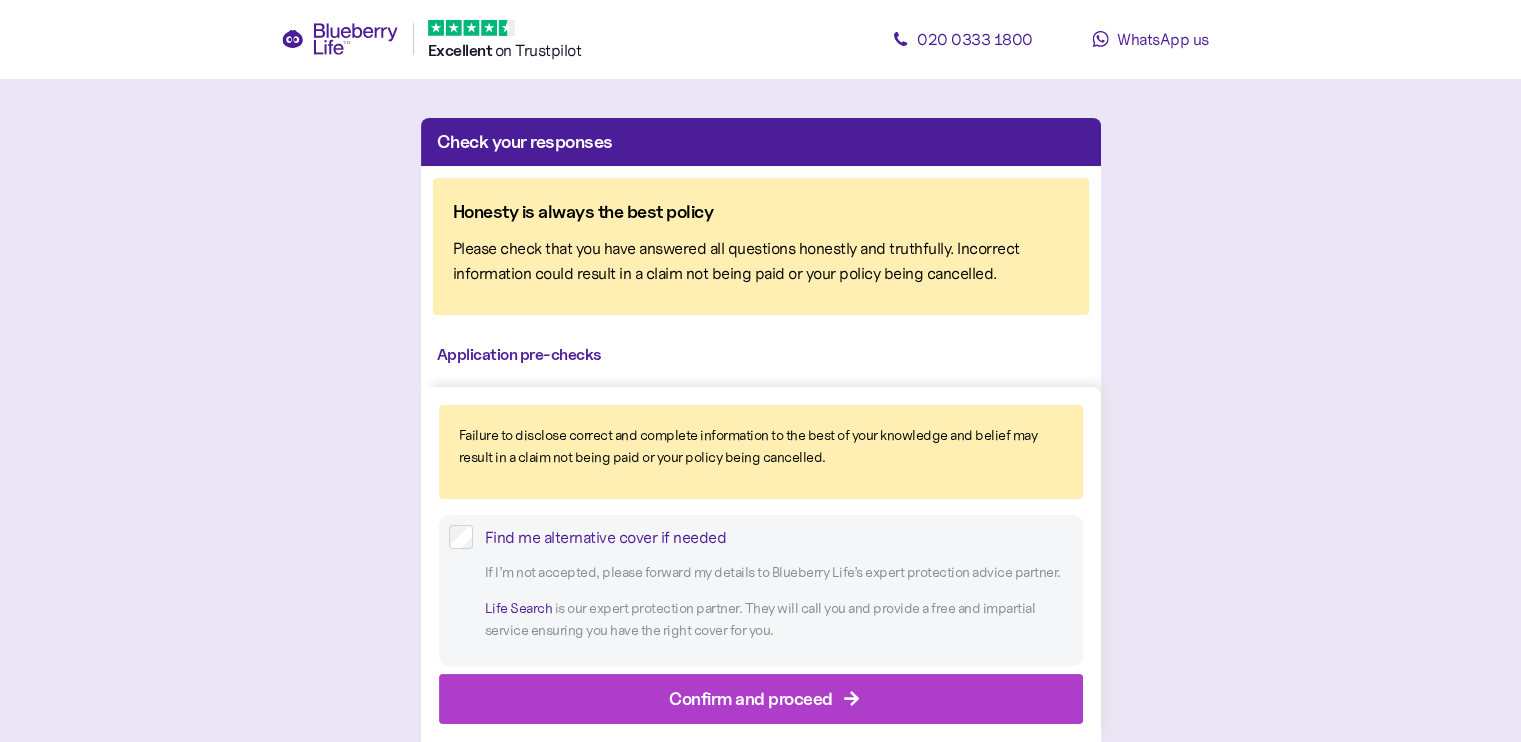 click on "Confirm and proceed" at bounding box center [751, 698] 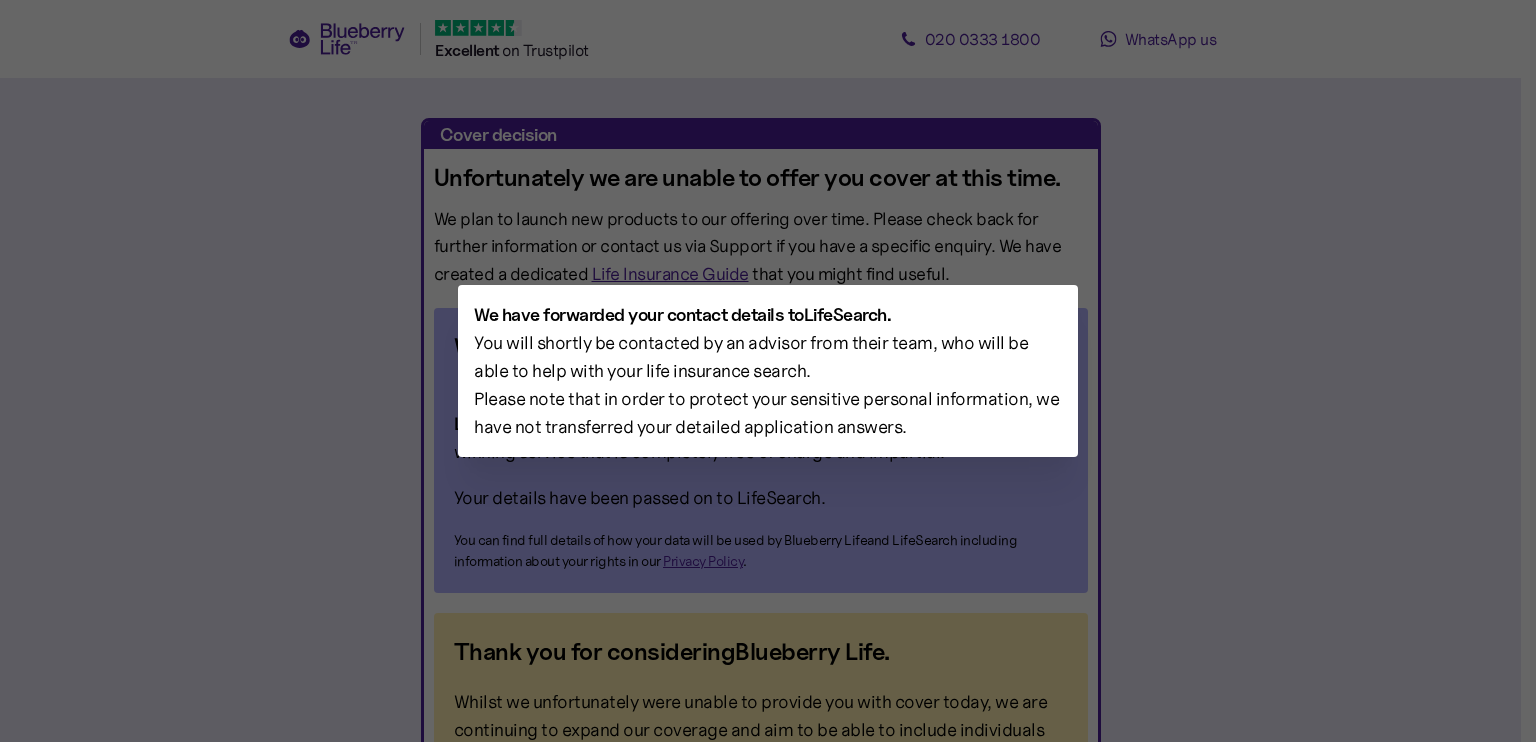 click at bounding box center (768, 371) 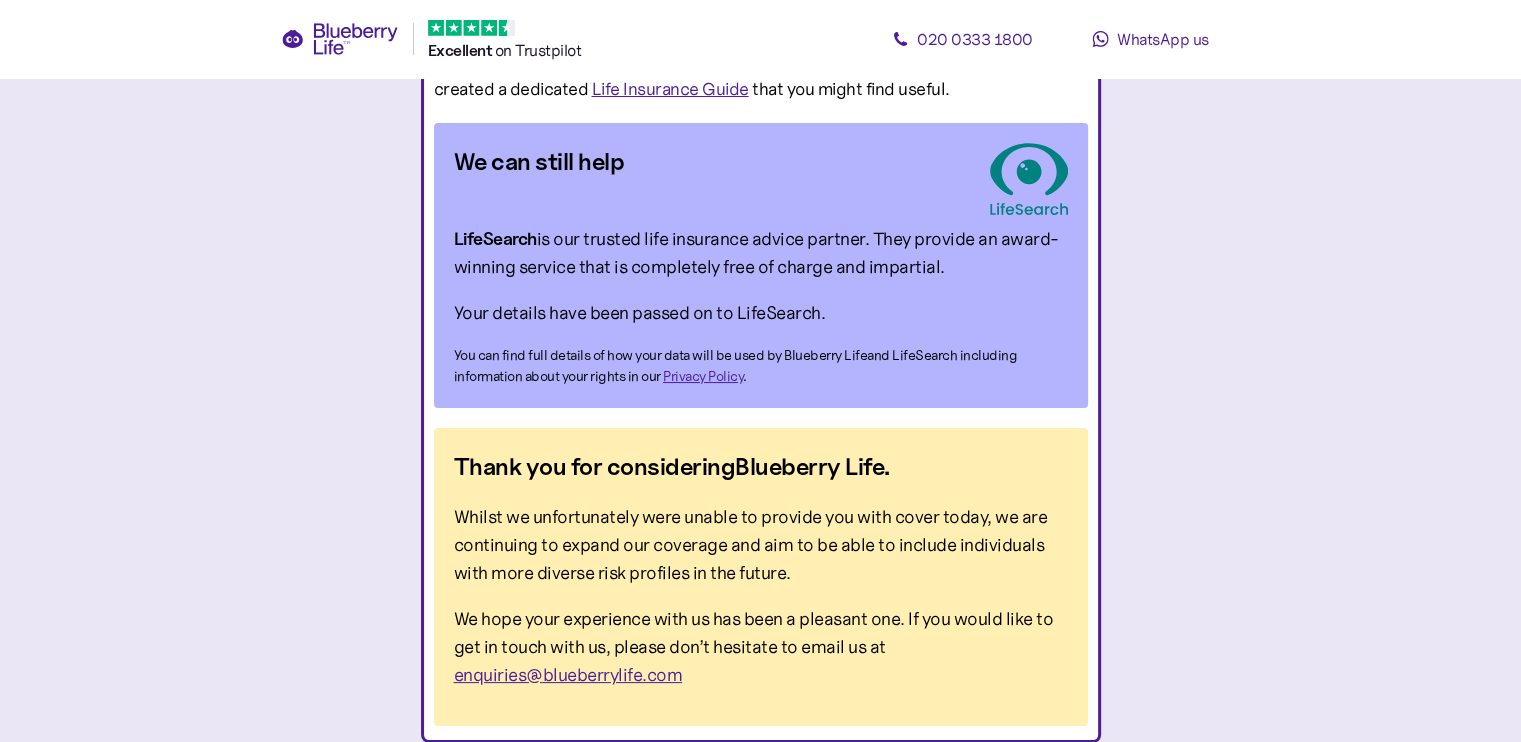 scroll, scrollTop: 0, scrollLeft: 0, axis: both 